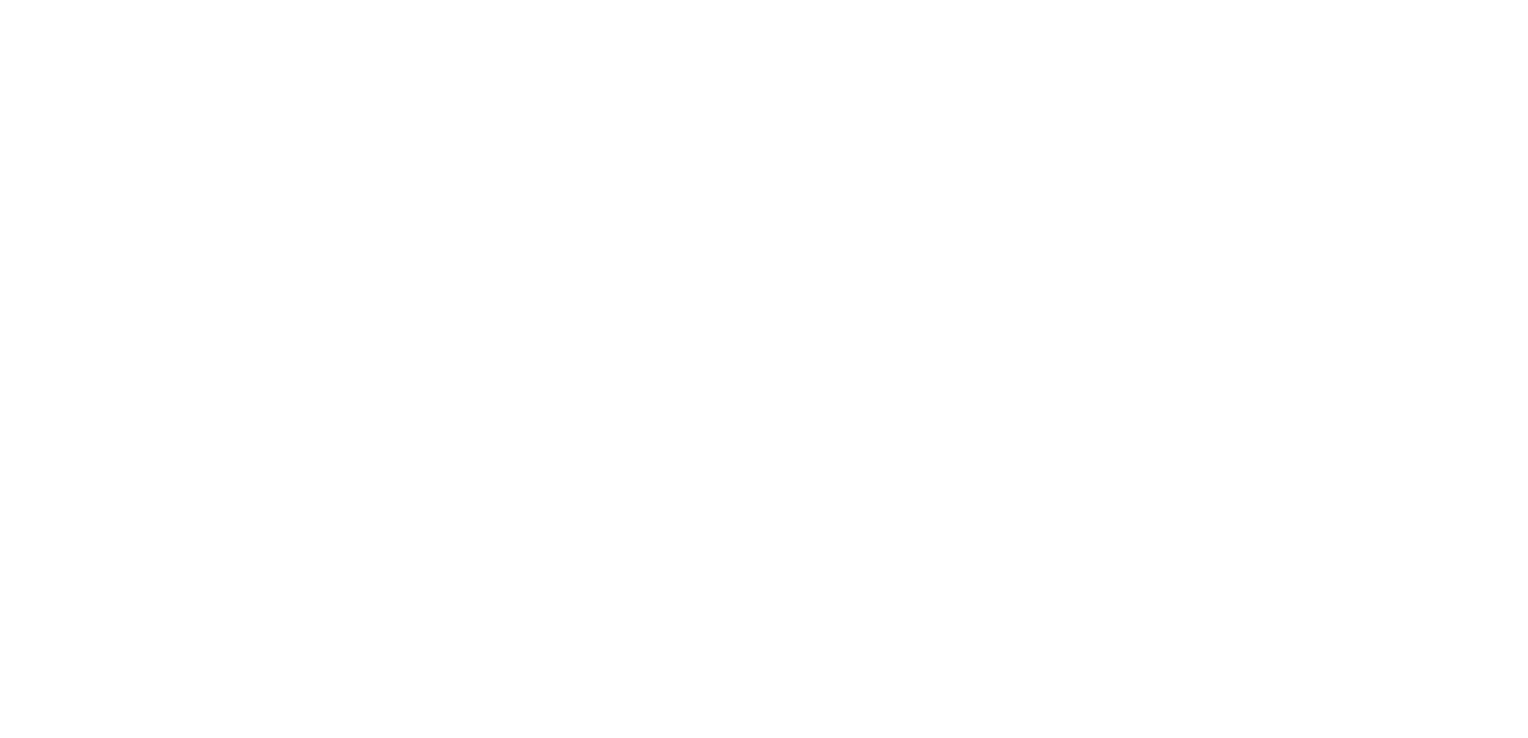 scroll, scrollTop: 0, scrollLeft: 0, axis: both 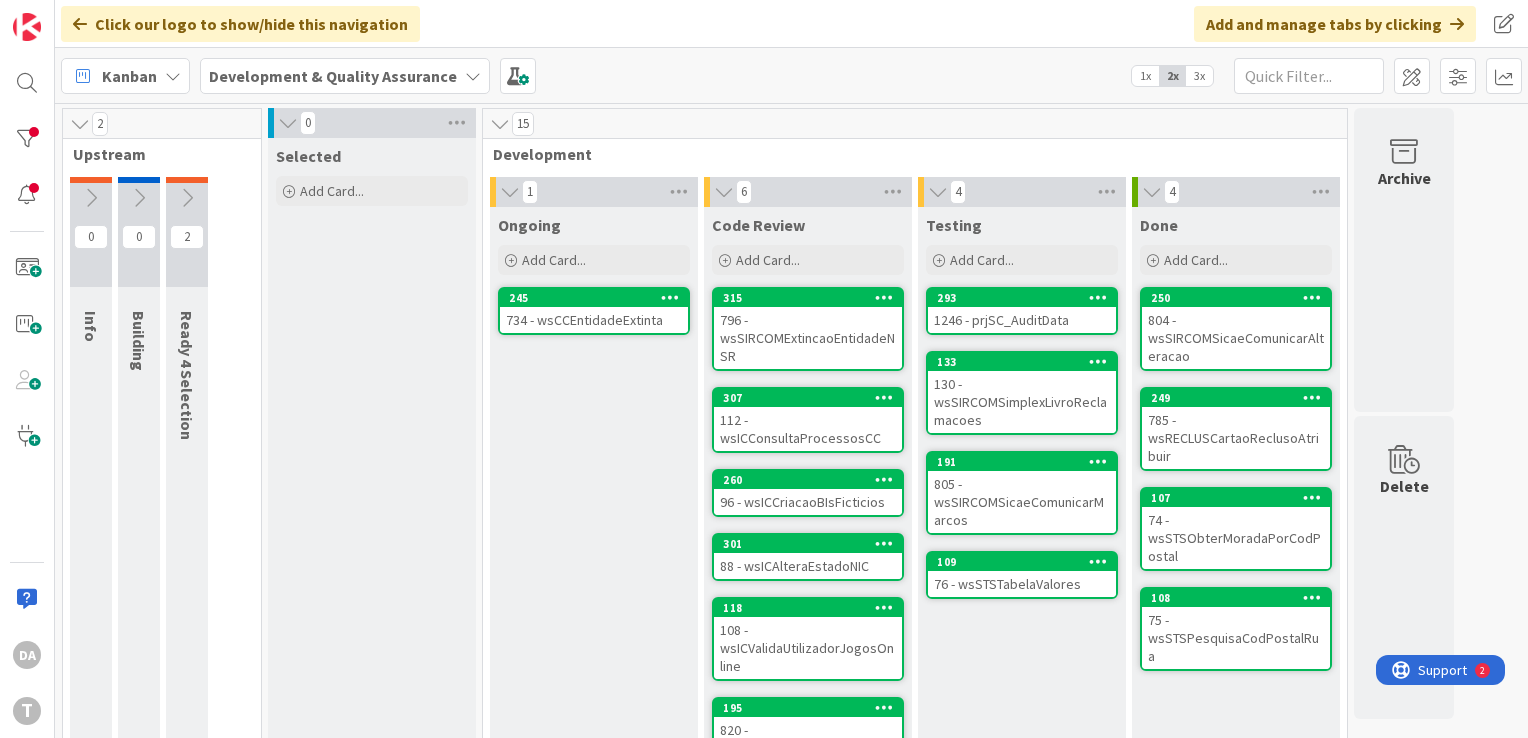 click on "734 - wsCCEntidadeExtinta" at bounding box center [594, 320] 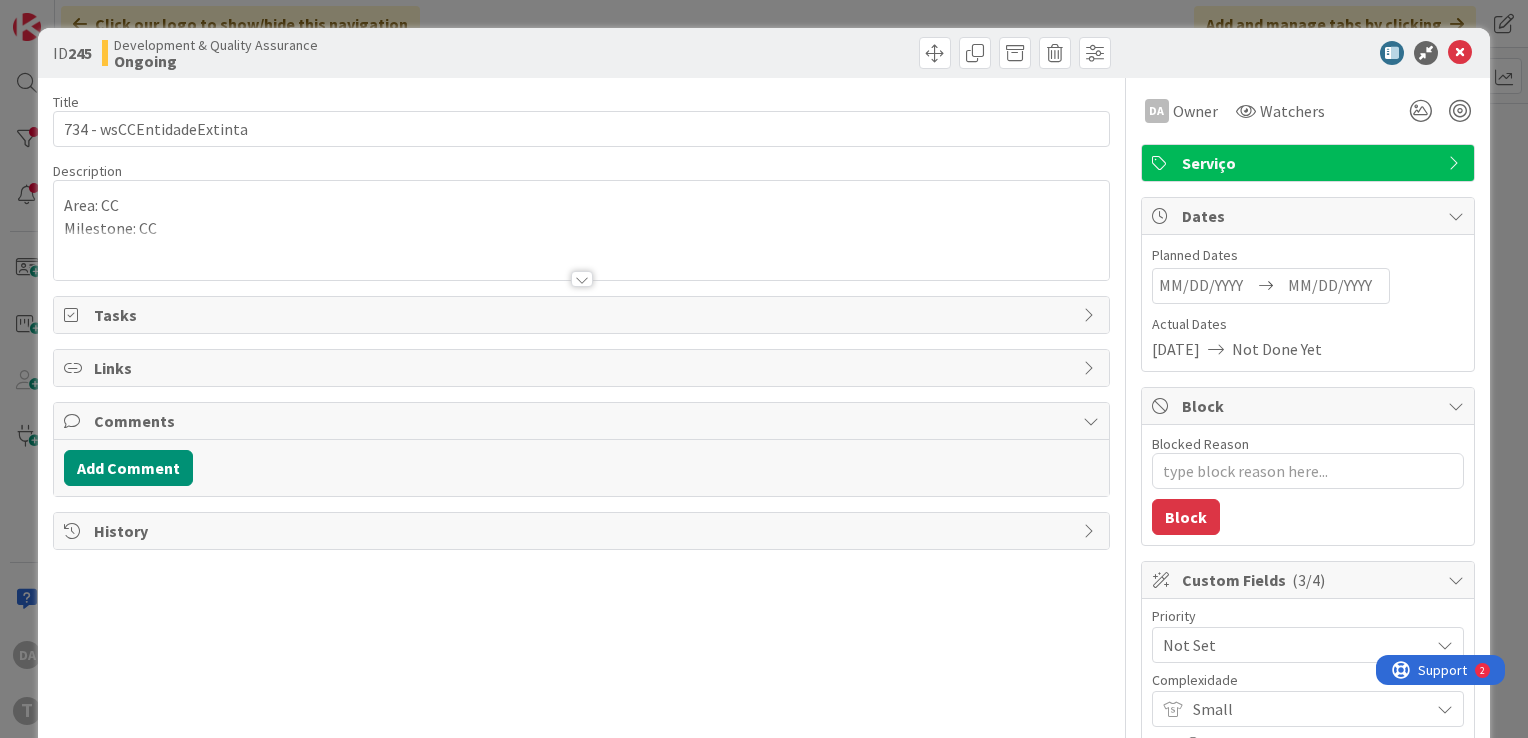scroll, scrollTop: 0, scrollLeft: 0, axis: both 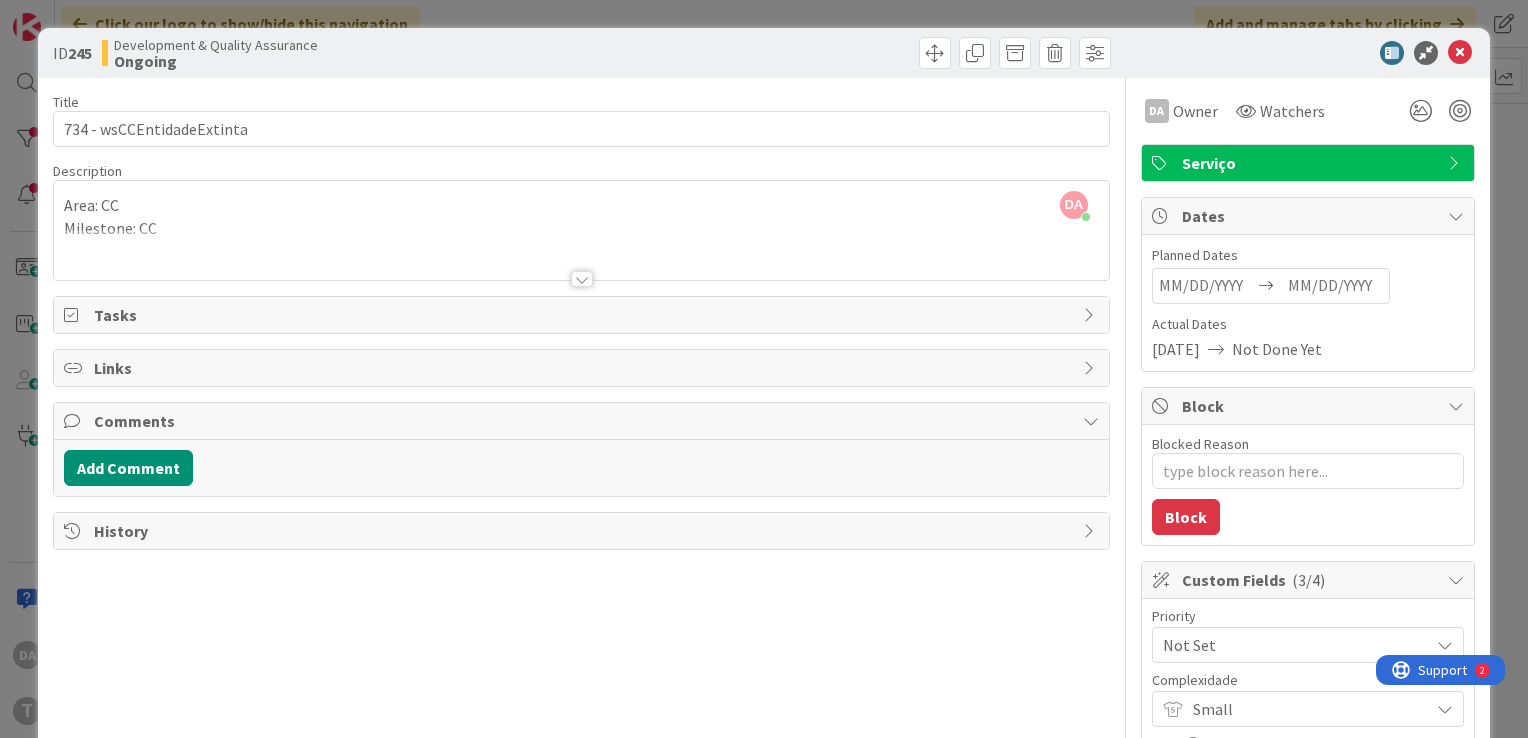 click at bounding box center [1091, 315] 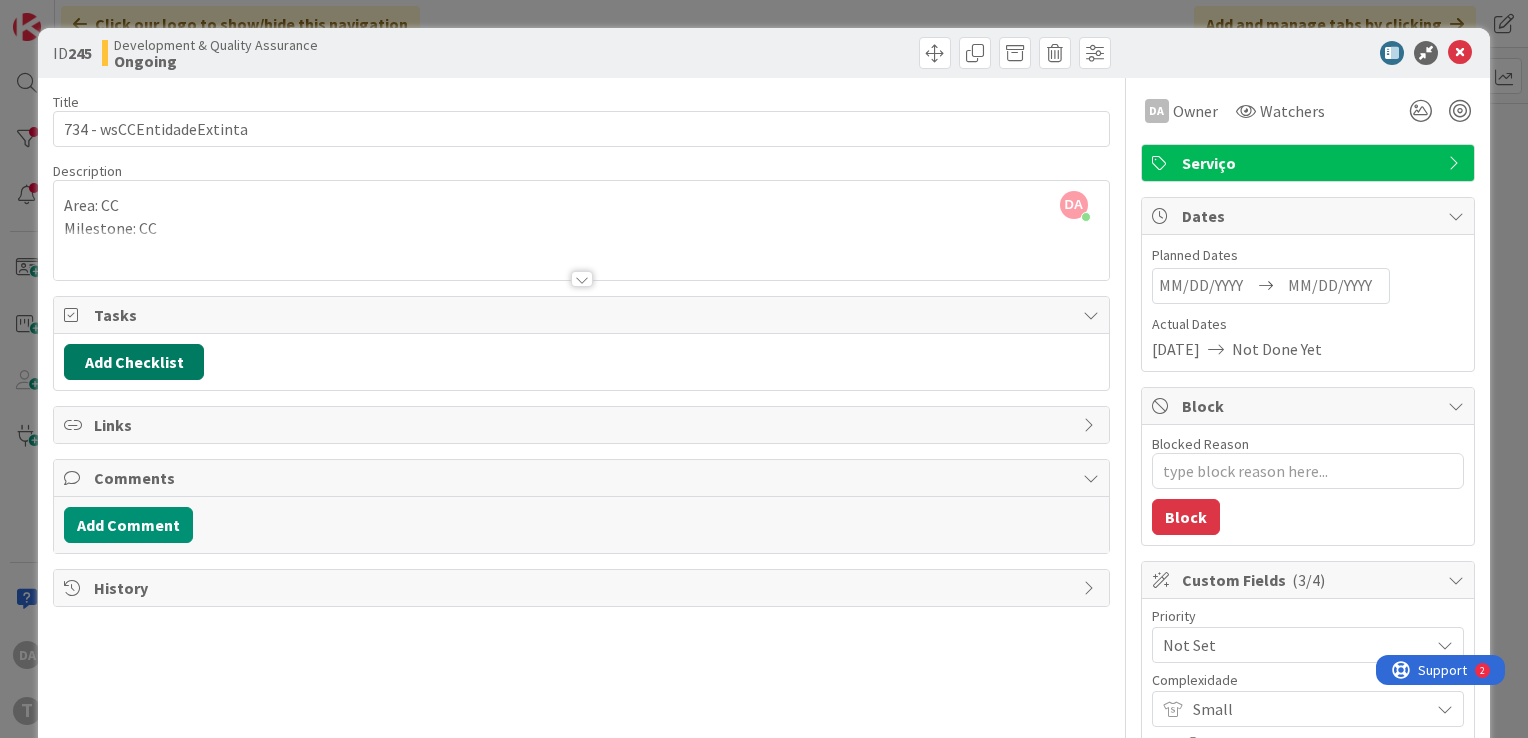 click on "Add Checklist" at bounding box center (134, 362) 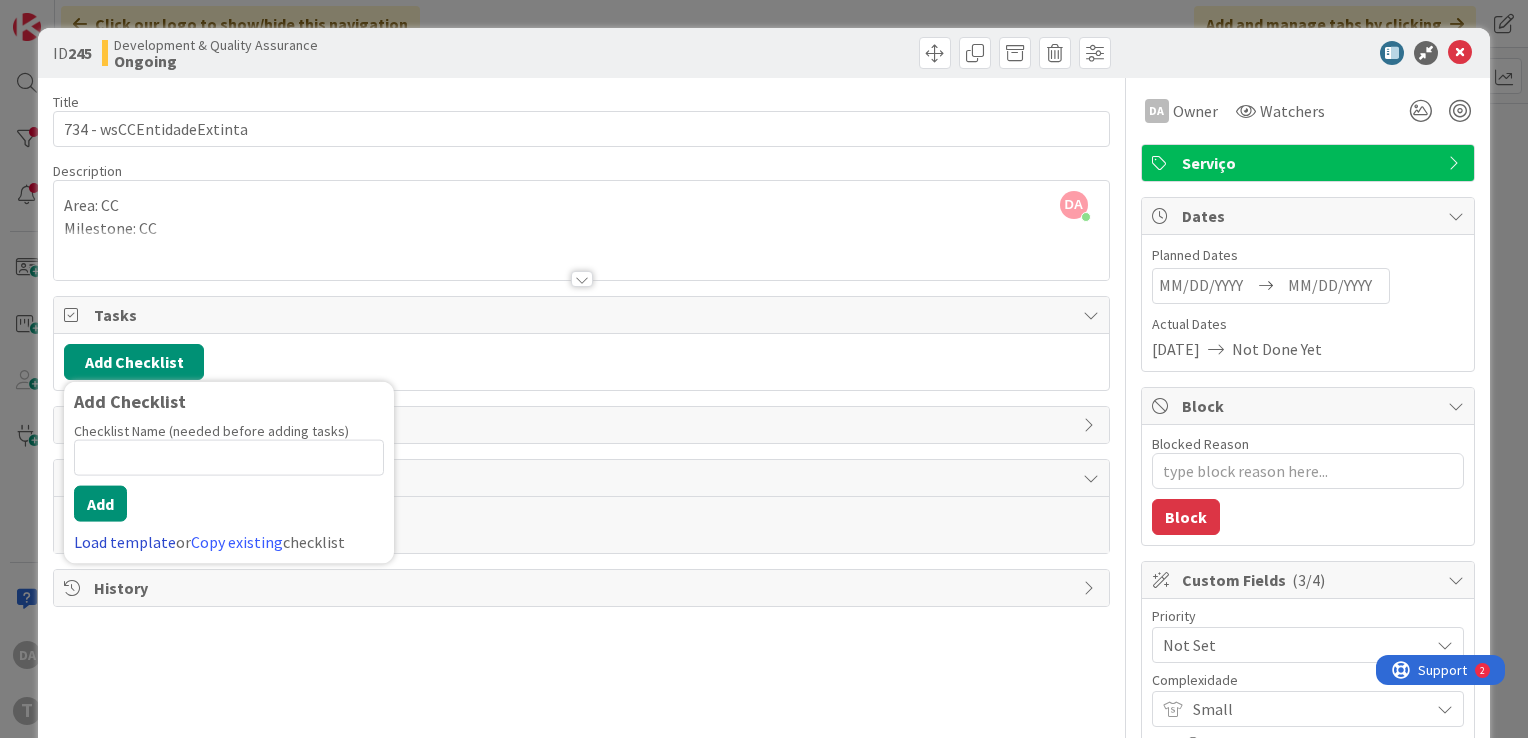 click on "Load template" at bounding box center [125, 542] 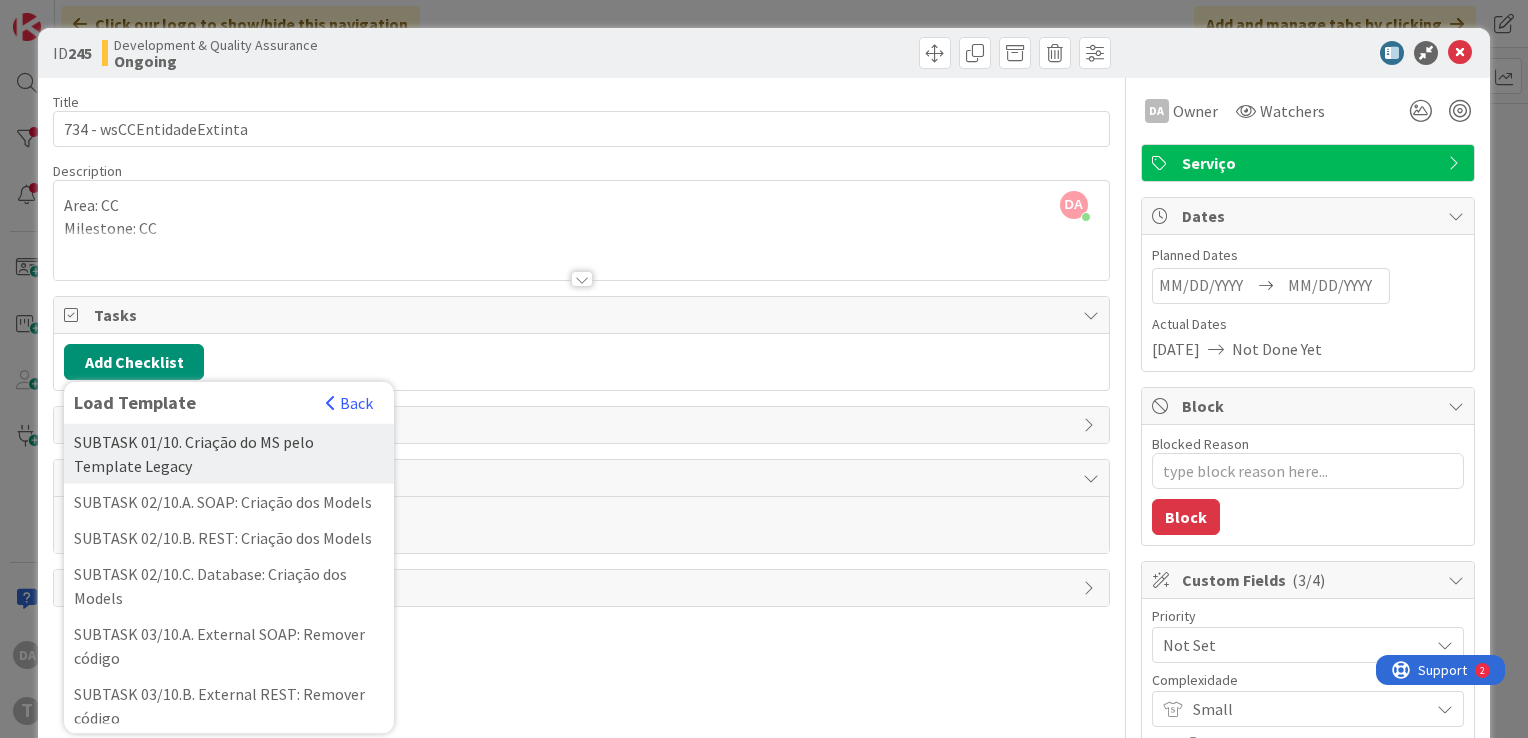 click on "SUBTASK 01/10. Criação do MS pelo Template Legacy" at bounding box center [229, 454] 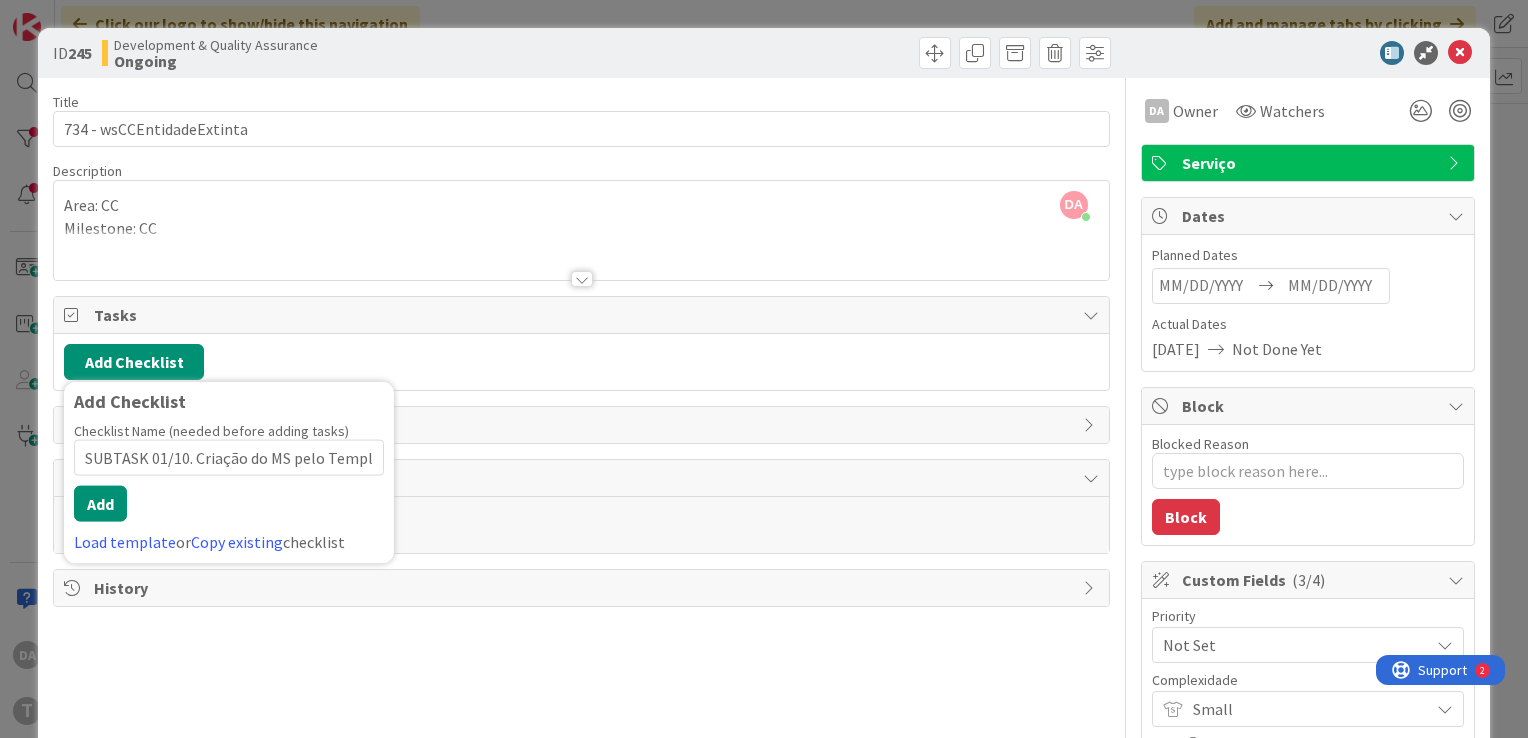scroll, scrollTop: 0, scrollLeft: 64, axis: horizontal 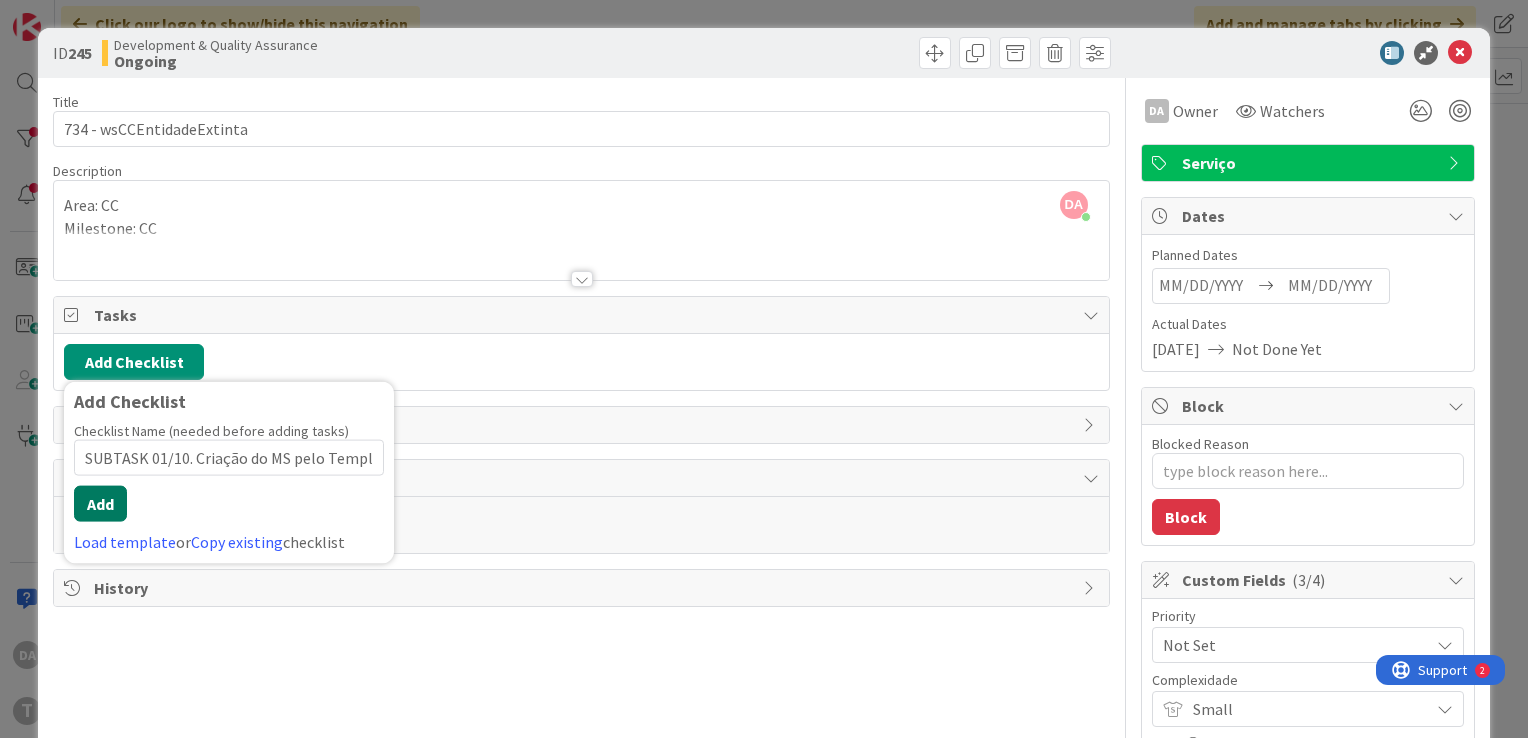 click on "Add" at bounding box center [100, 504] 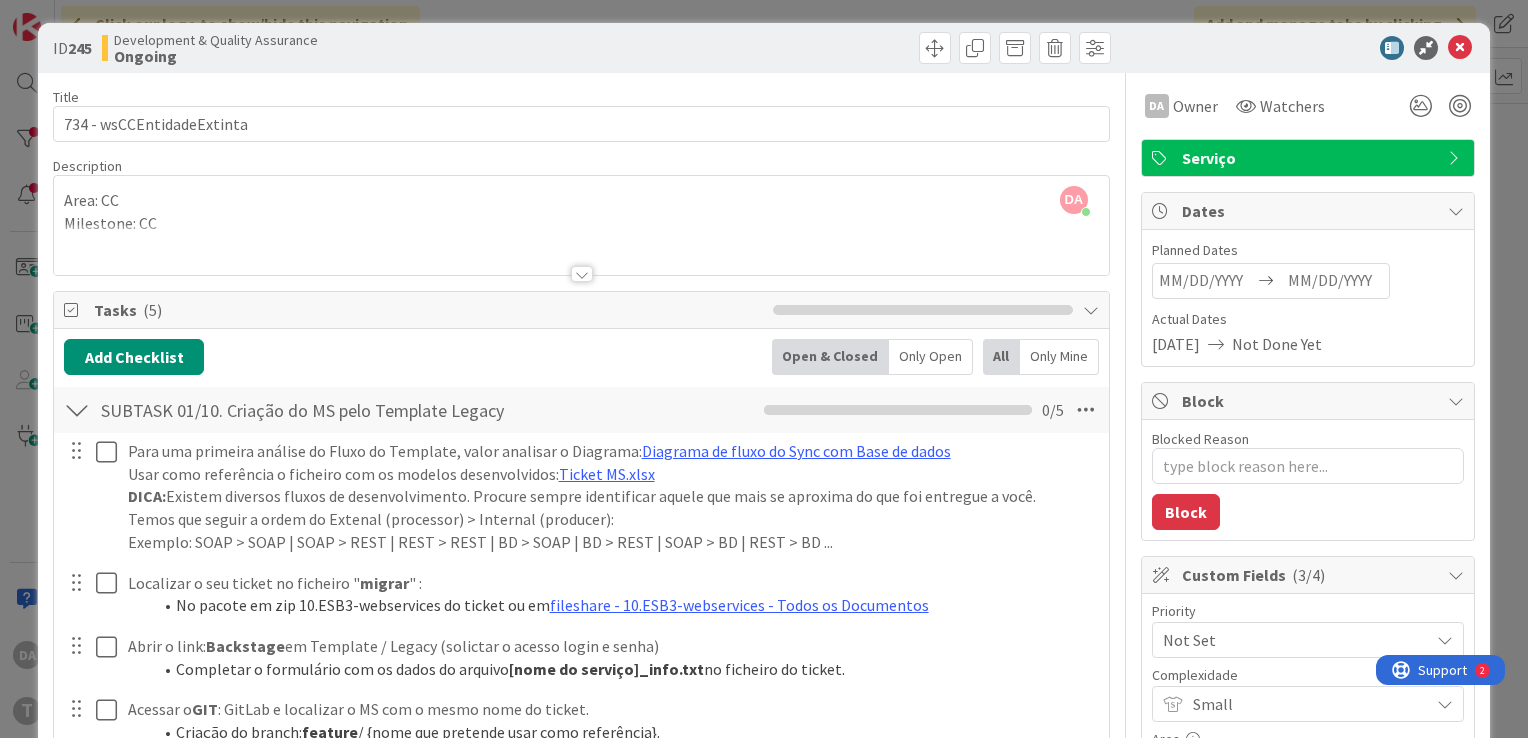 scroll, scrollTop: 0, scrollLeft: 0, axis: both 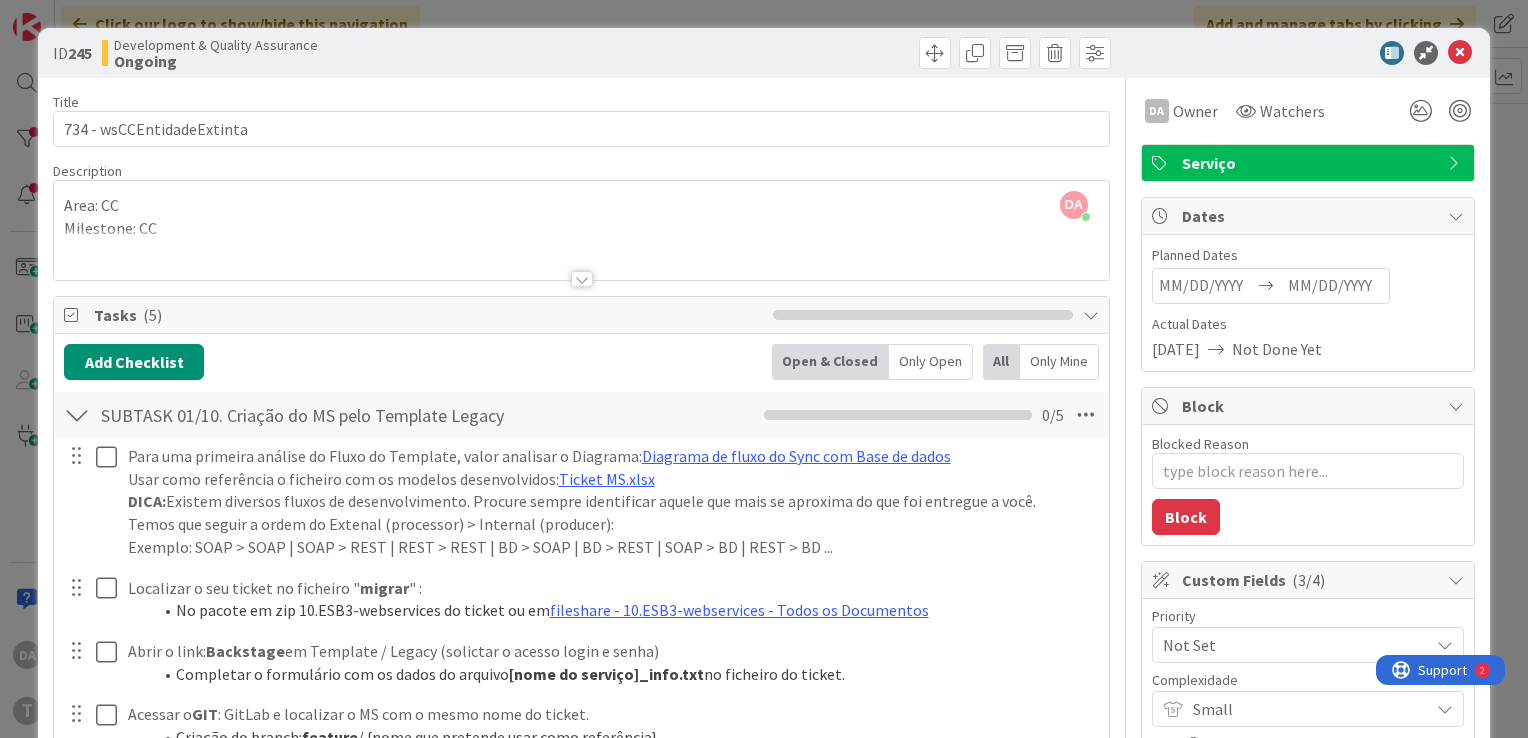 click on "Tasks ( 5 )" at bounding box center [581, 315] 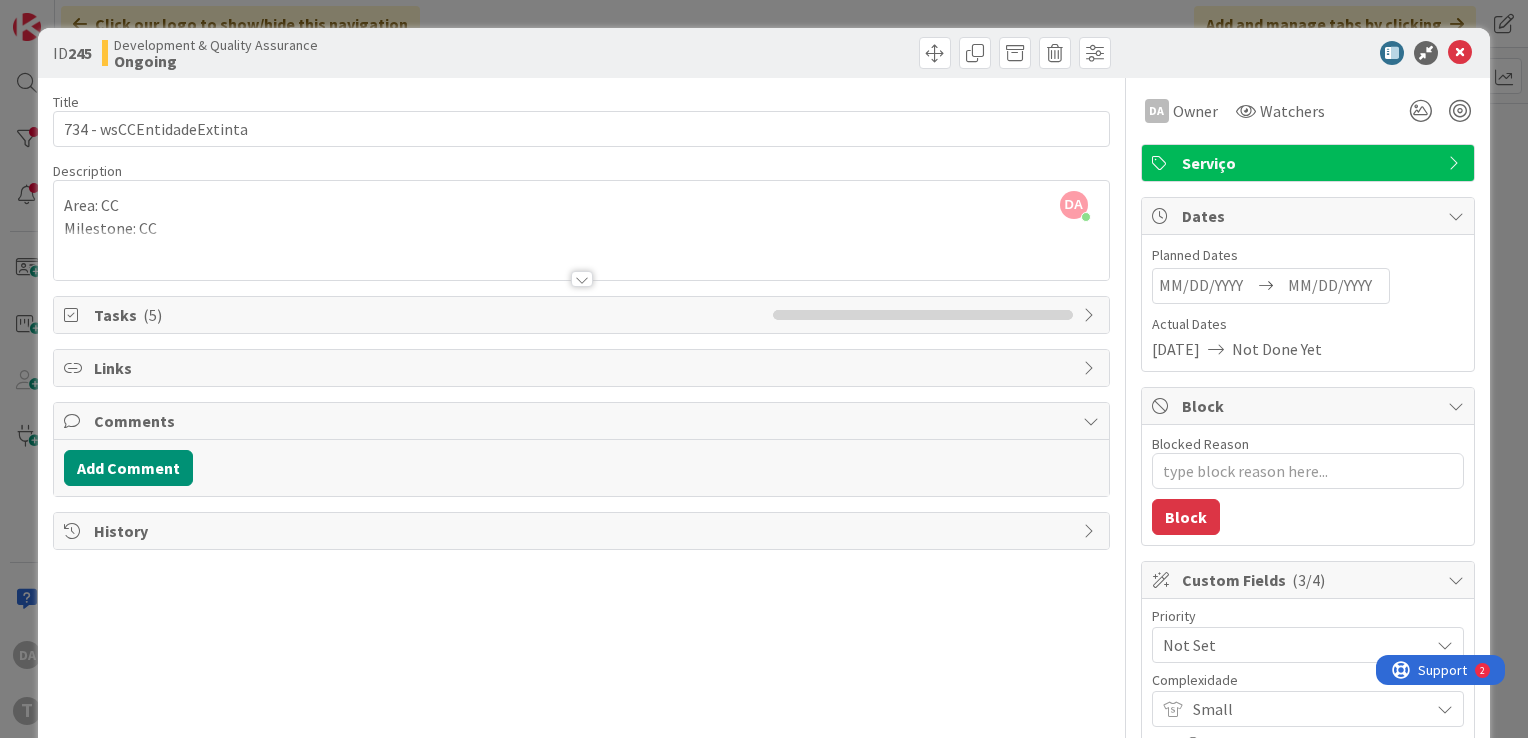 click at bounding box center (582, 279) 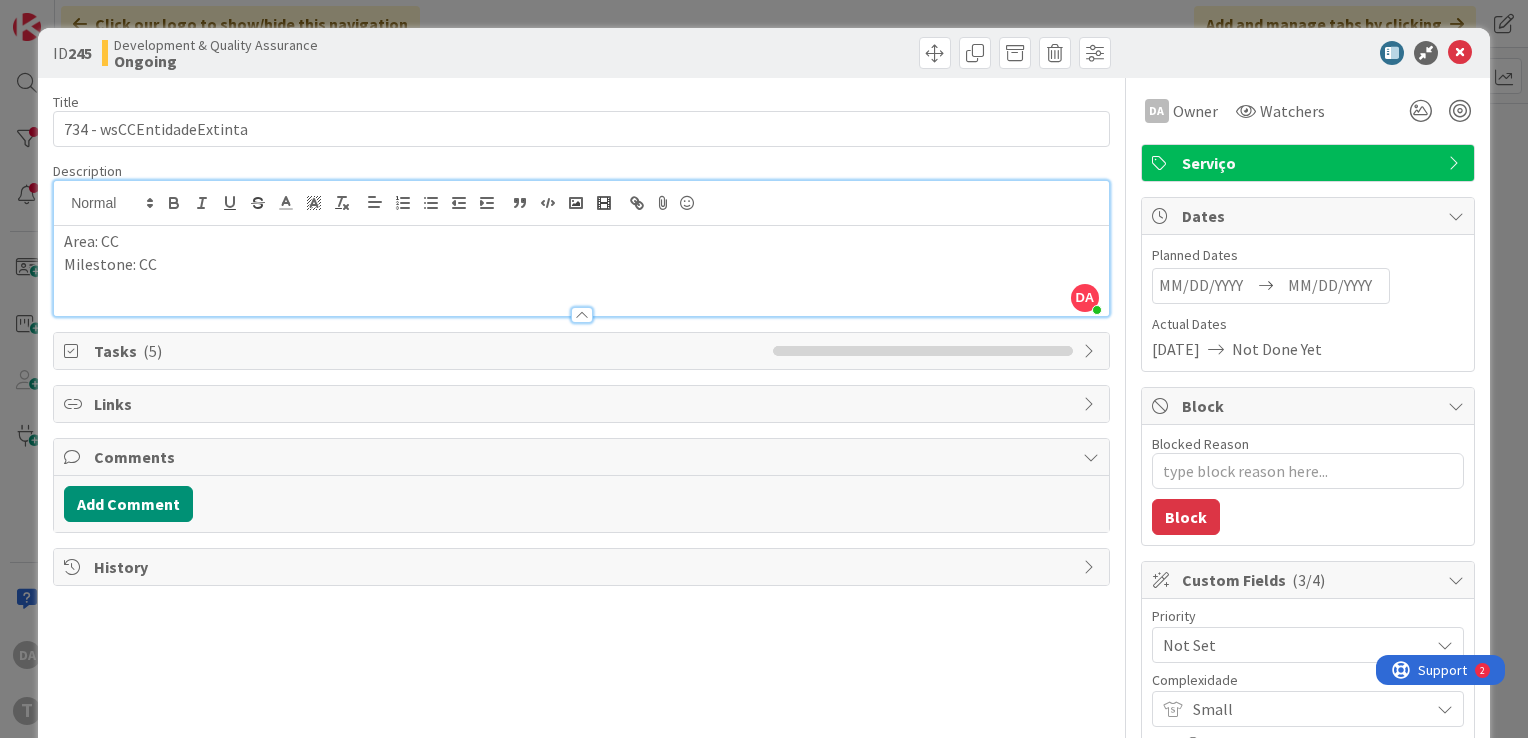 click on "Tasks ( 5 )" at bounding box center [581, 351] 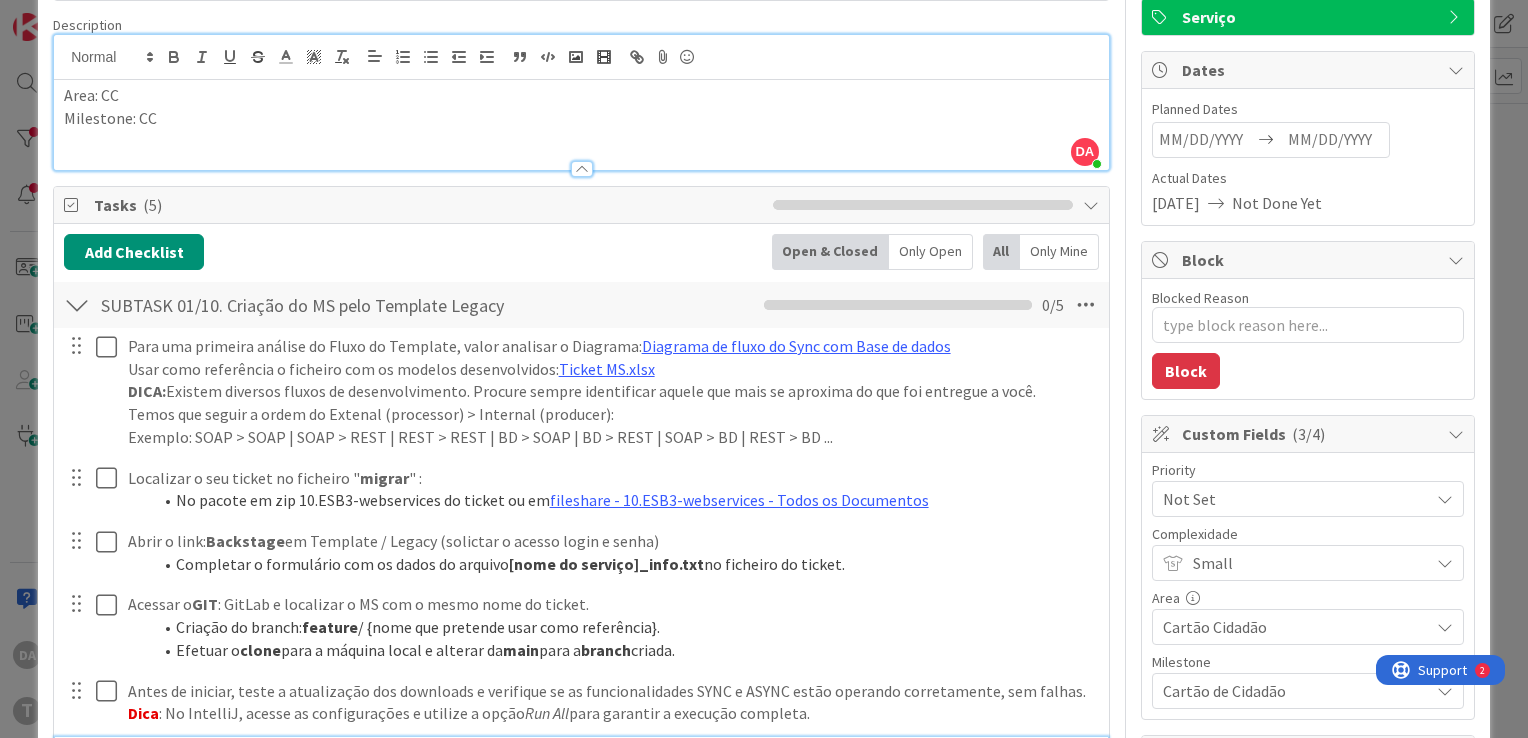 scroll, scrollTop: 98, scrollLeft: 0, axis: vertical 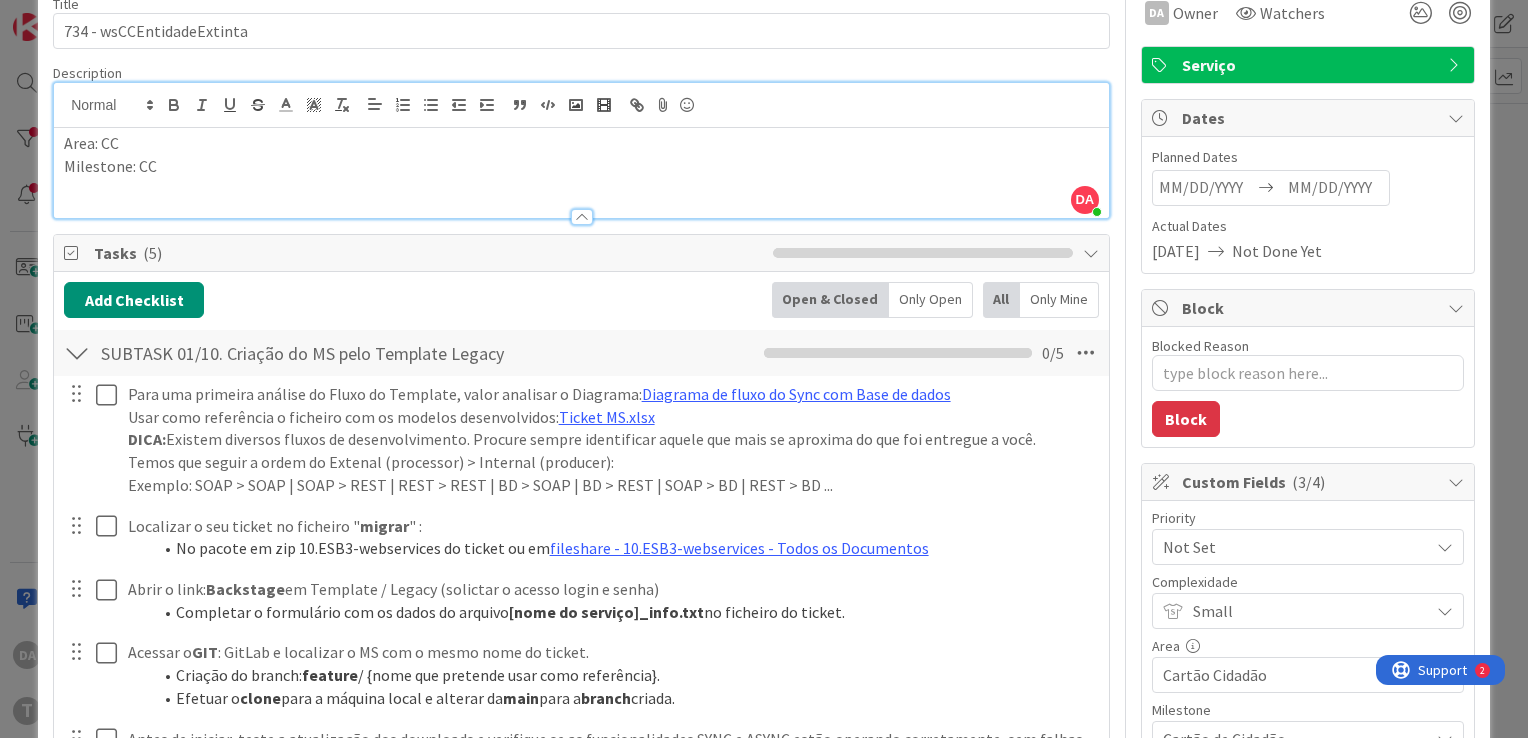 click at bounding box center [77, 353] 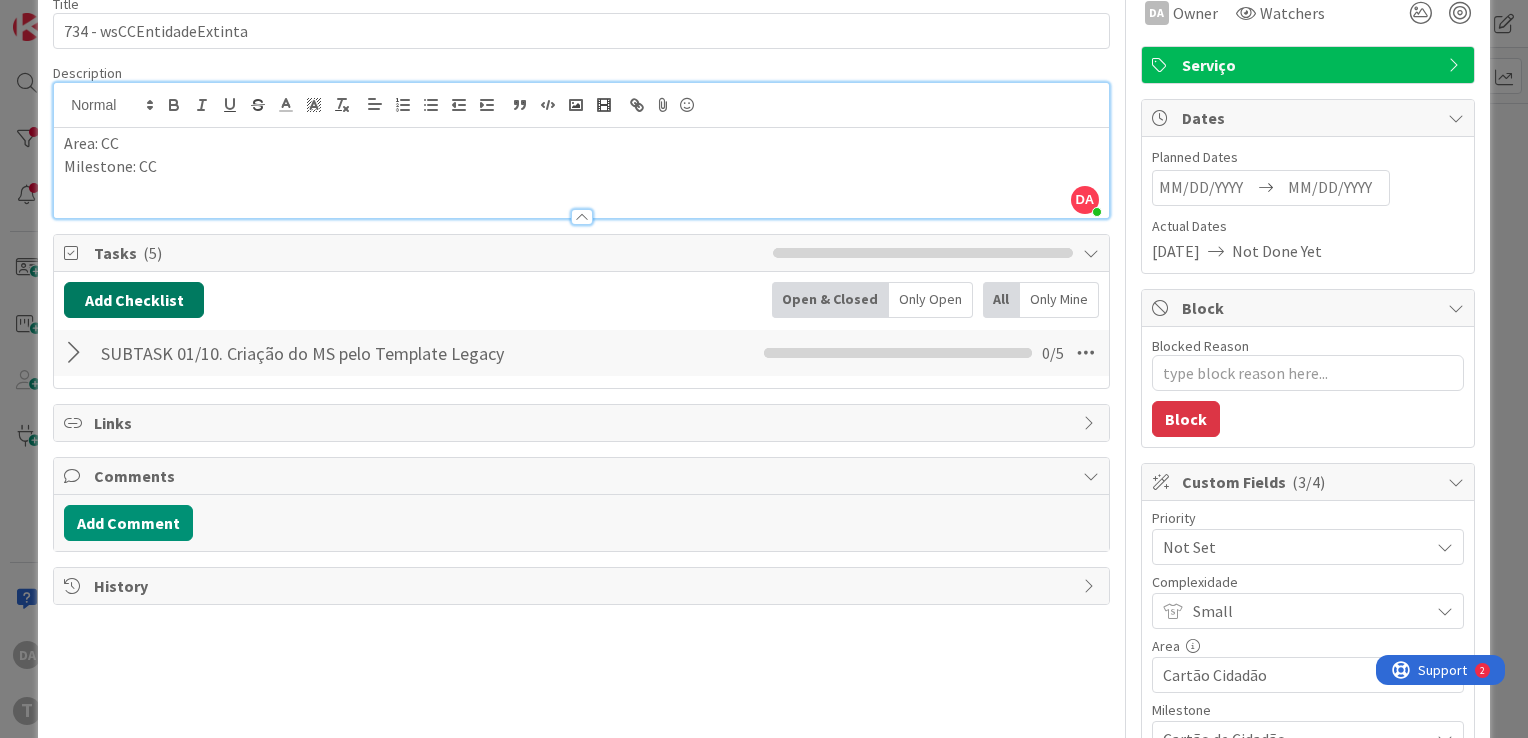 click on "Add Checklist" at bounding box center (134, 300) 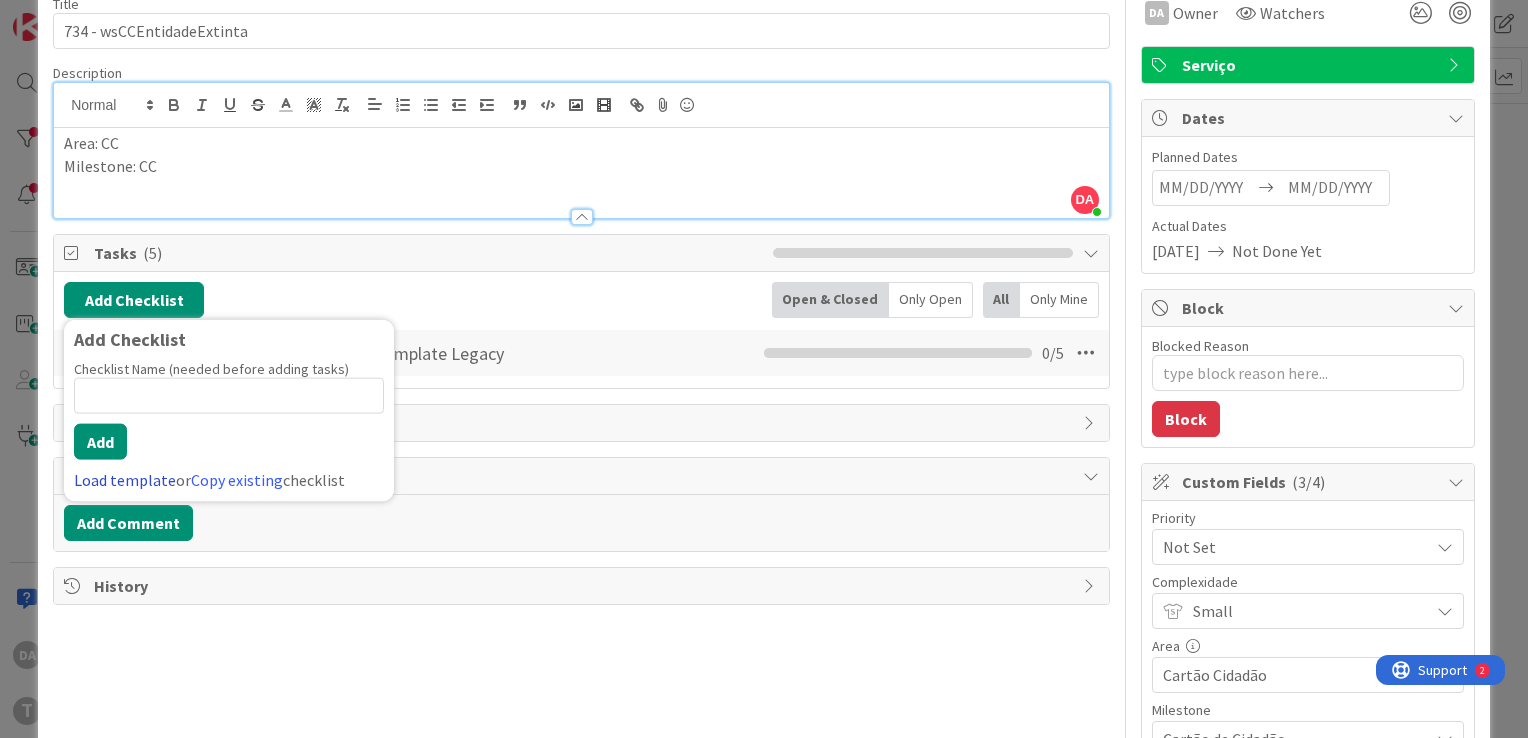 click on "Load template" at bounding box center [125, 480] 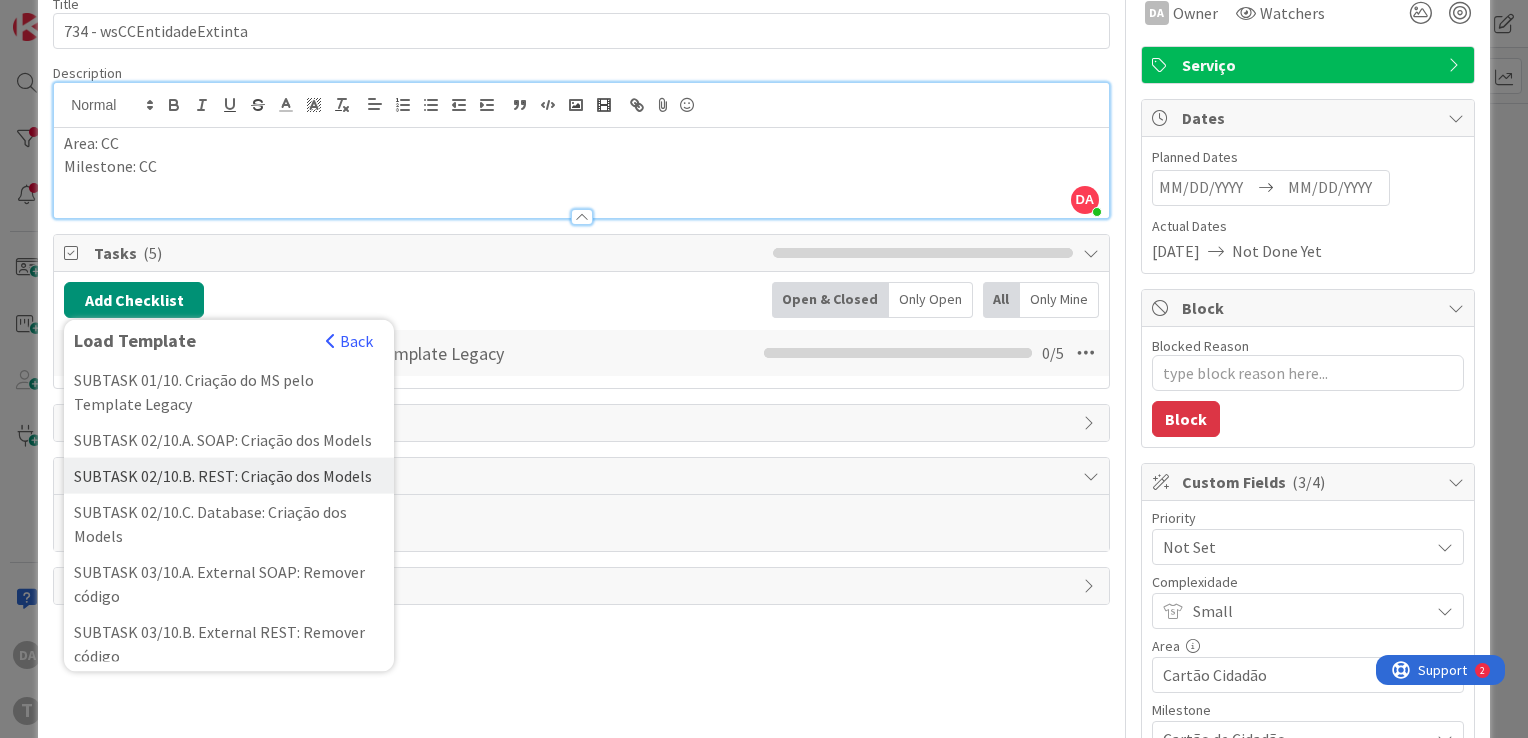 click on "SUBTASK 02/10.B. REST: Criação dos Models" at bounding box center (229, 476) 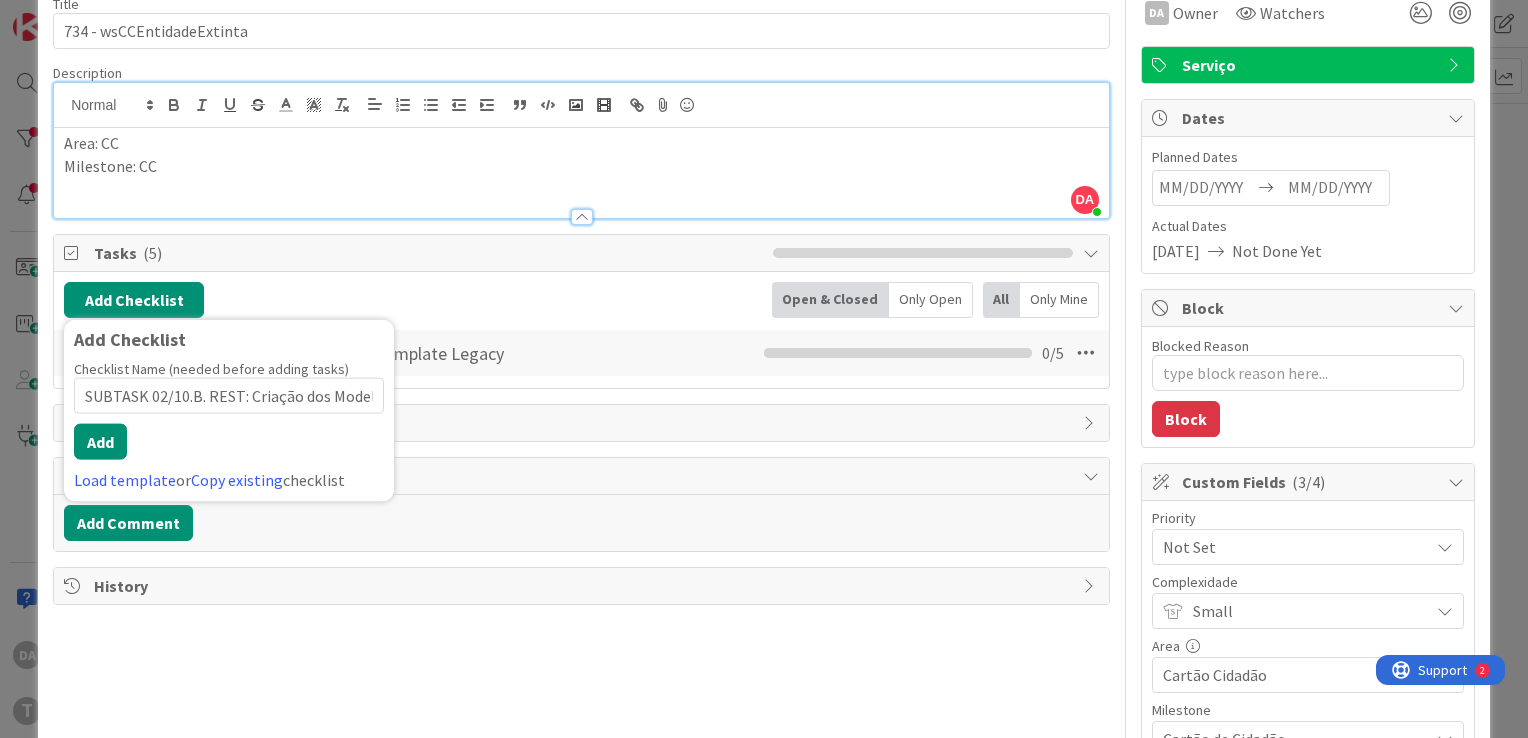 scroll, scrollTop: 0, scrollLeft: 4, axis: horizontal 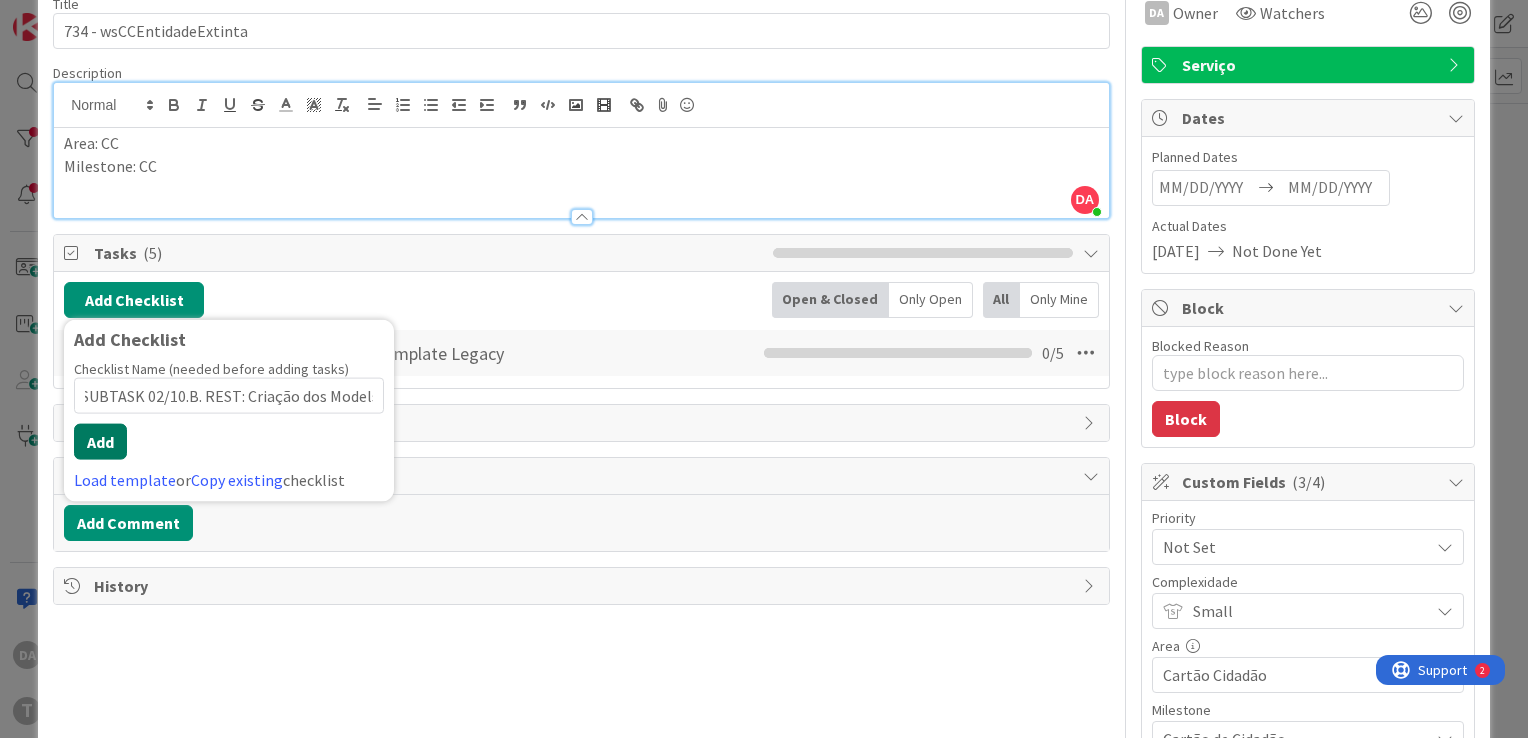 click on "Add" at bounding box center [100, 442] 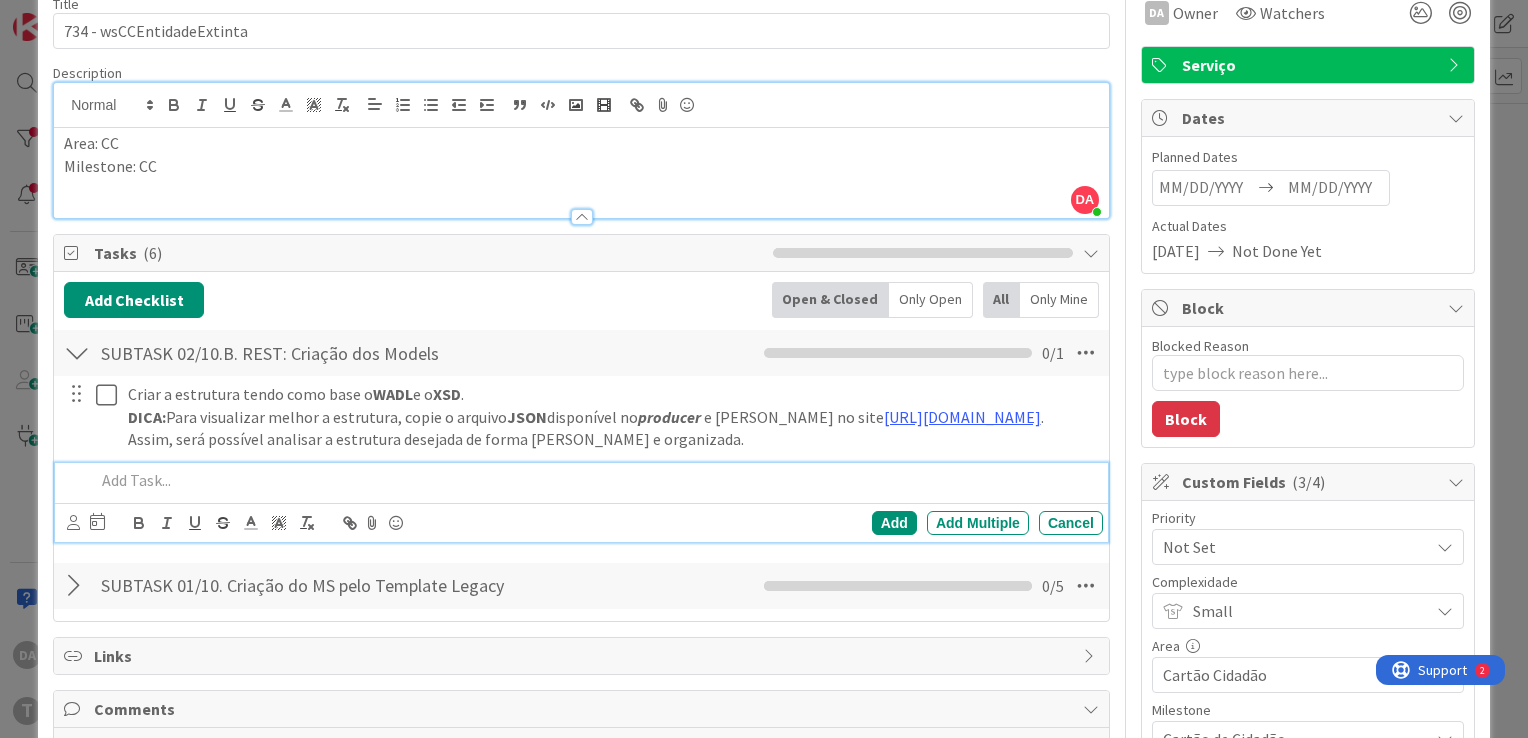 click at bounding box center [77, 353] 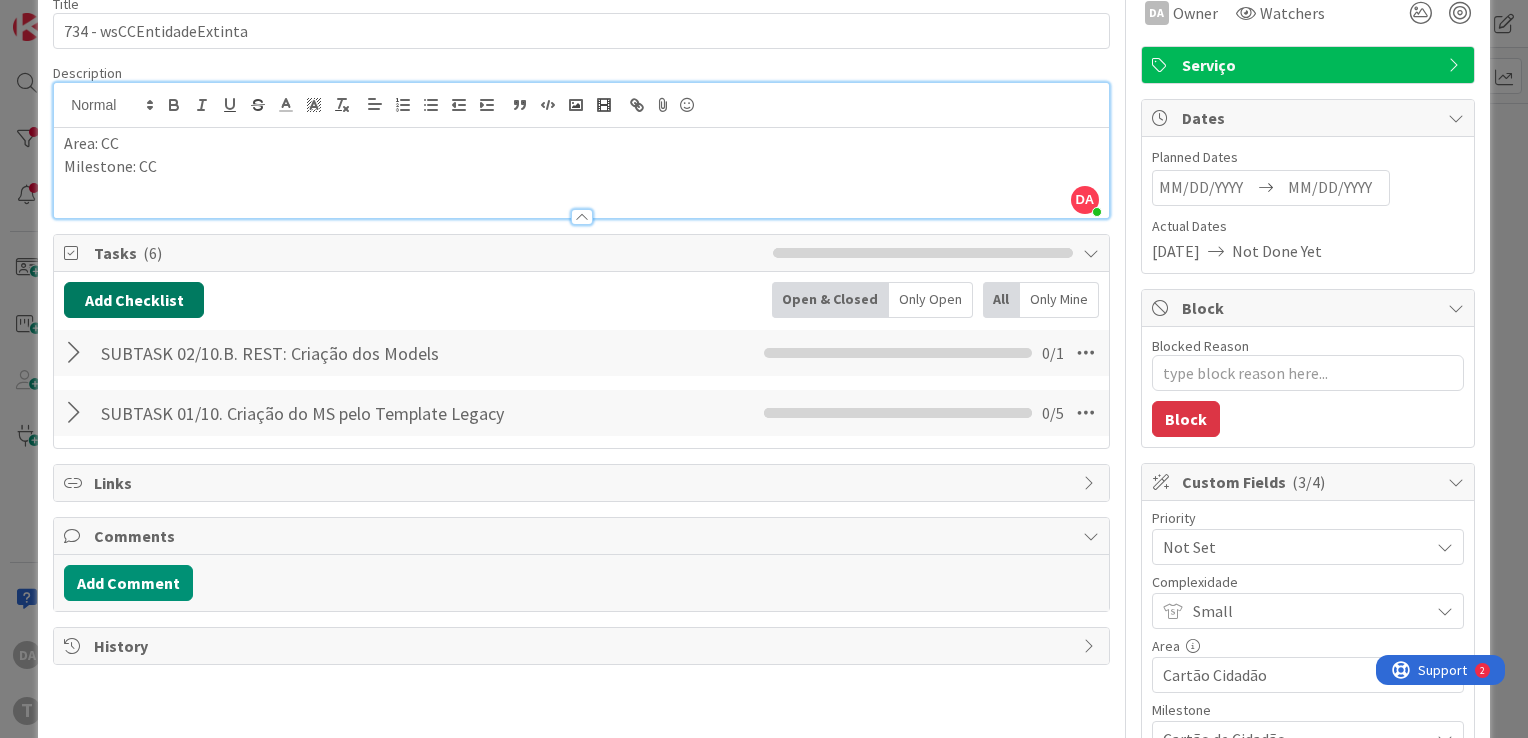 click on "Add Checklist" at bounding box center [134, 300] 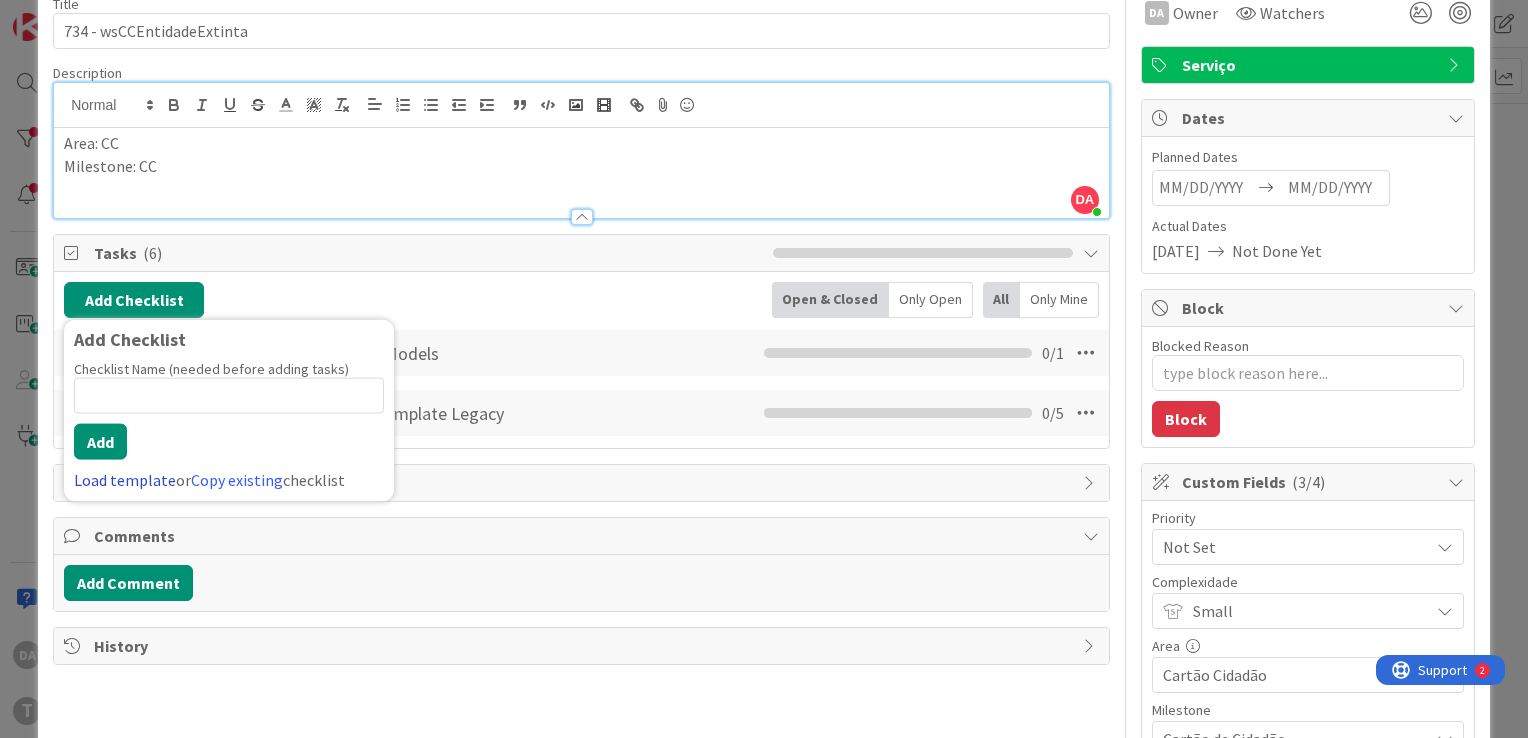 click on "Load template" at bounding box center [125, 480] 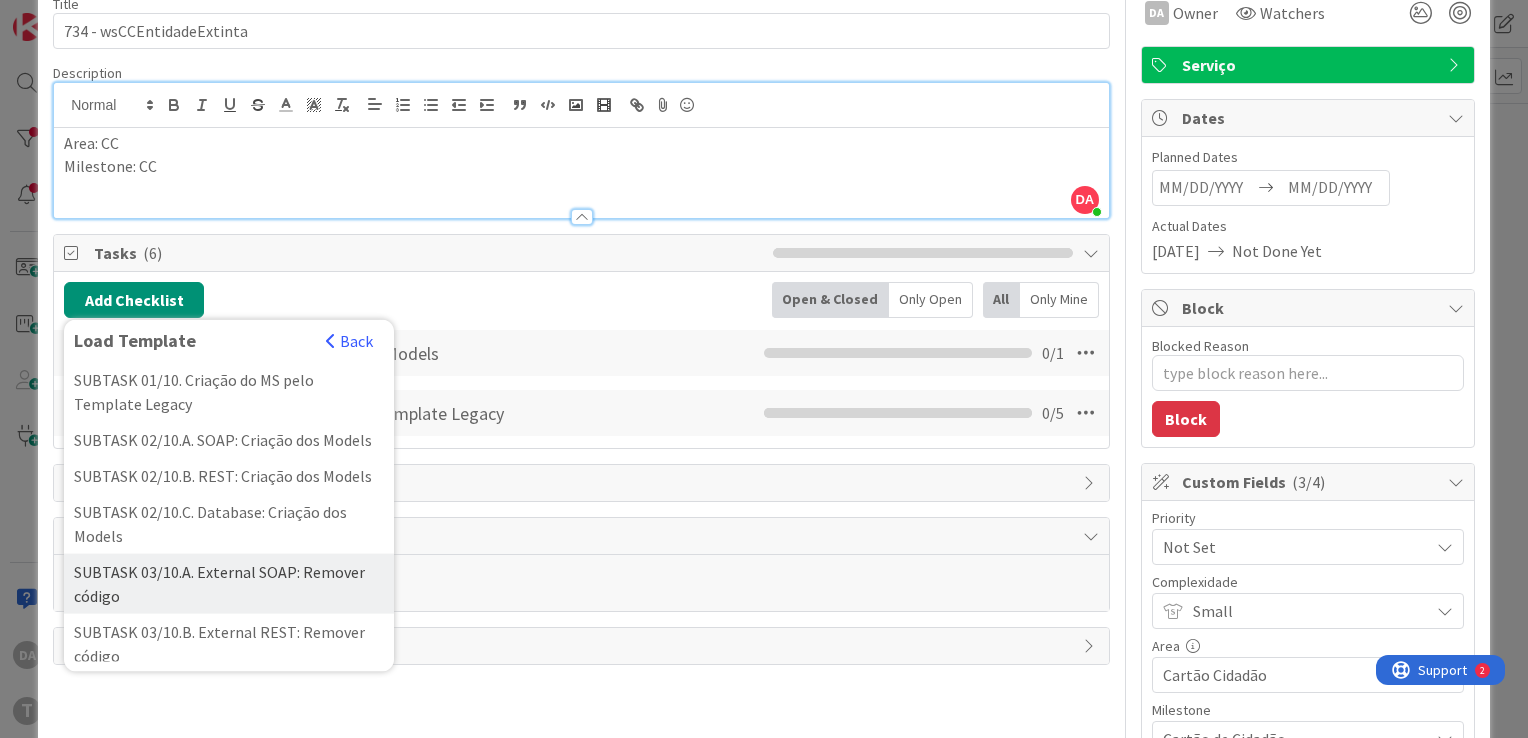 scroll, scrollTop: 100, scrollLeft: 0, axis: vertical 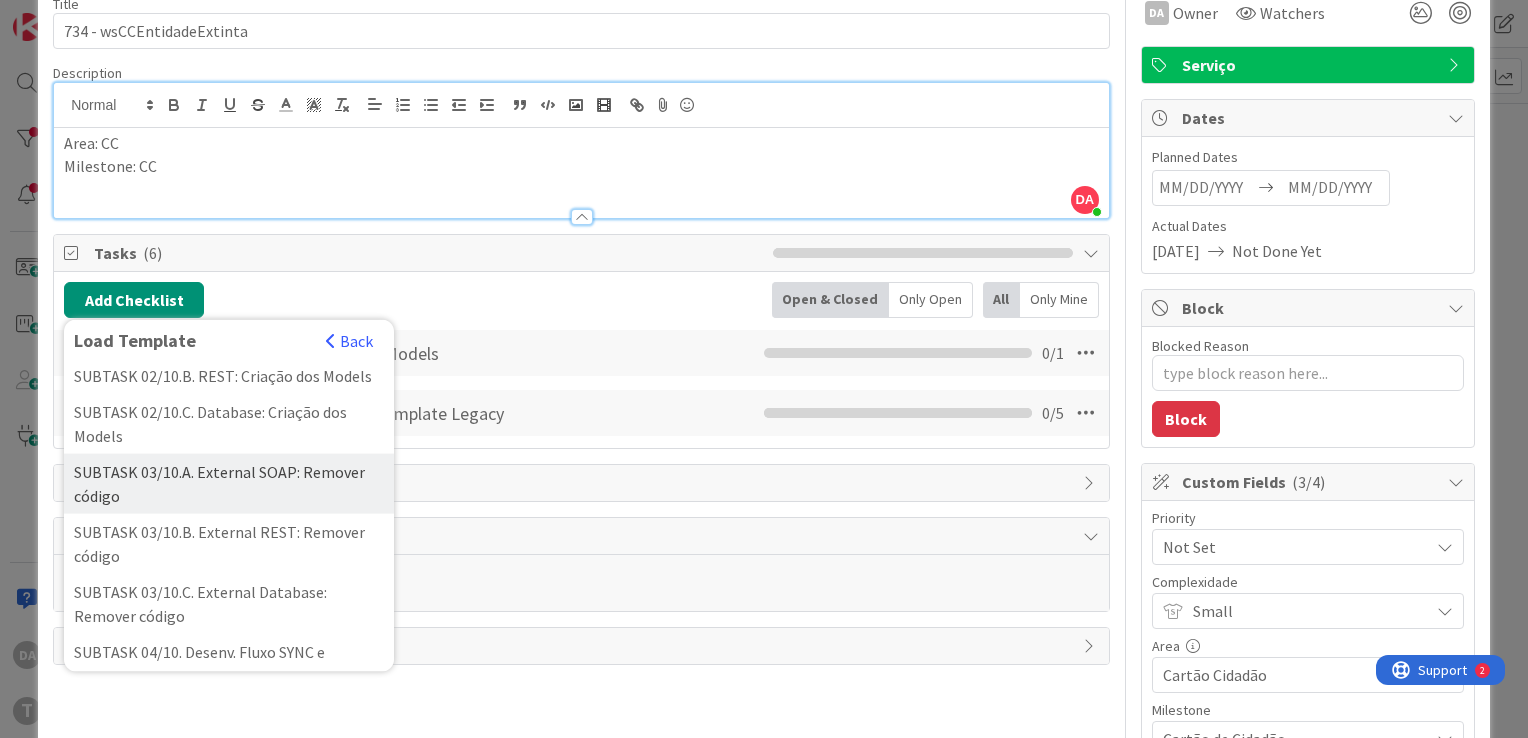 click on "SUBTASK 03/10.A. External SOAP: Remover código" at bounding box center [229, 484] 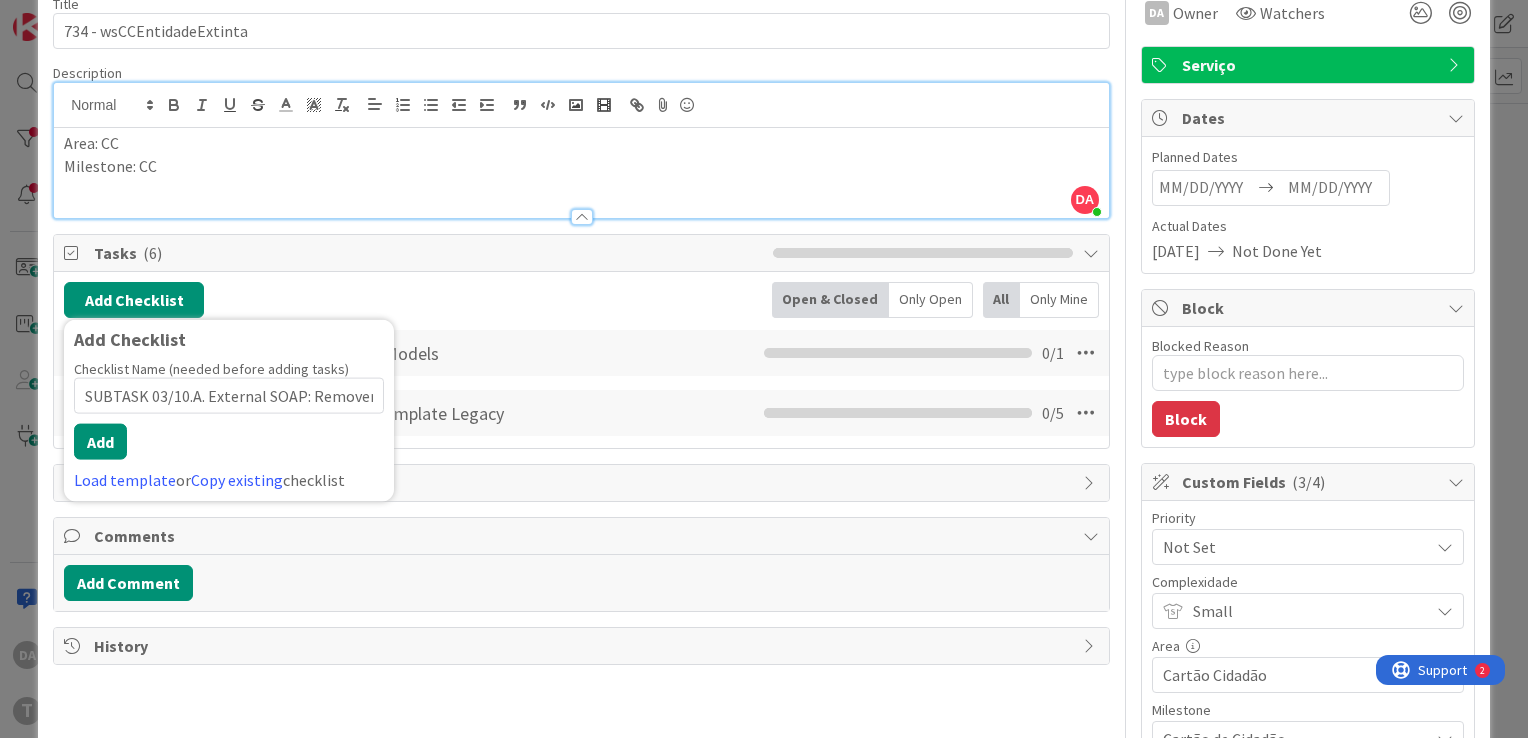 scroll, scrollTop: 0, scrollLeft: 43, axis: horizontal 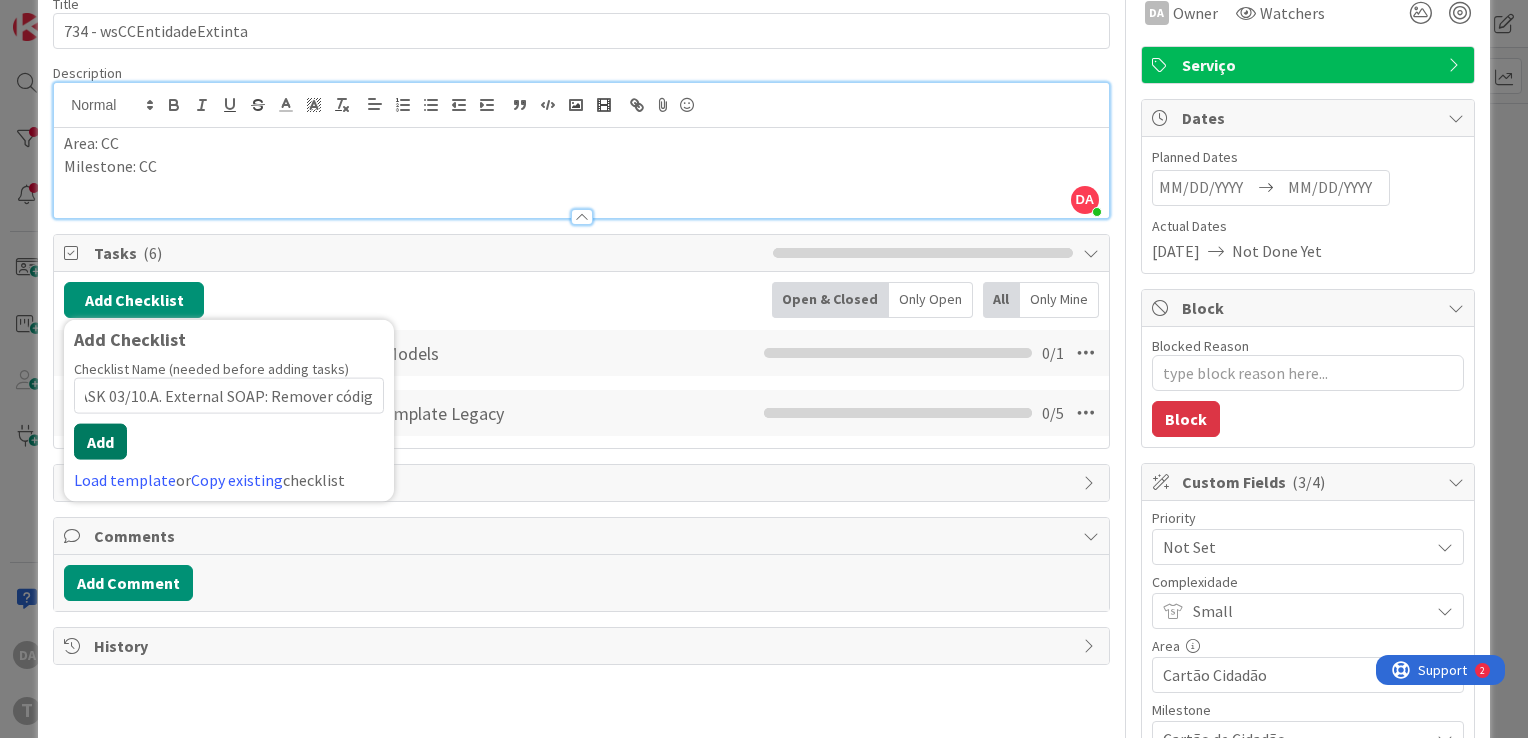 click on "Add" at bounding box center [100, 442] 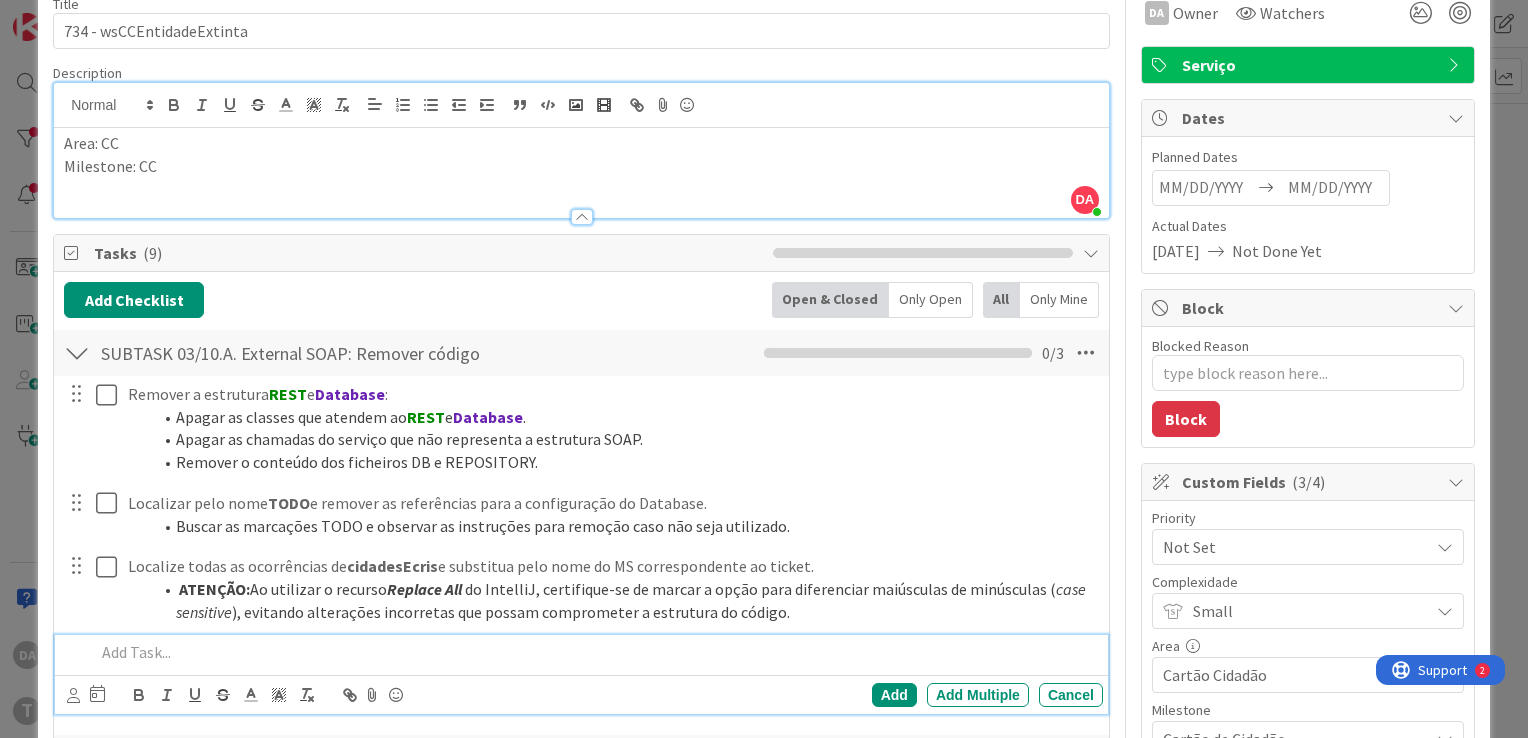 click at bounding box center [77, 353] 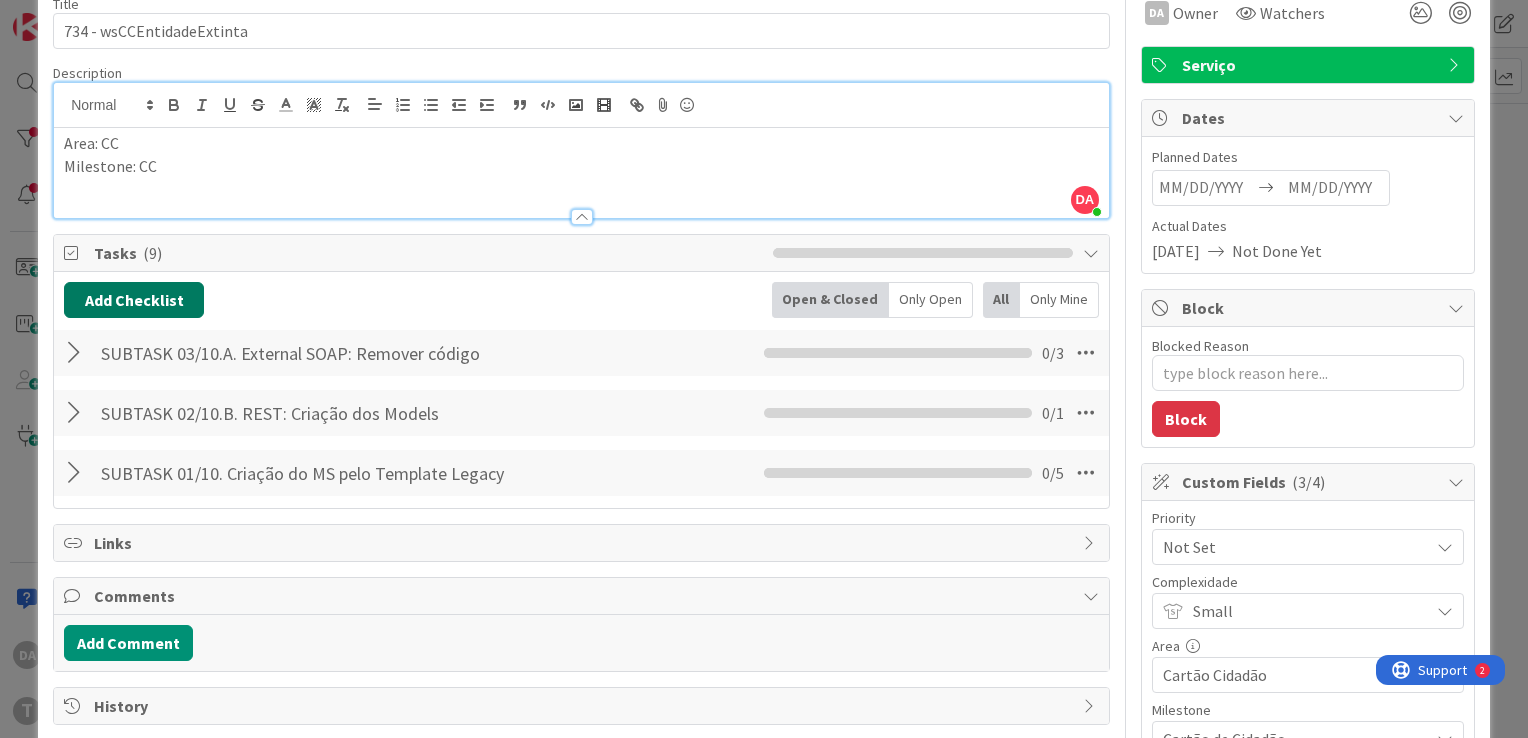 click on "Add Checklist" at bounding box center [134, 300] 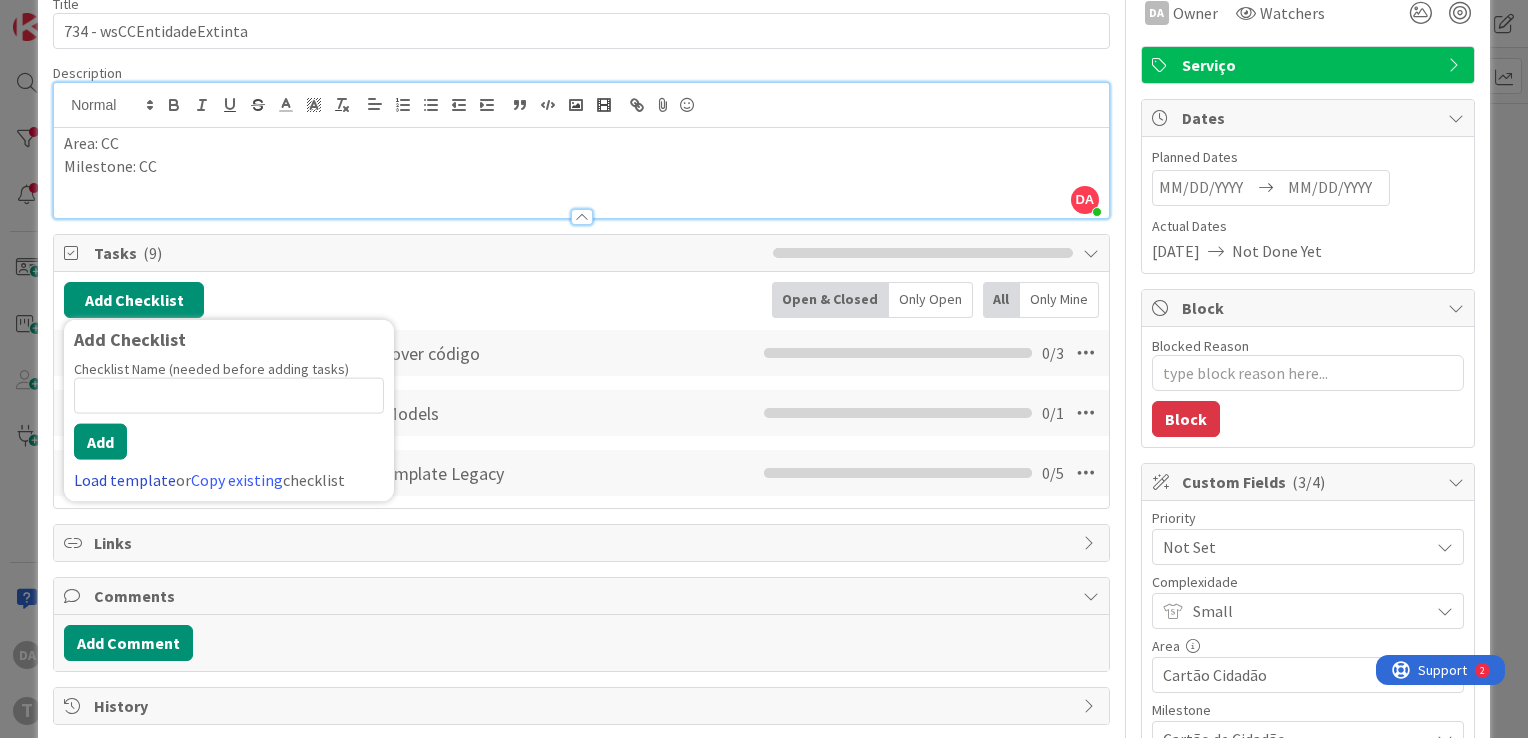 click on "Load template" at bounding box center [125, 480] 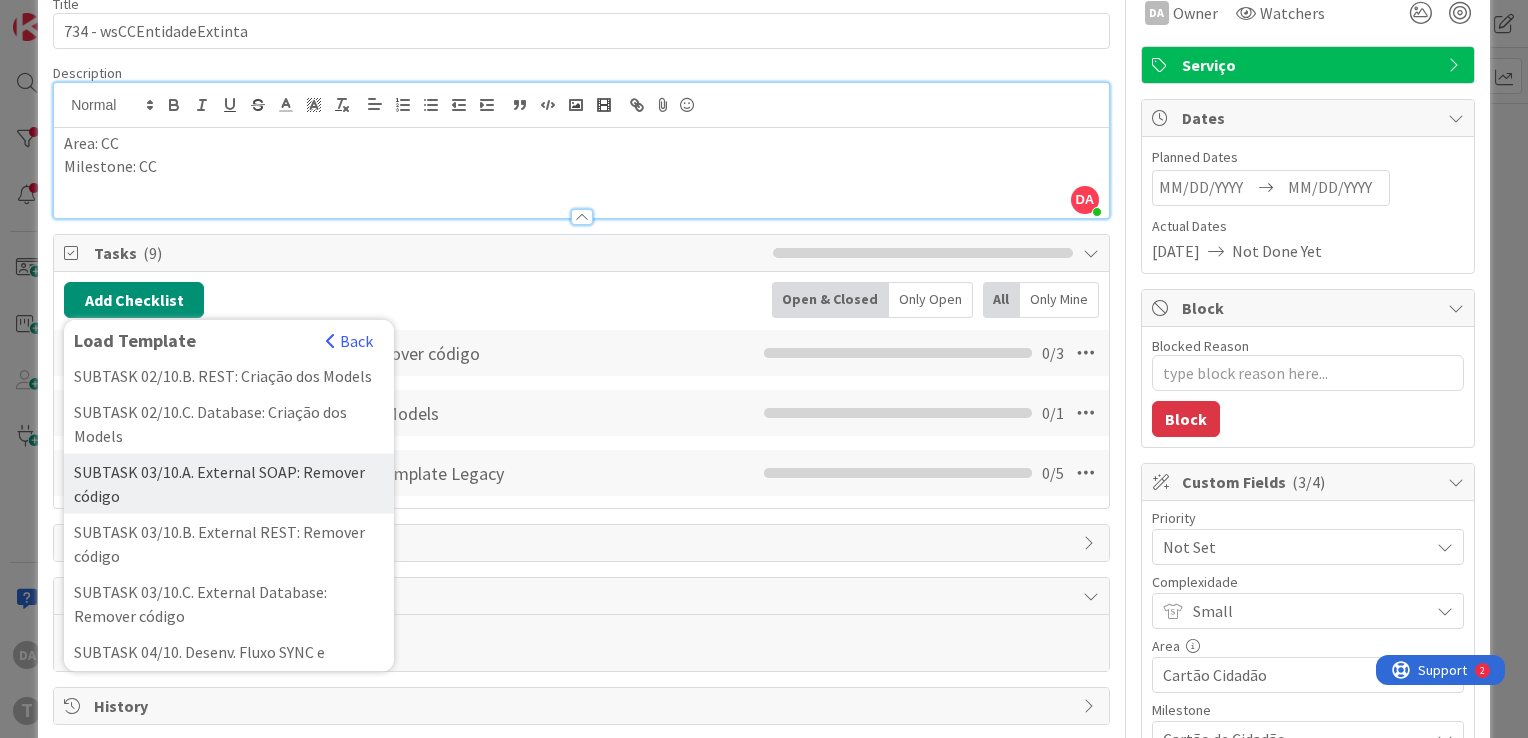 scroll, scrollTop: 200, scrollLeft: 0, axis: vertical 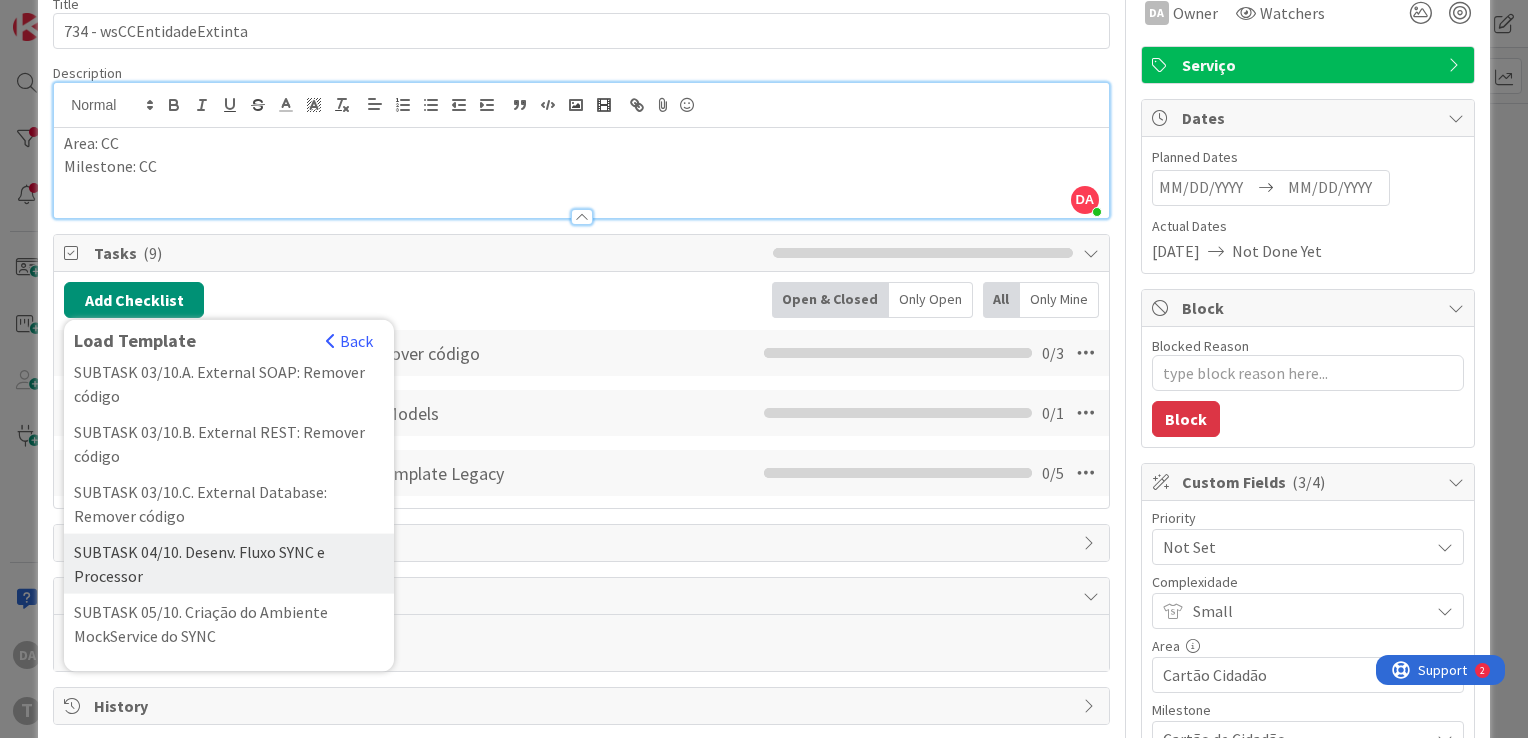 click on "SUBTASK 04/10. Desenv. Fluxo SYNC e Processor" at bounding box center [229, 564] 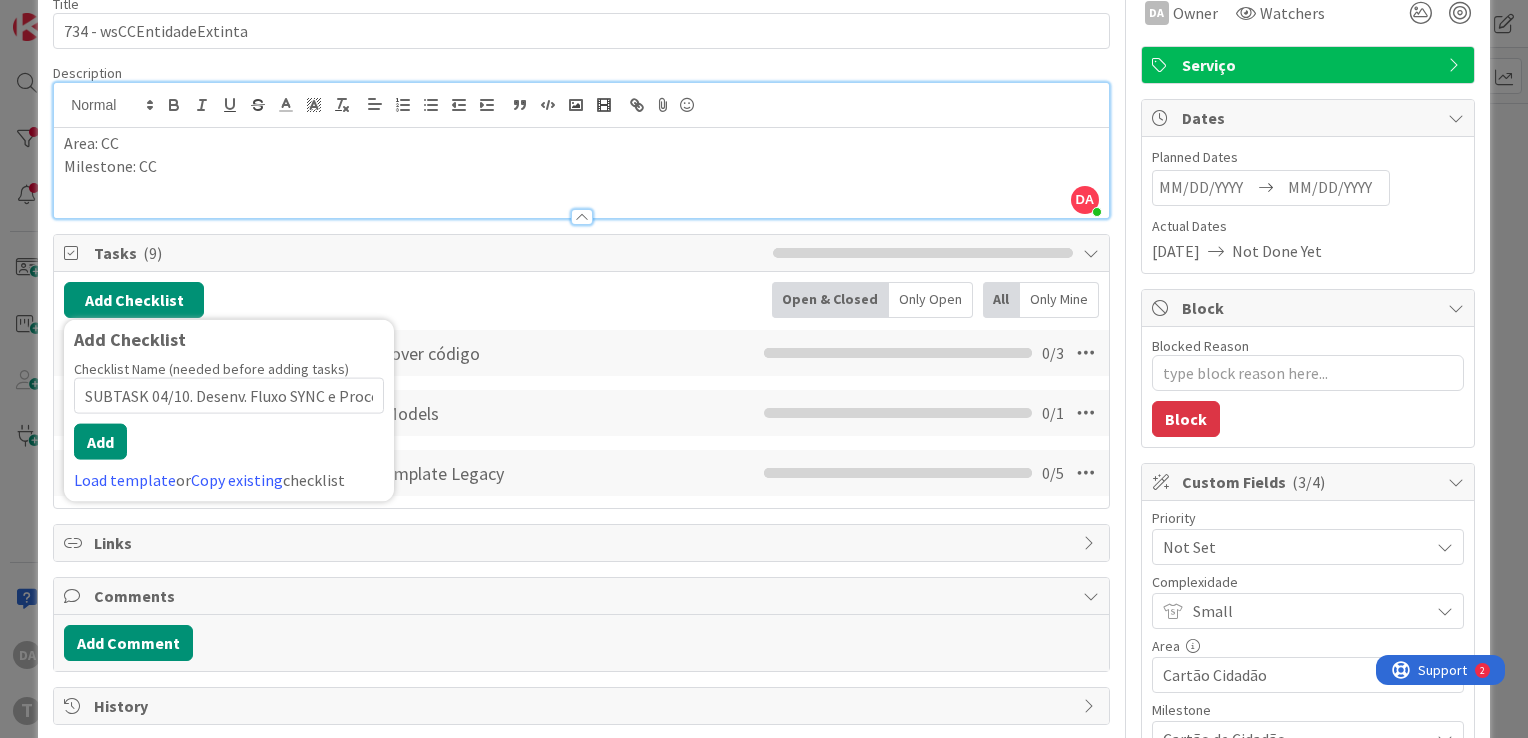 scroll, scrollTop: 0, scrollLeft: 31, axis: horizontal 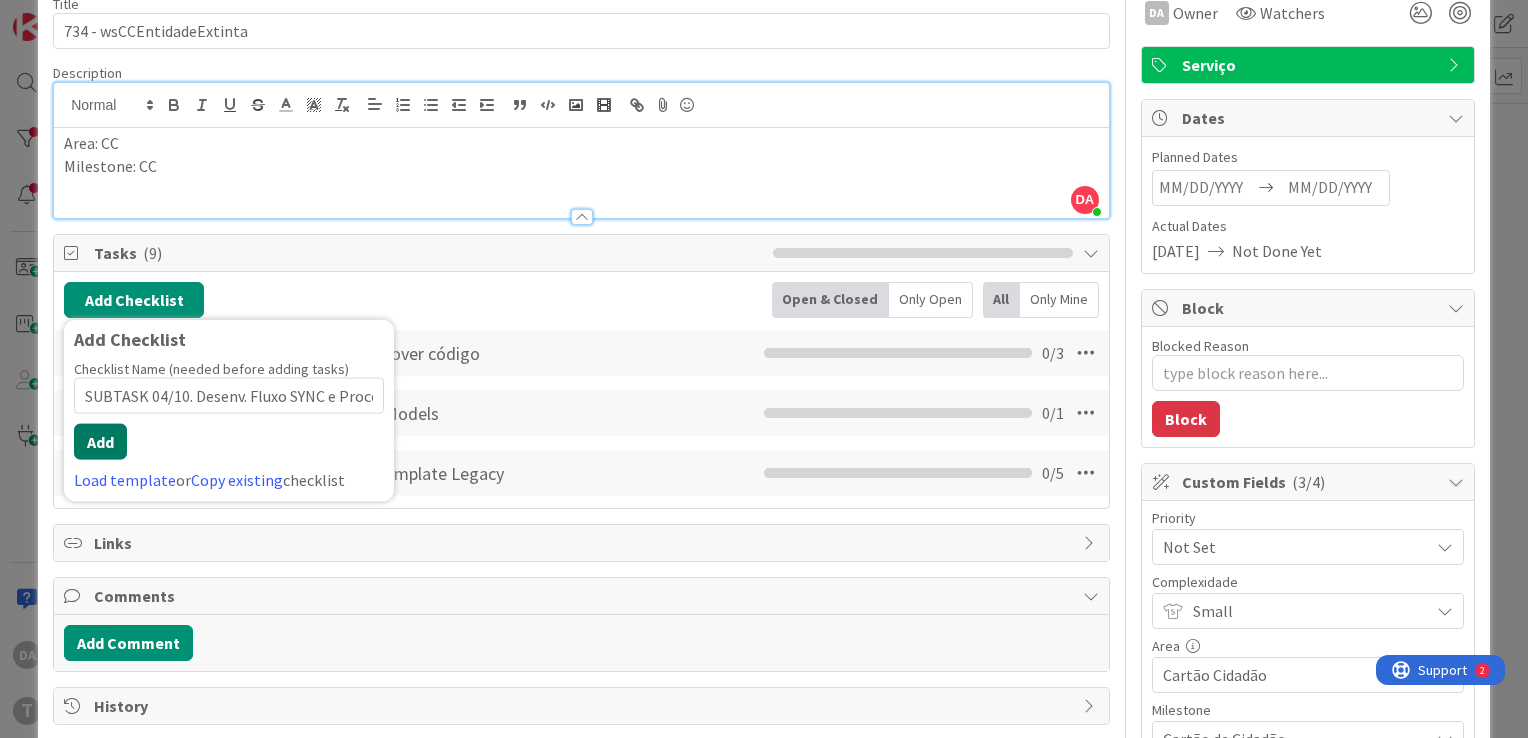 click on "Add" at bounding box center [100, 442] 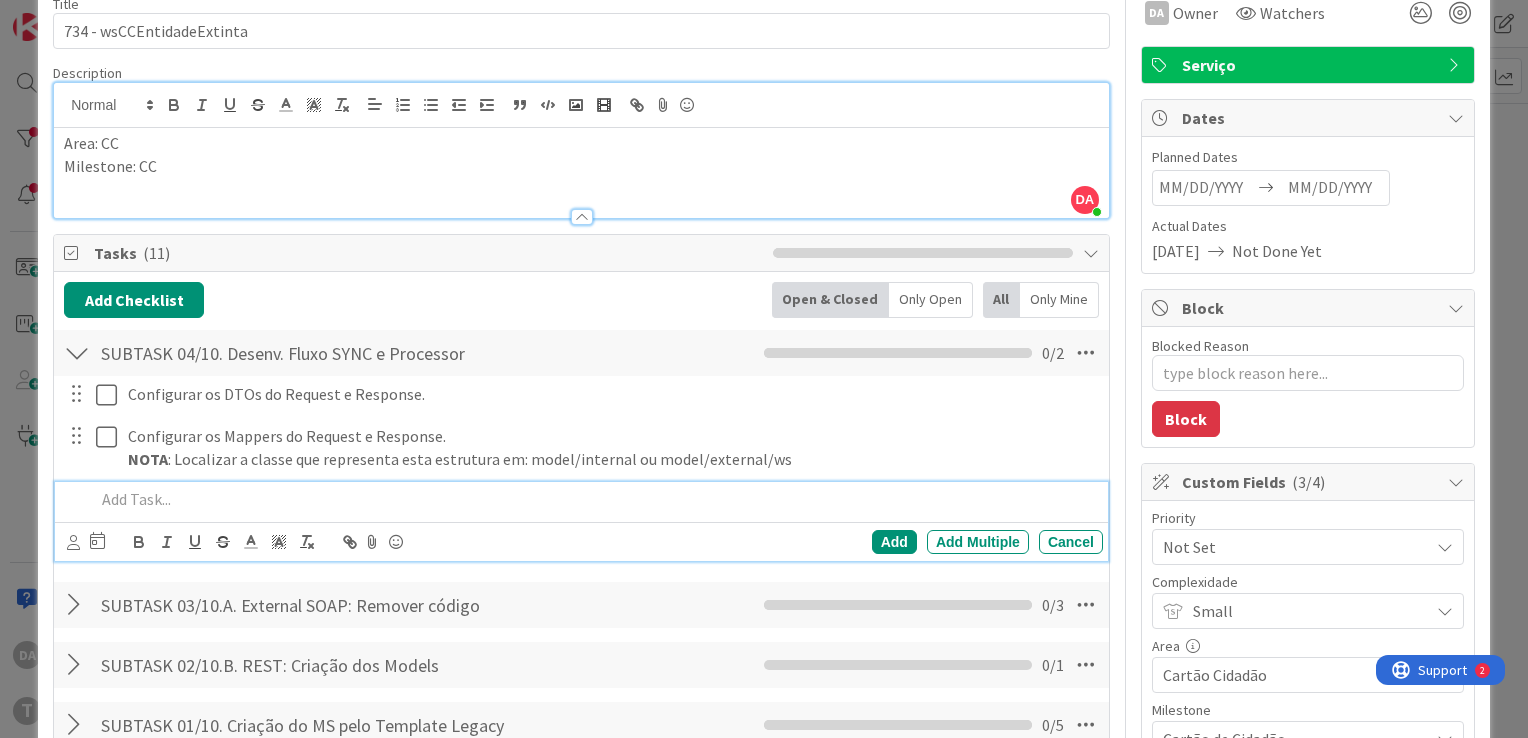 click at bounding box center [77, 353] 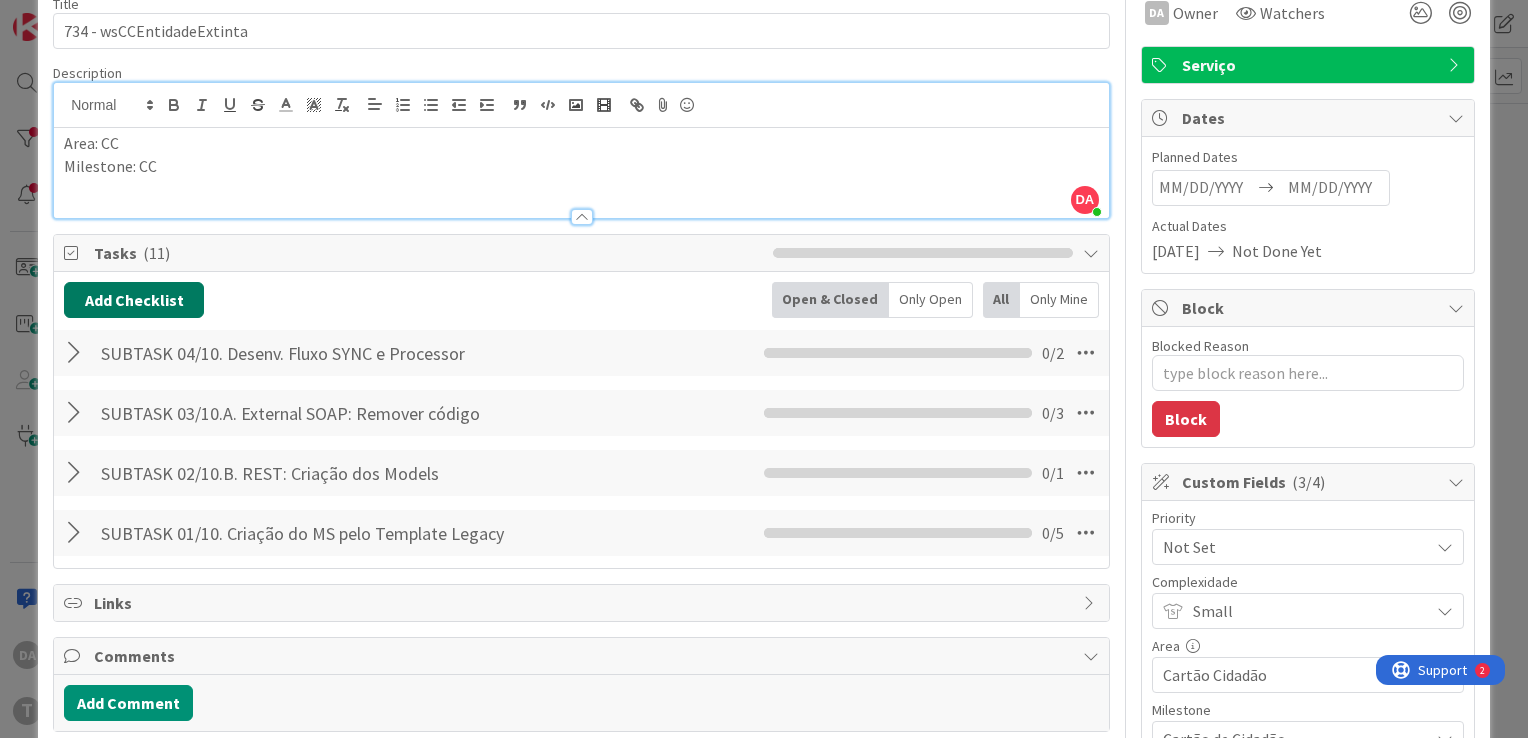 click on "Add Checklist" at bounding box center [134, 300] 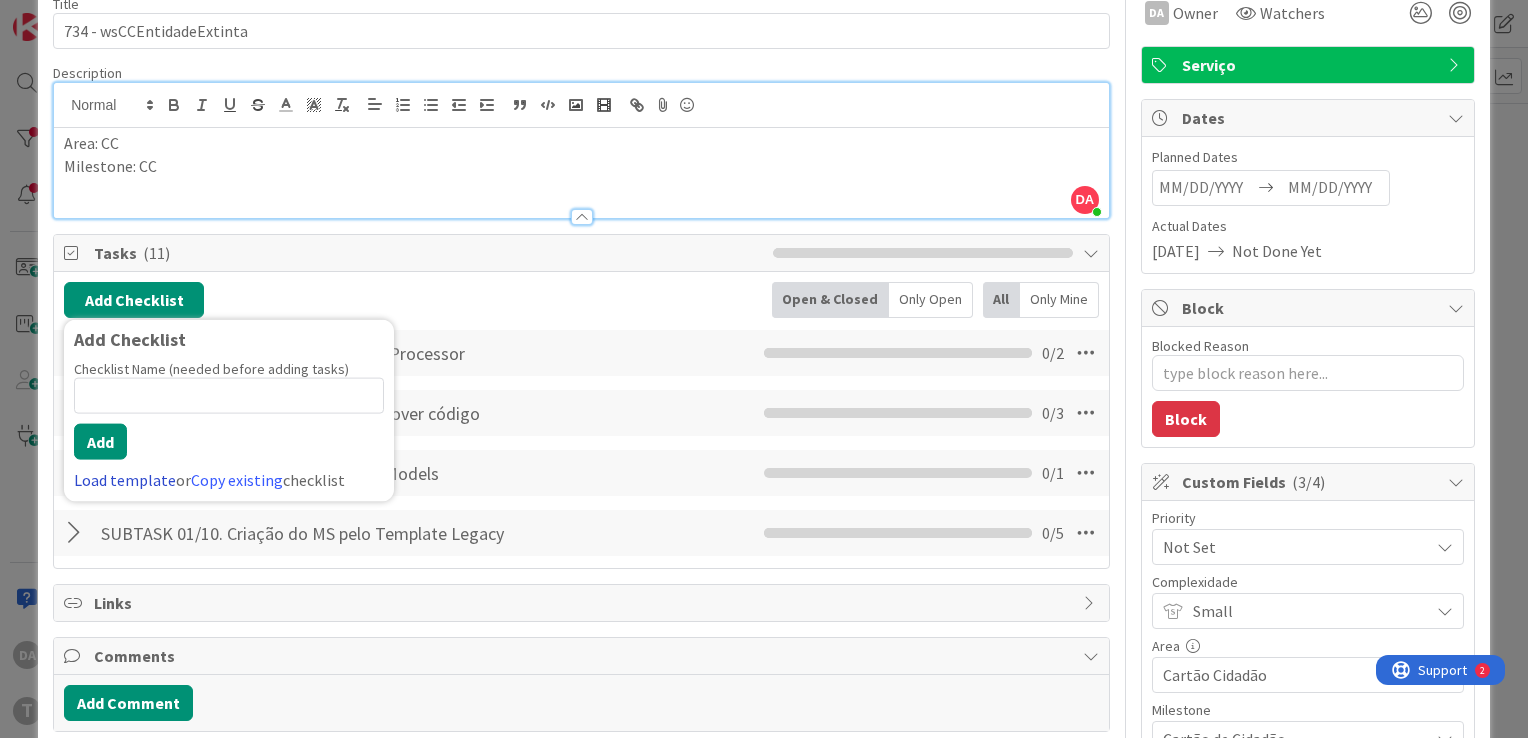 click on "Load template" at bounding box center [125, 480] 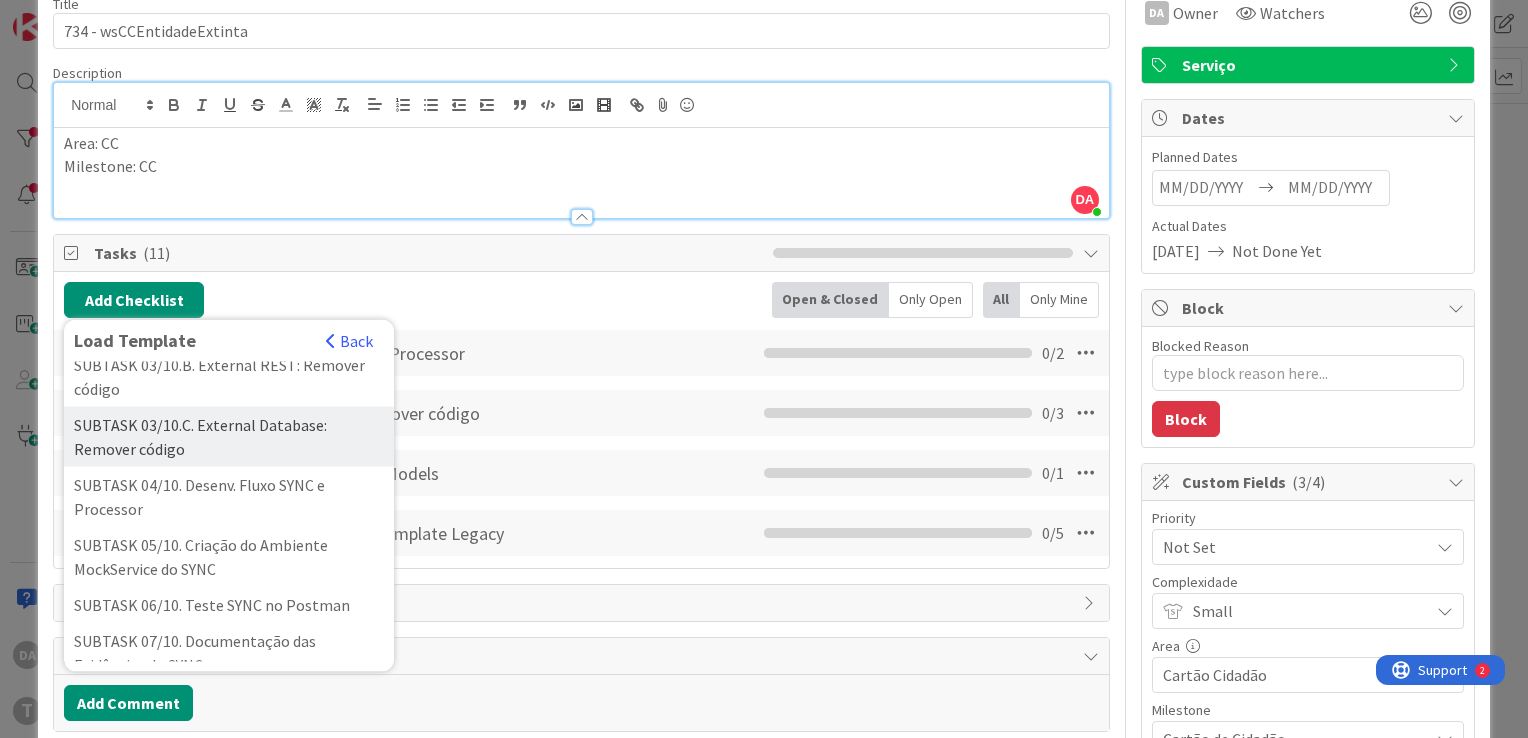scroll, scrollTop: 300, scrollLeft: 0, axis: vertical 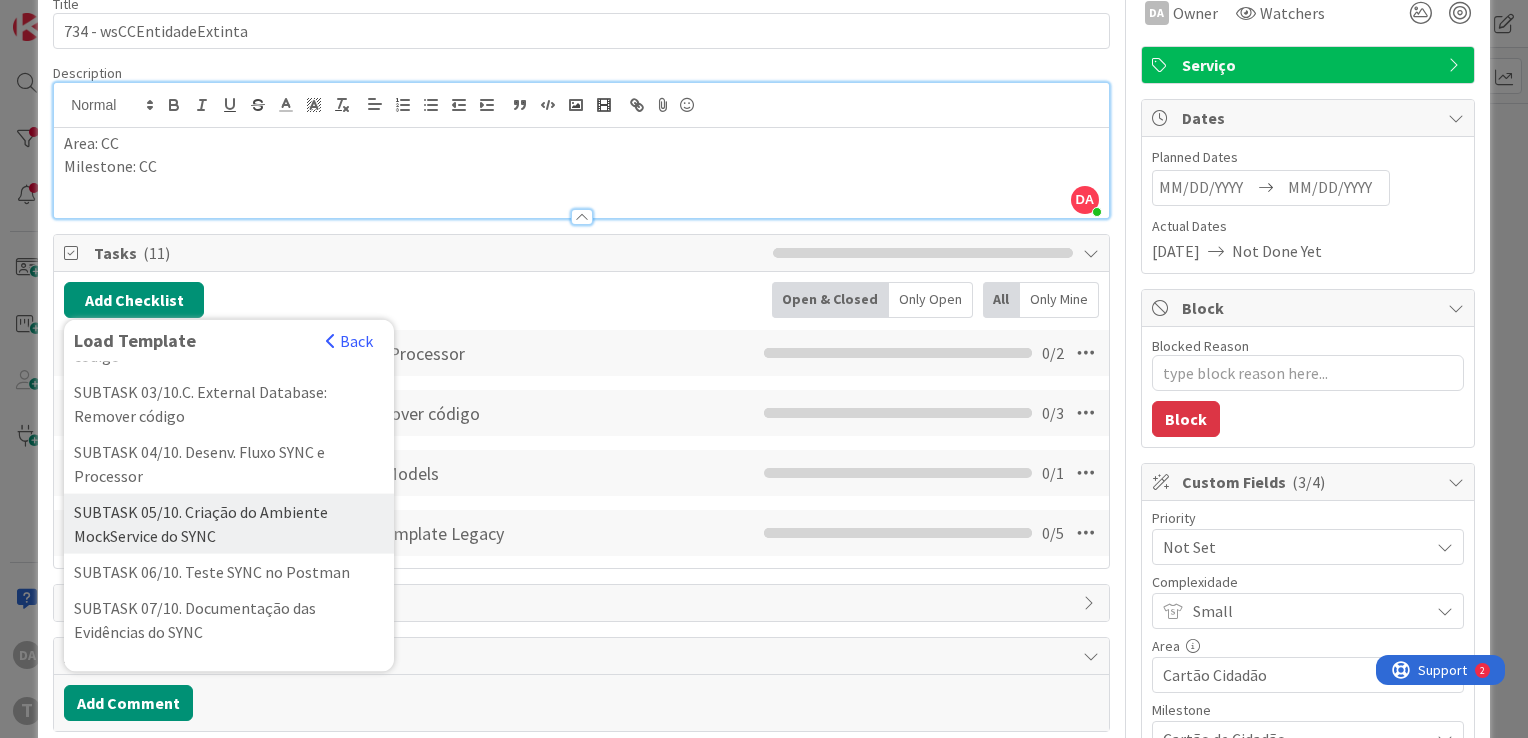 click on "SUBTASK 05/10. Criação do Ambiente MockService do SYNC" at bounding box center [229, 524] 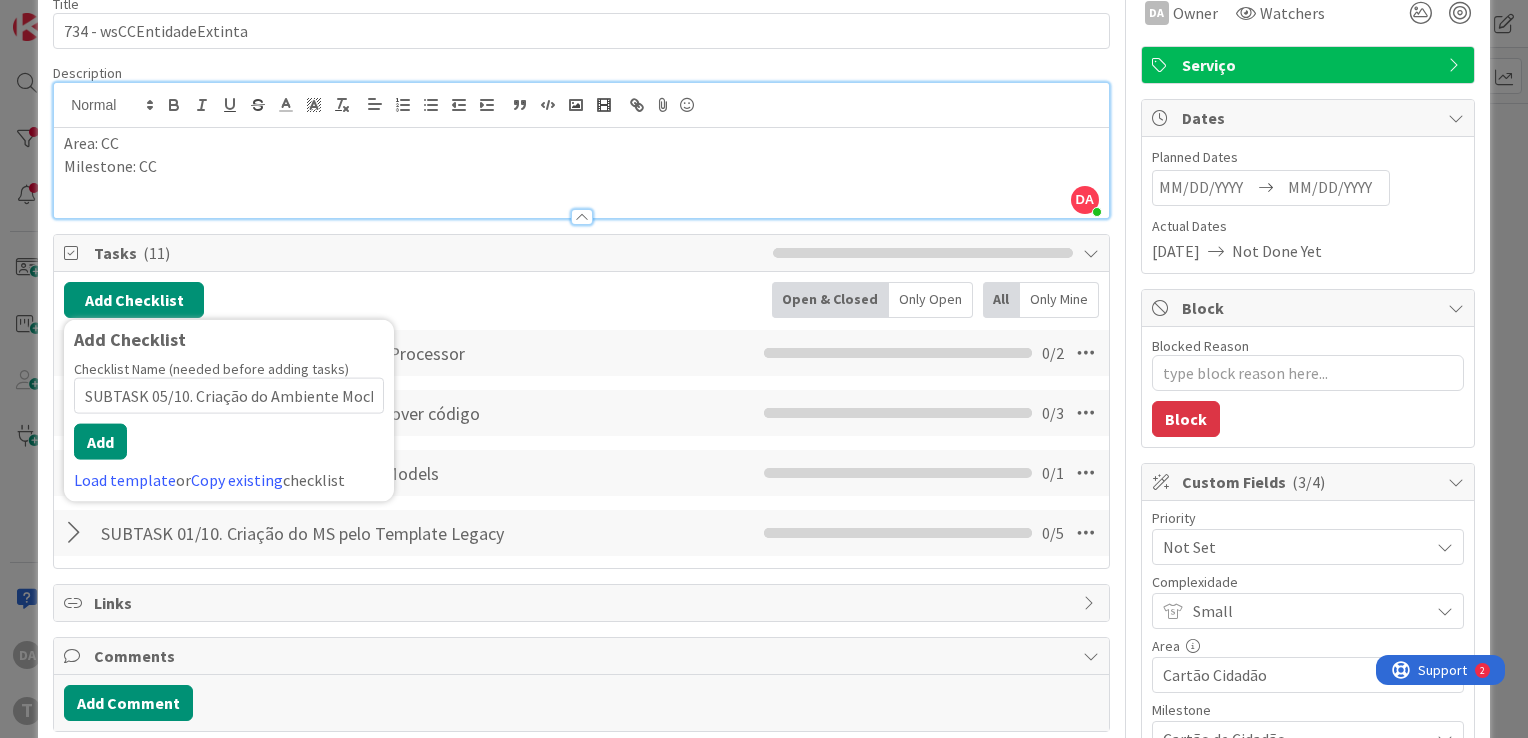 scroll, scrollTop: 0, scrollLeft: 107, axis: horizontal 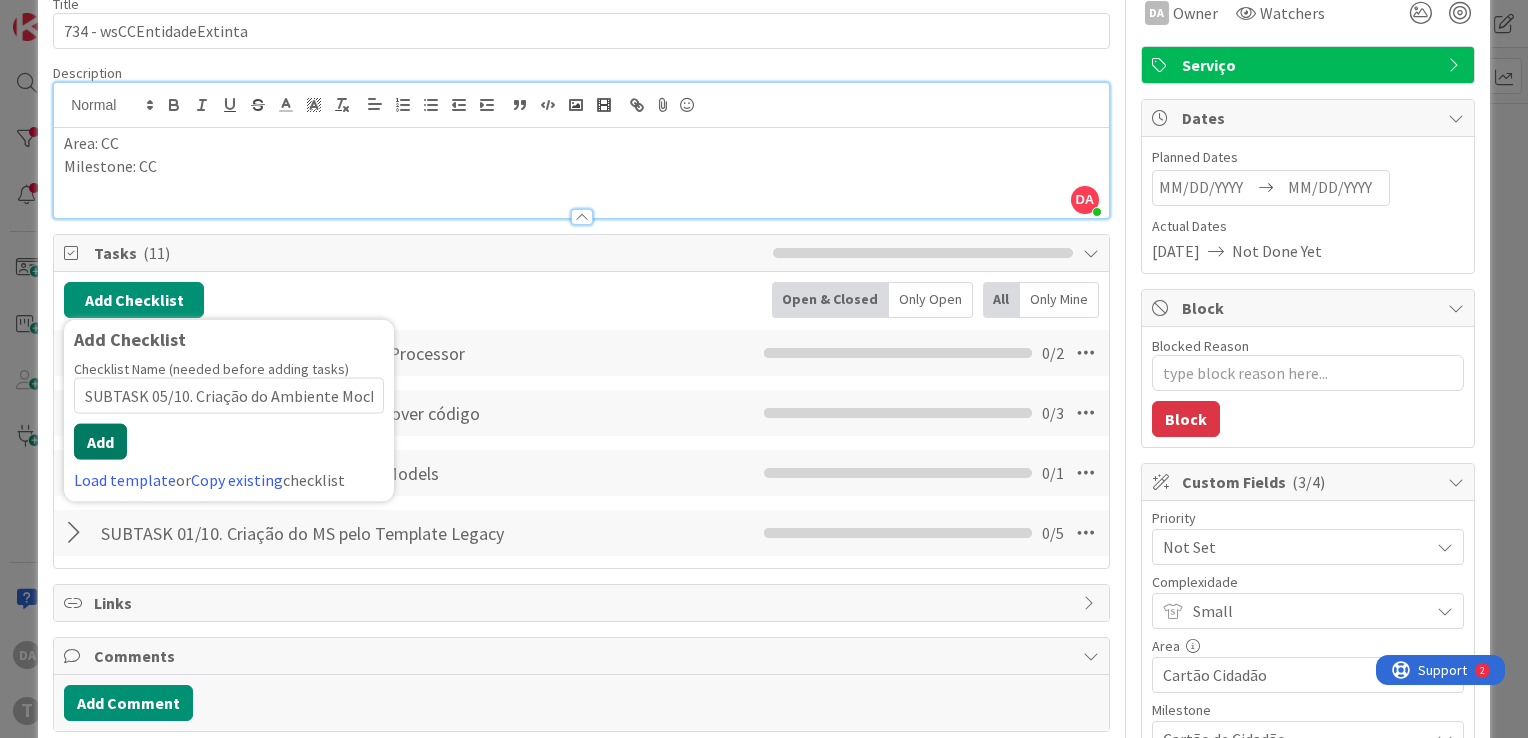 click on "Add" at bounding box center [100, 442] 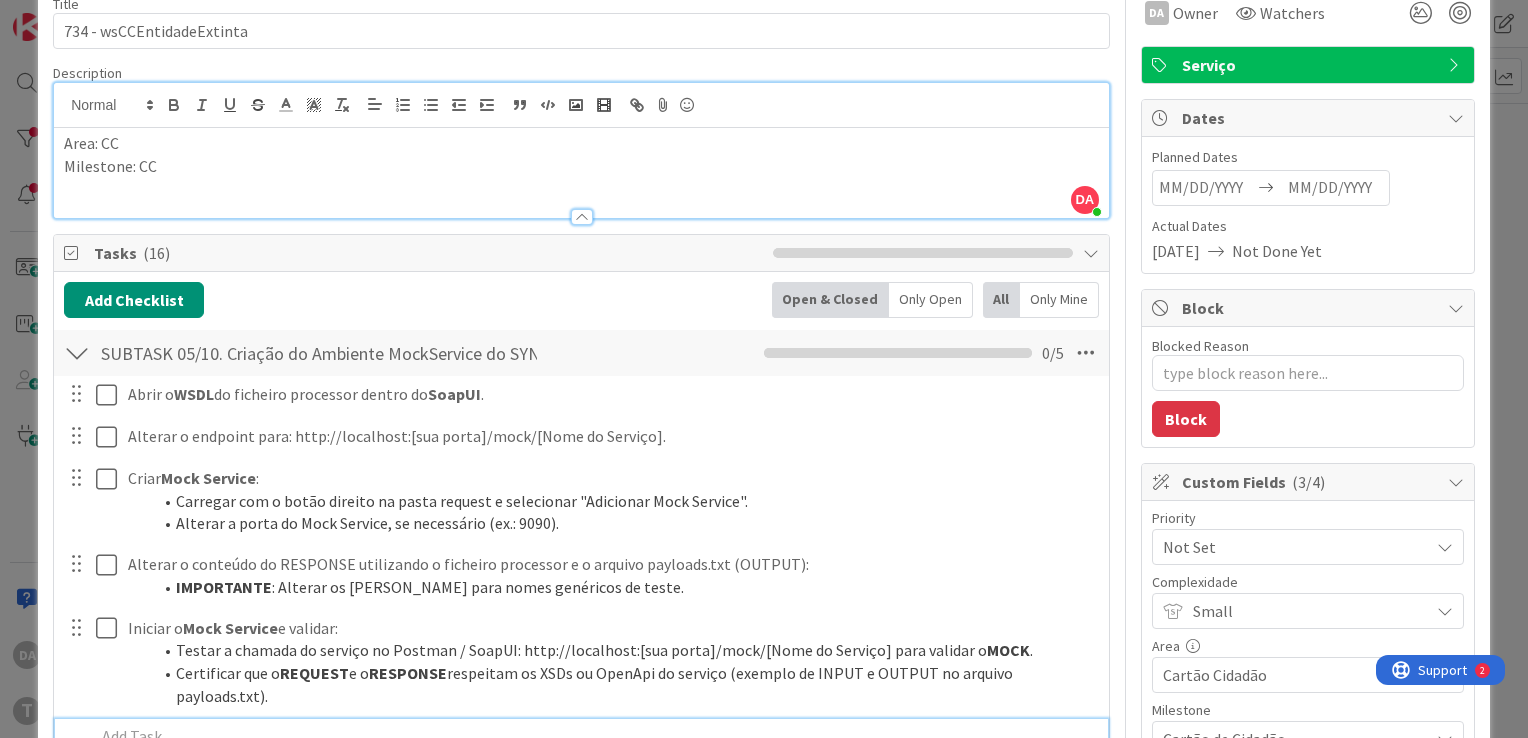 scroll, scrollTop: 104, scrollLeft: 0, axis: vertical 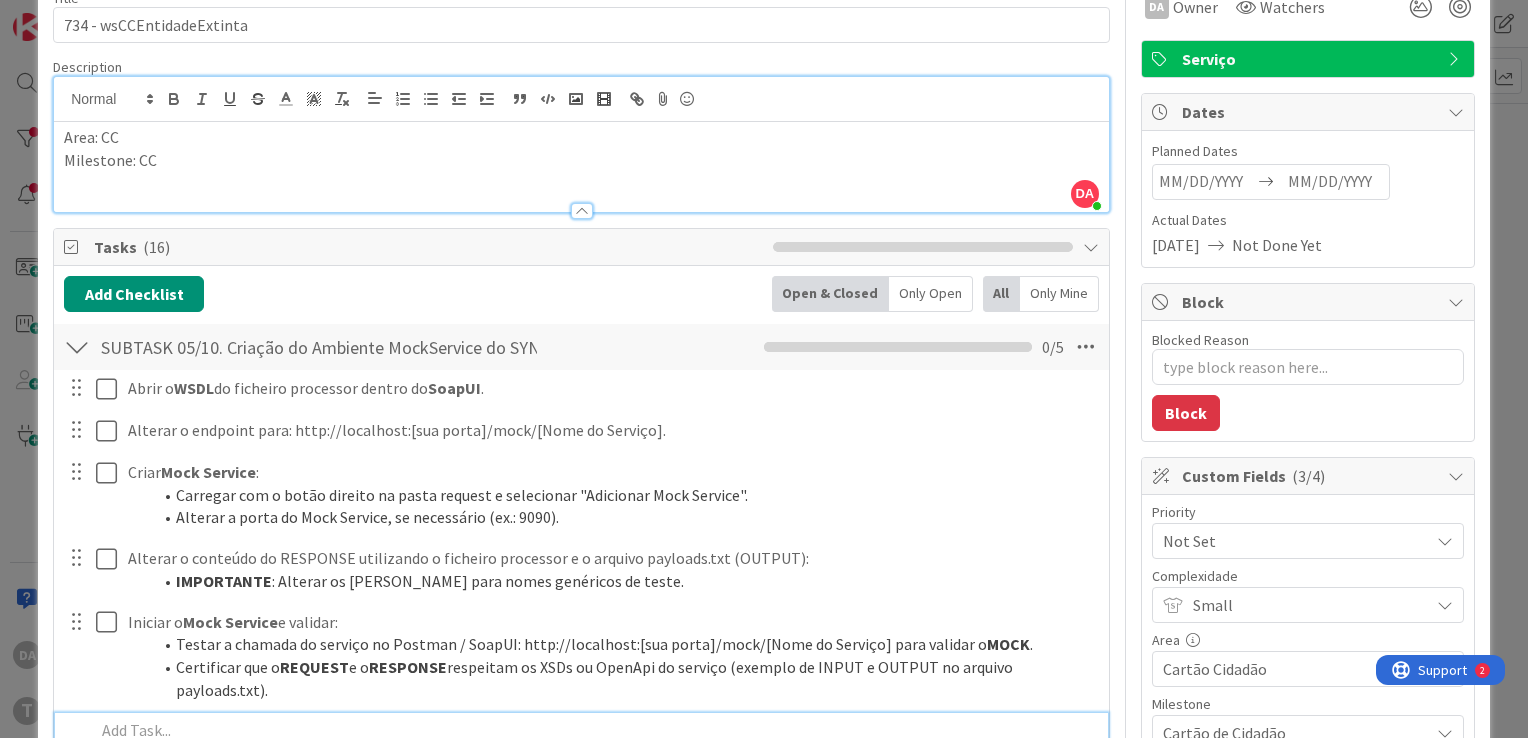 click at bounding box center (77, 347) 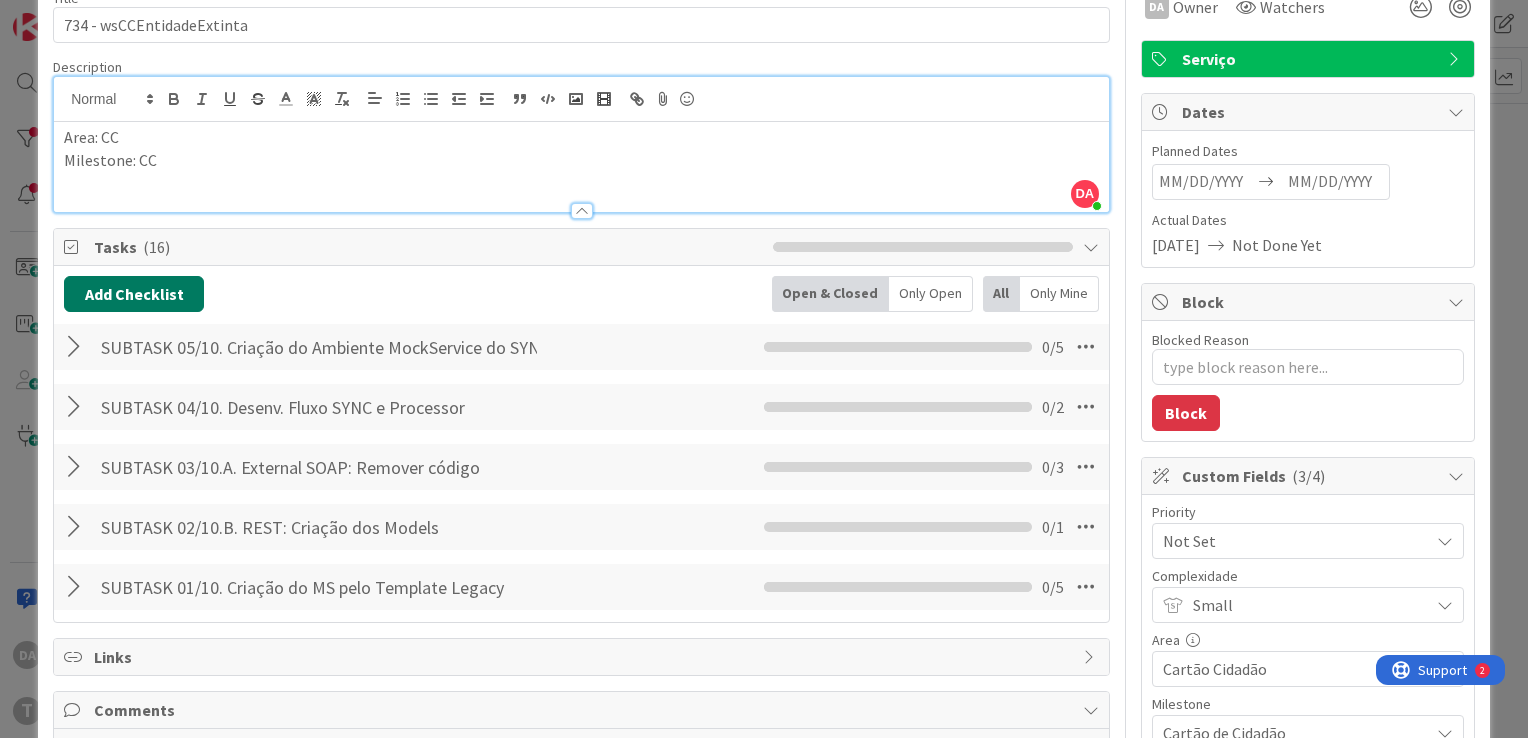 click on "Add Checklist" at bounding box center [134, 294] 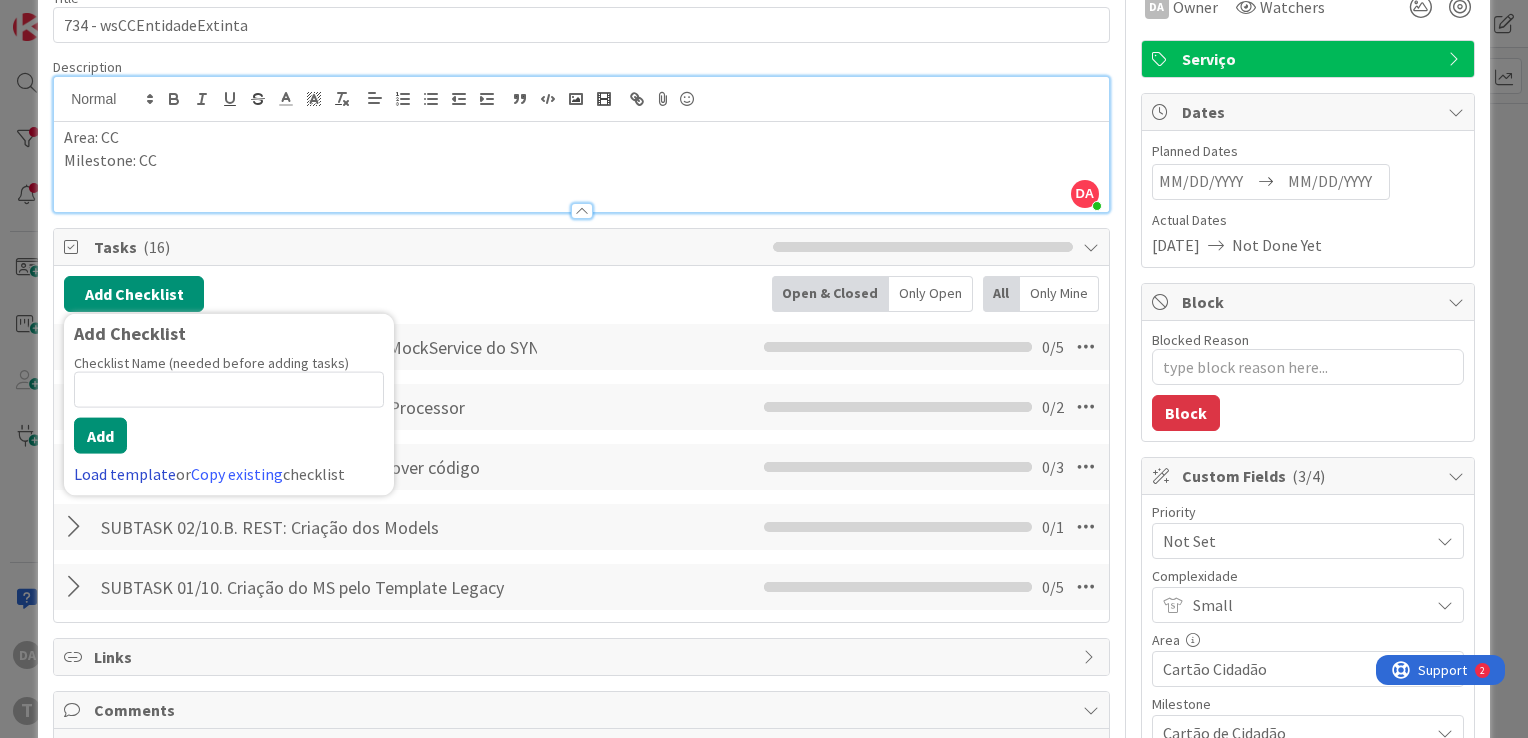click on "Load template" at bounding box center [125, 474] 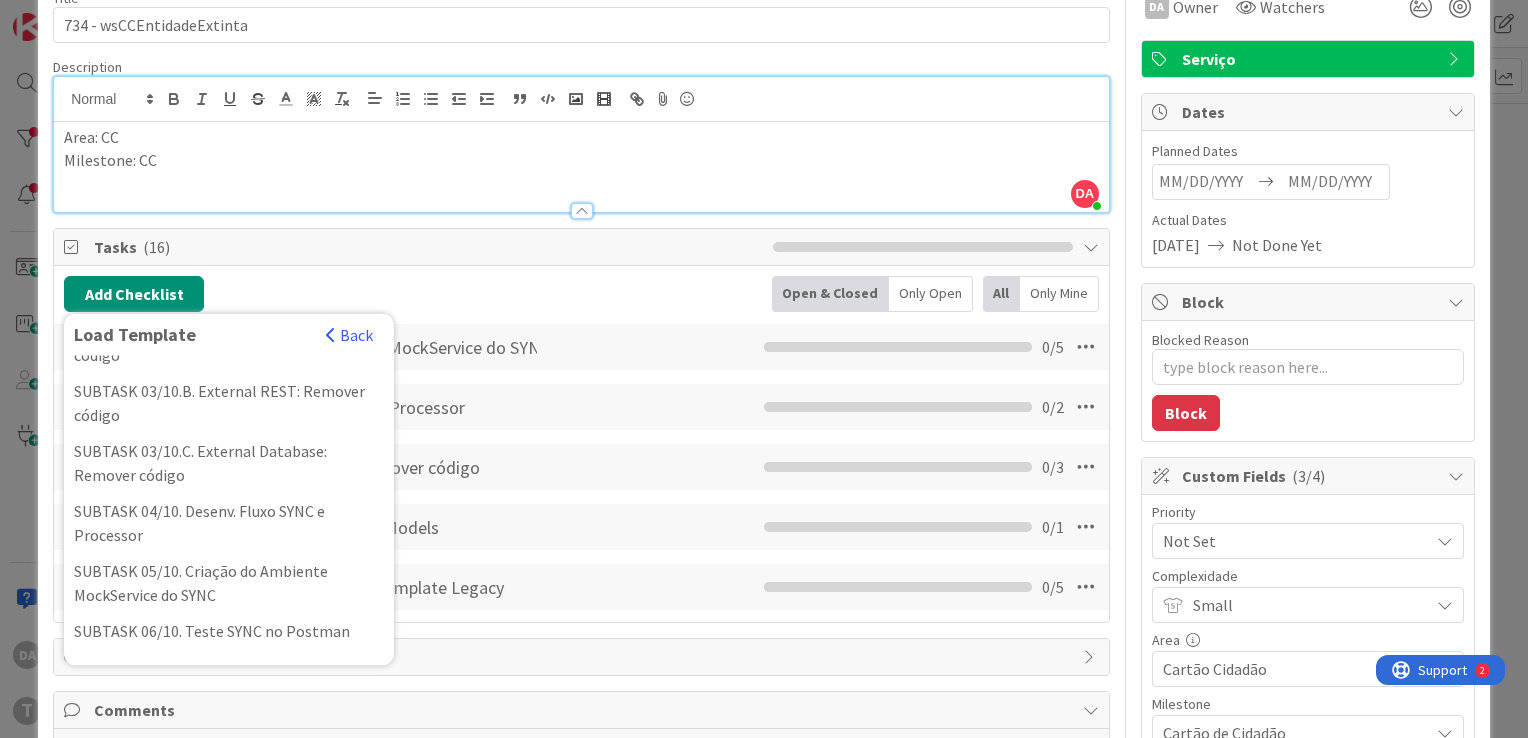 scroll, scrollTop: 300, scrollLeft: 0, axis: vertical 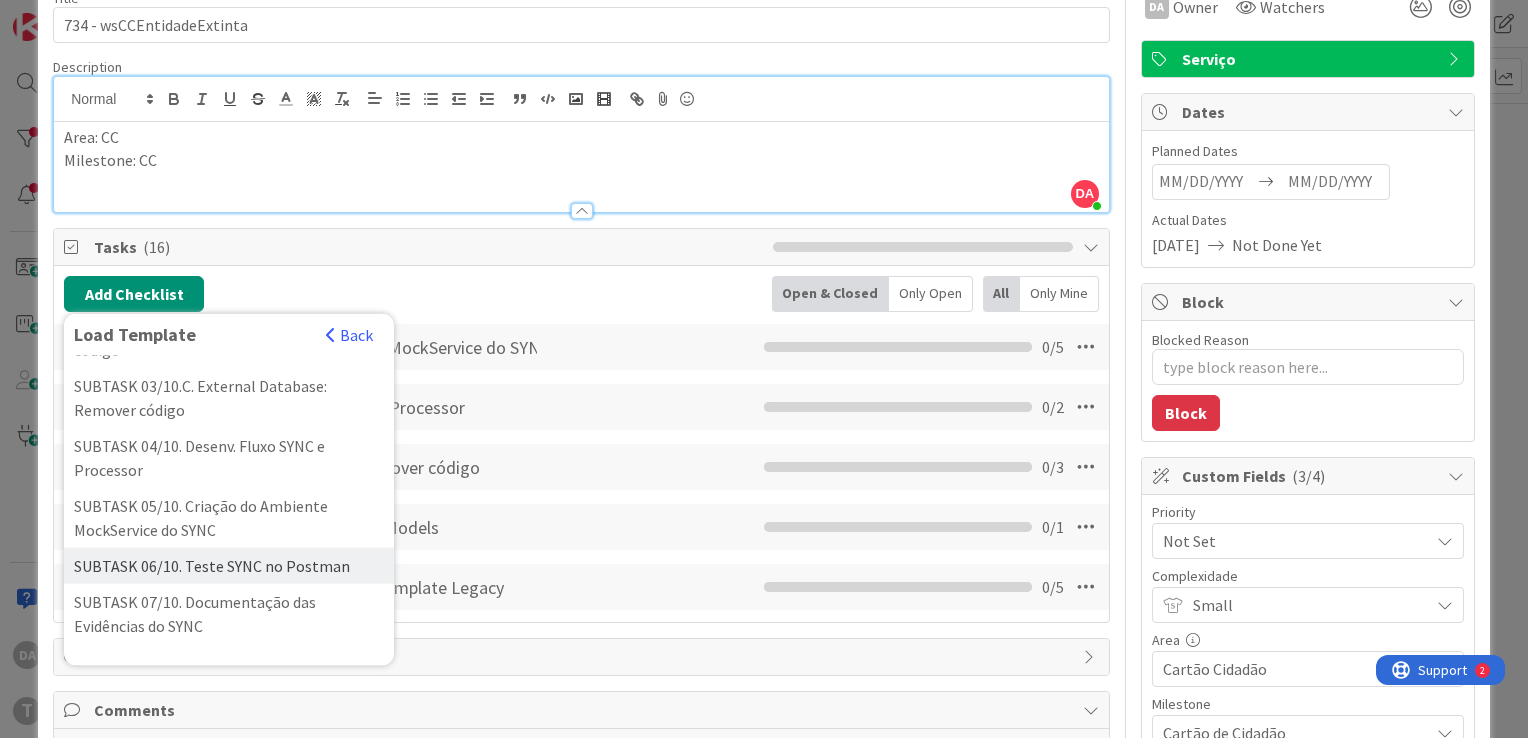 click on "SUBTASK 06/10. Teste SYNC no Postman" at bounding box center [229, 566] 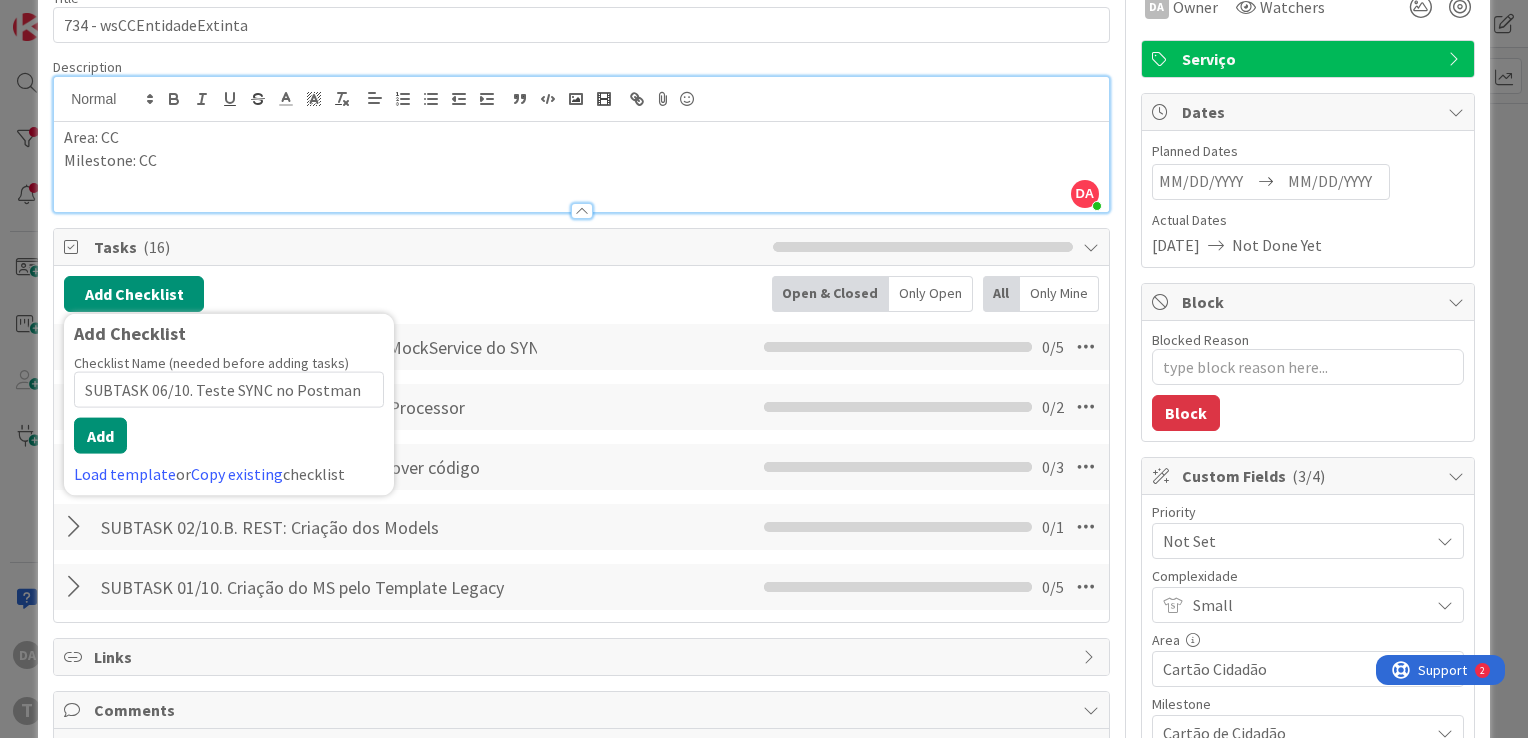 click on "Checklist Name (needed before adding tasks) 36 / 64 SUBTASK 06/10. Teste SYNC no Postman Add Load template  or  Copy existing  checklist" at bounding box center (229, 420) 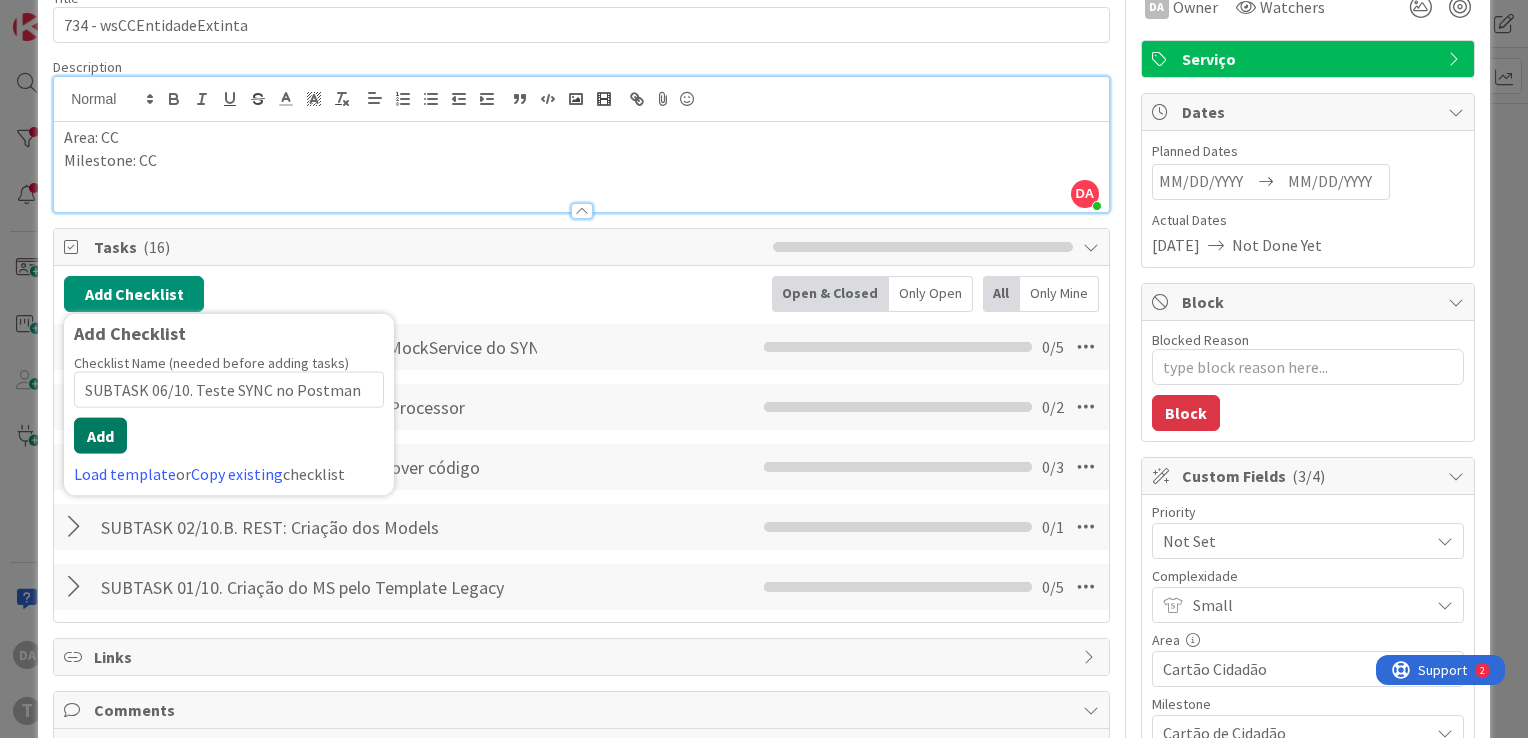click on "Add" at bounding box center [100, 436] 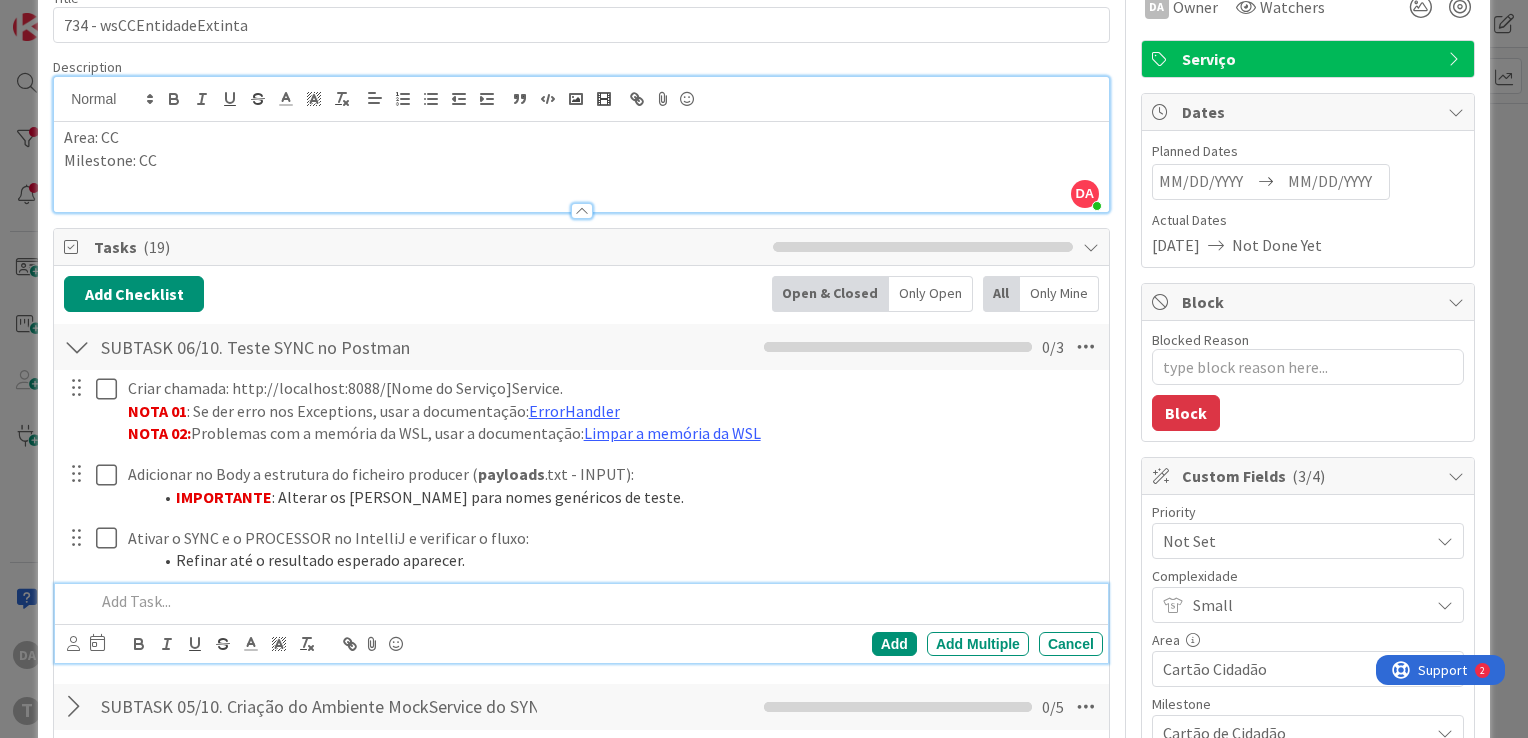 click at bounding box center [77, 347] 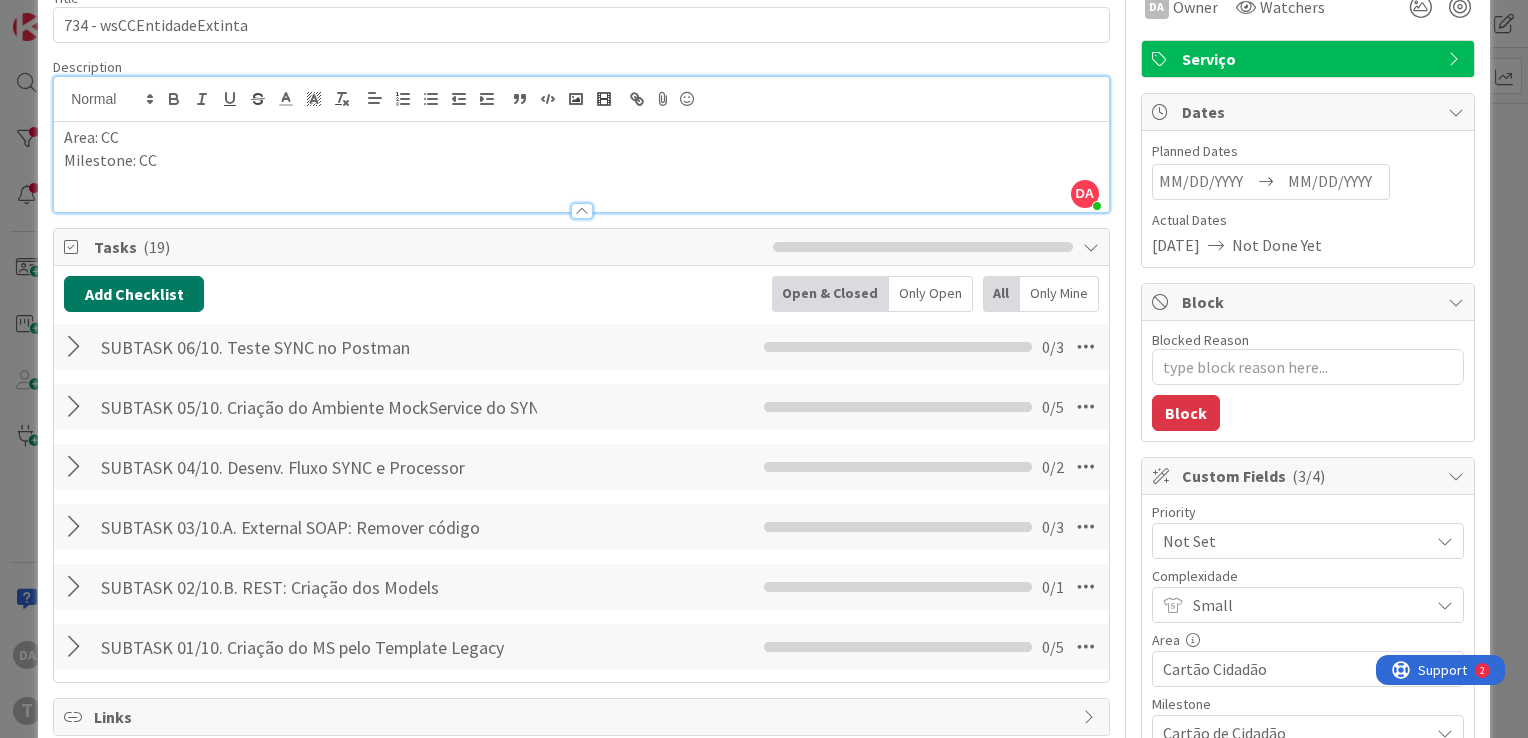click on "Add Checklist" at bounding box center [134, 294] 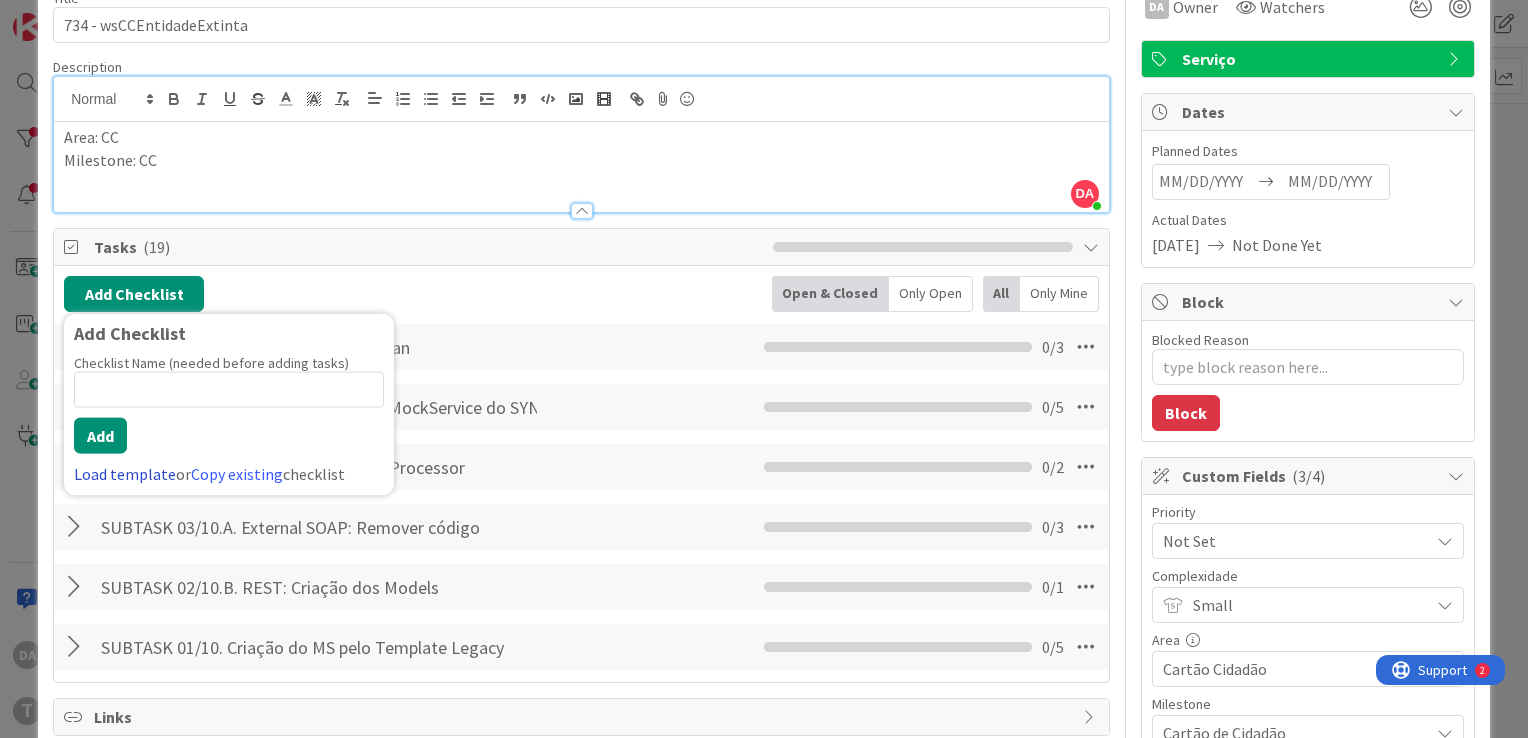 click on "Load template" at bounding box center [125, 474] 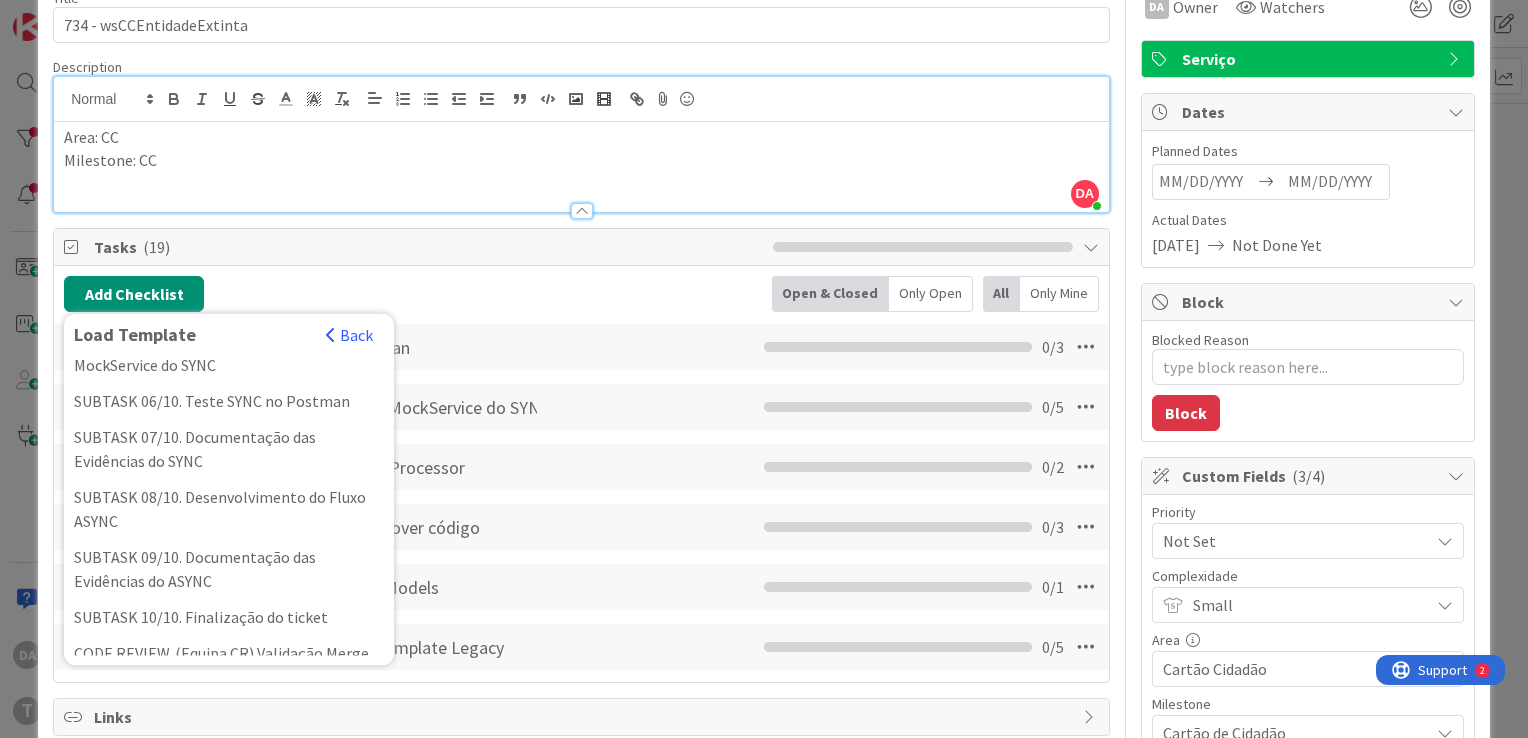 scroll, scrollTop: 500, scrollLeft: 0, axis: vertical 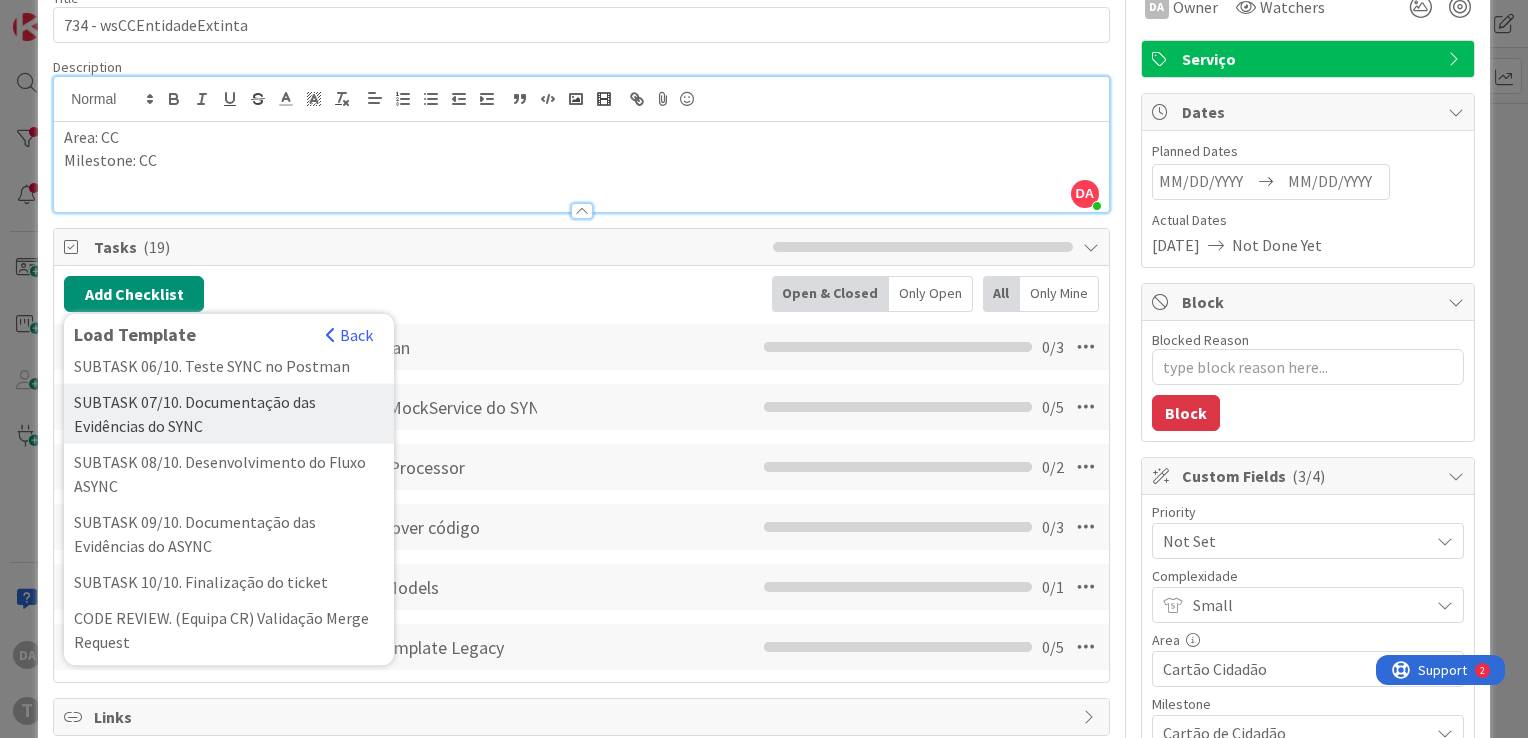 click on "SUBTASK 07/10. Documentação das Evidências do SYNC" at bounding box center [229, 414] 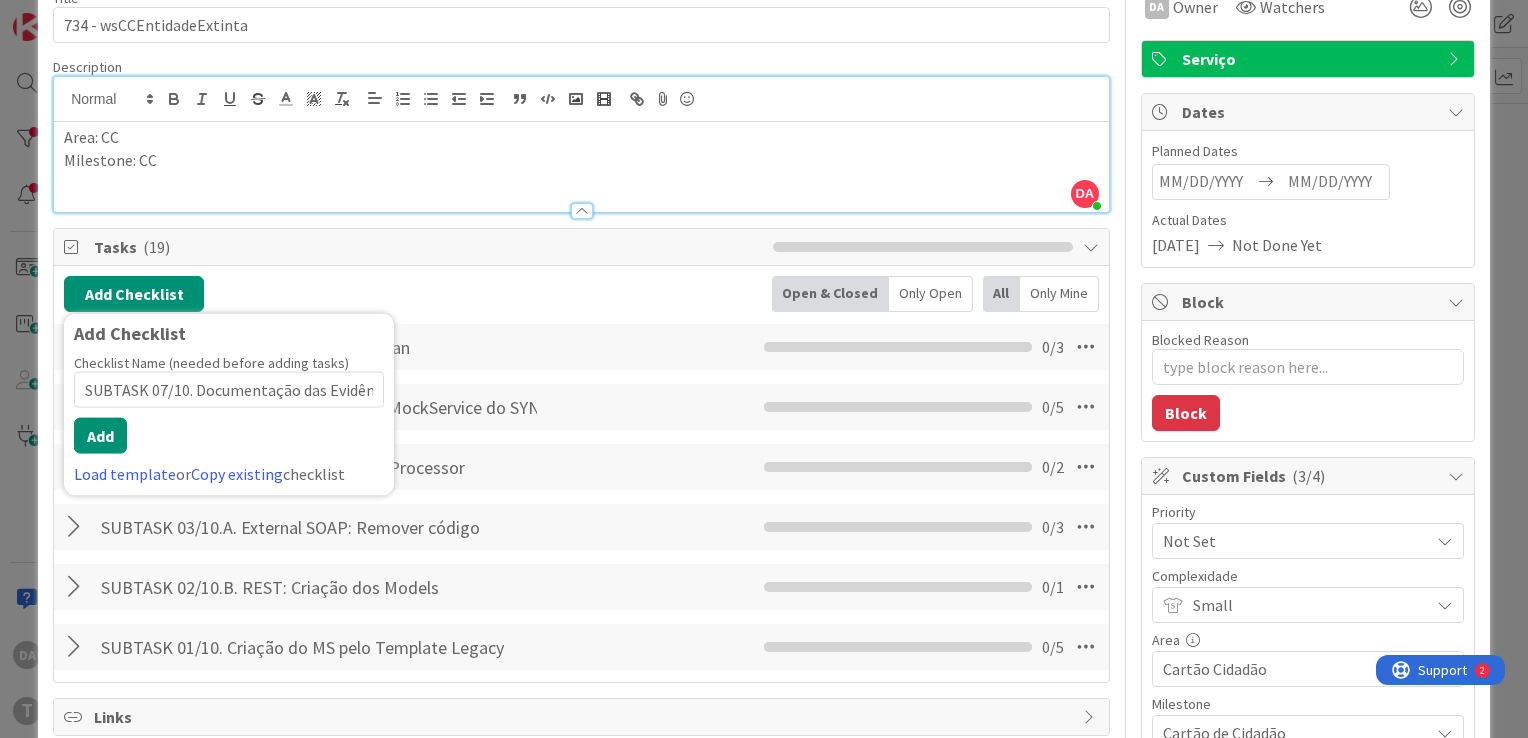 scroll, scrollTop: 0, scrollLeft: 83, axis: horizontal 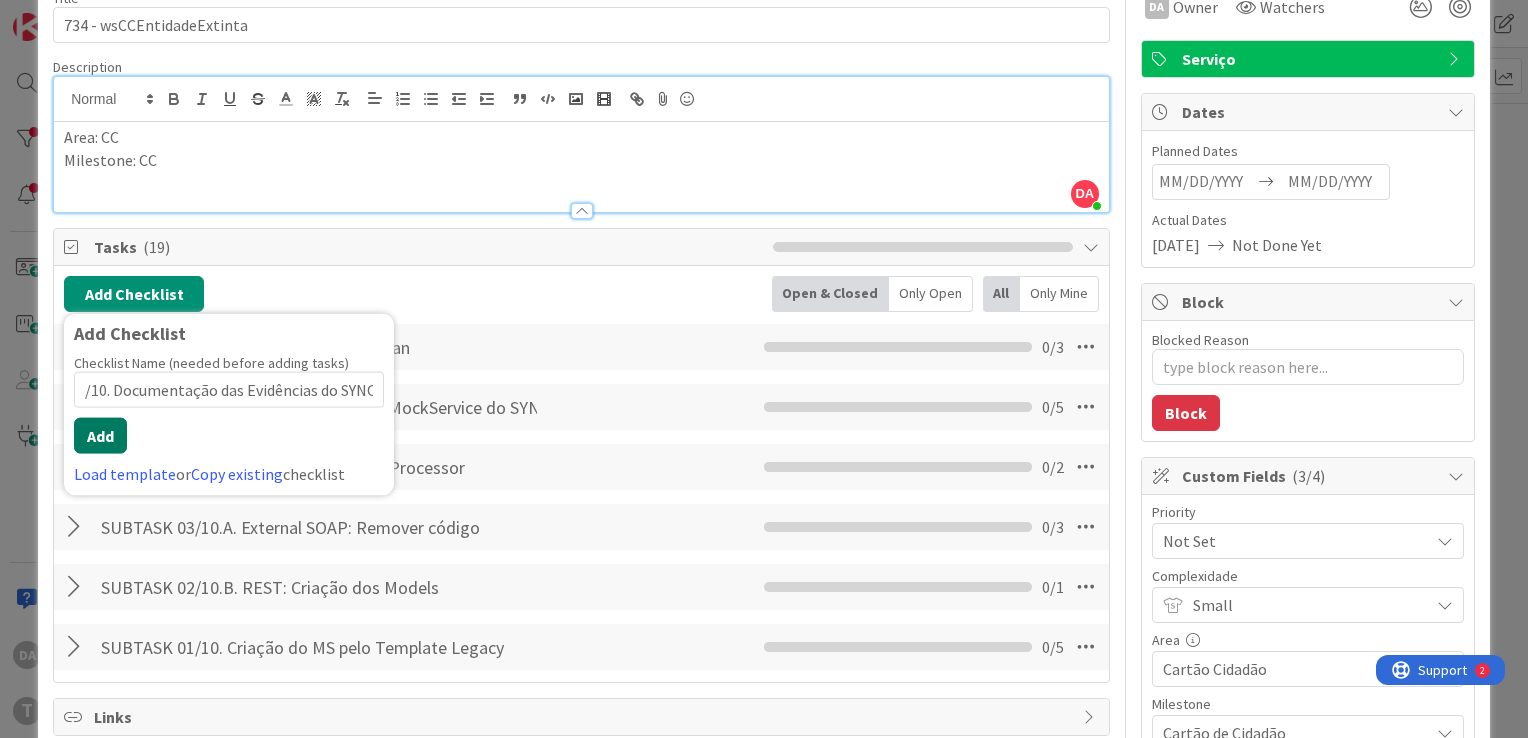 click on "Add" at bounding box center [100, 436] 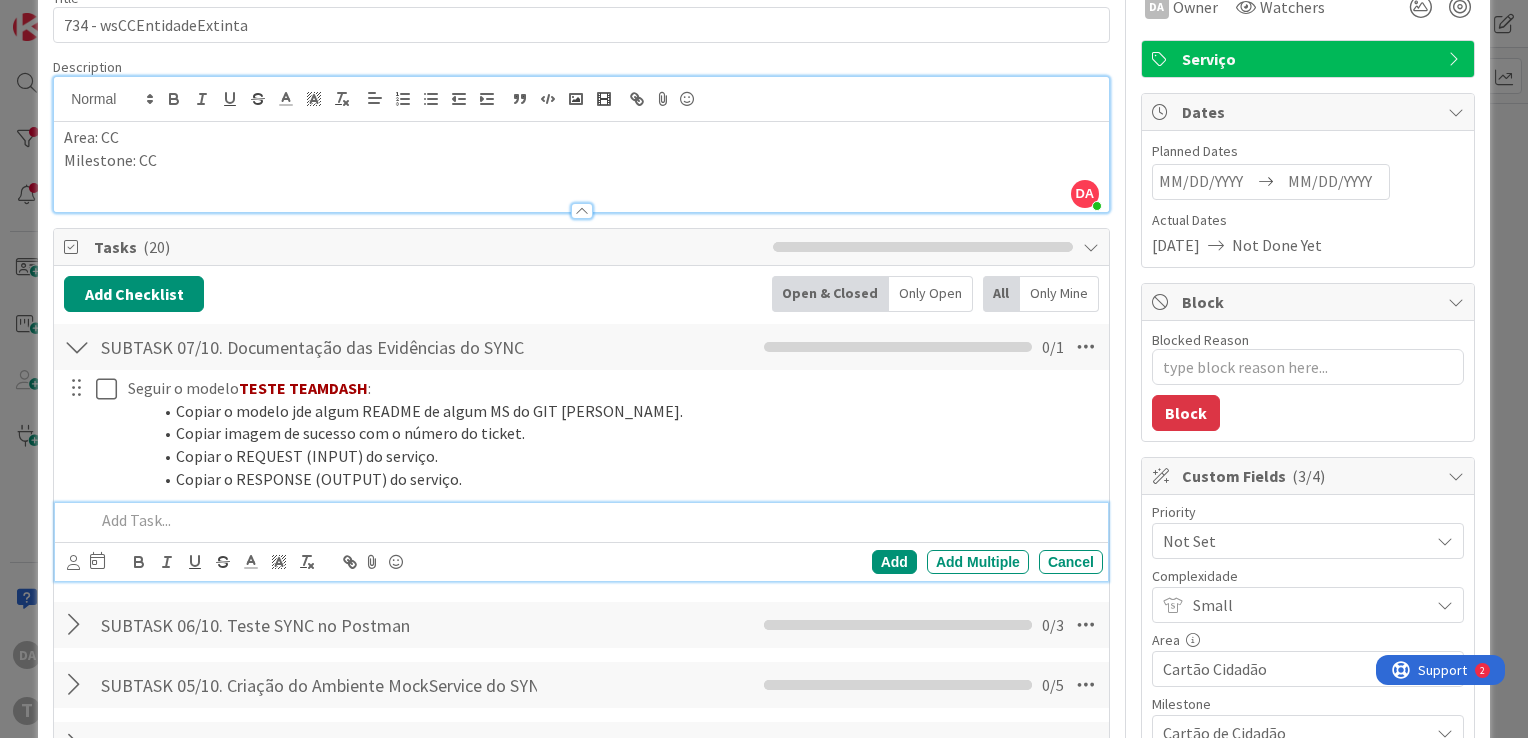 click at bounding box center (77, 347) 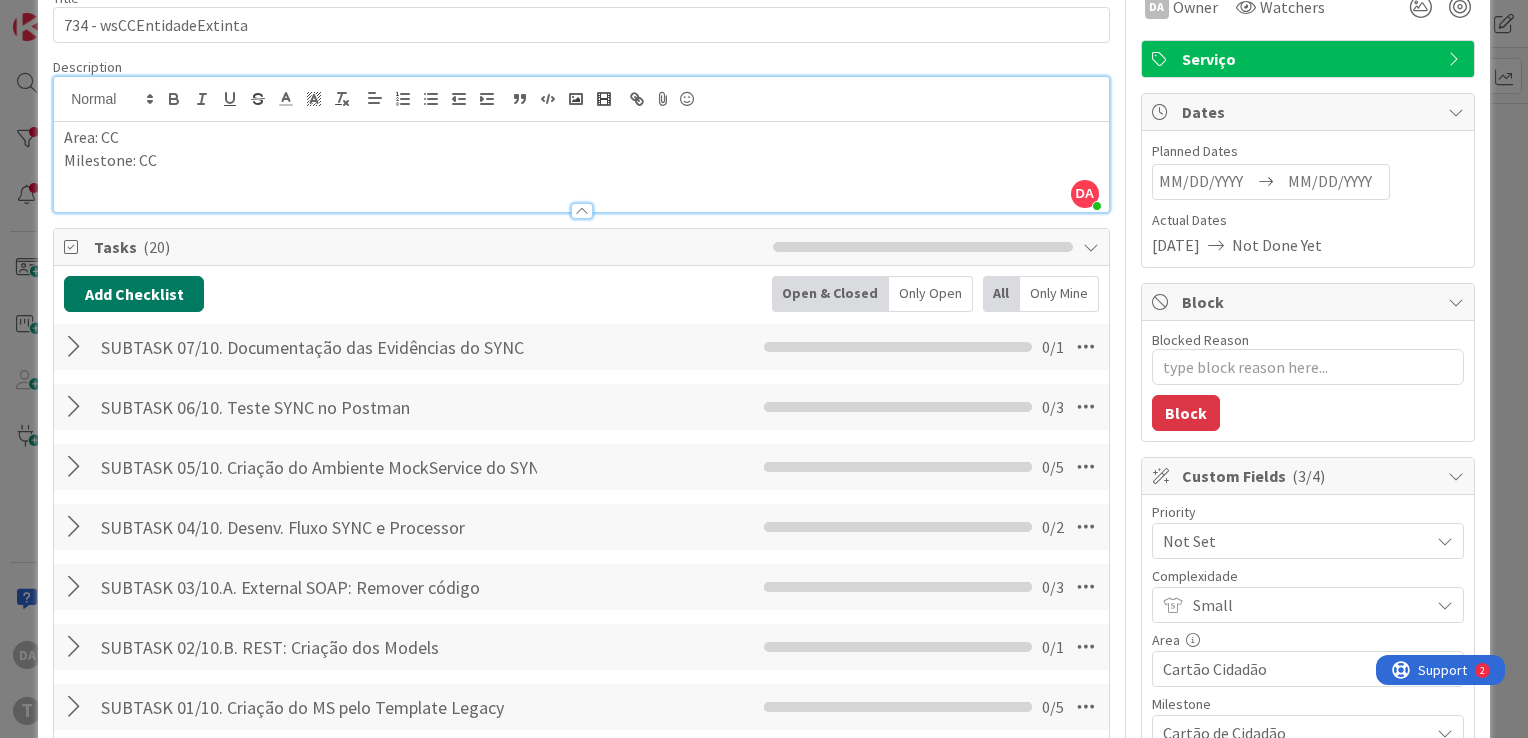 click on "Add Checklist" at bounding box center [134, 294] 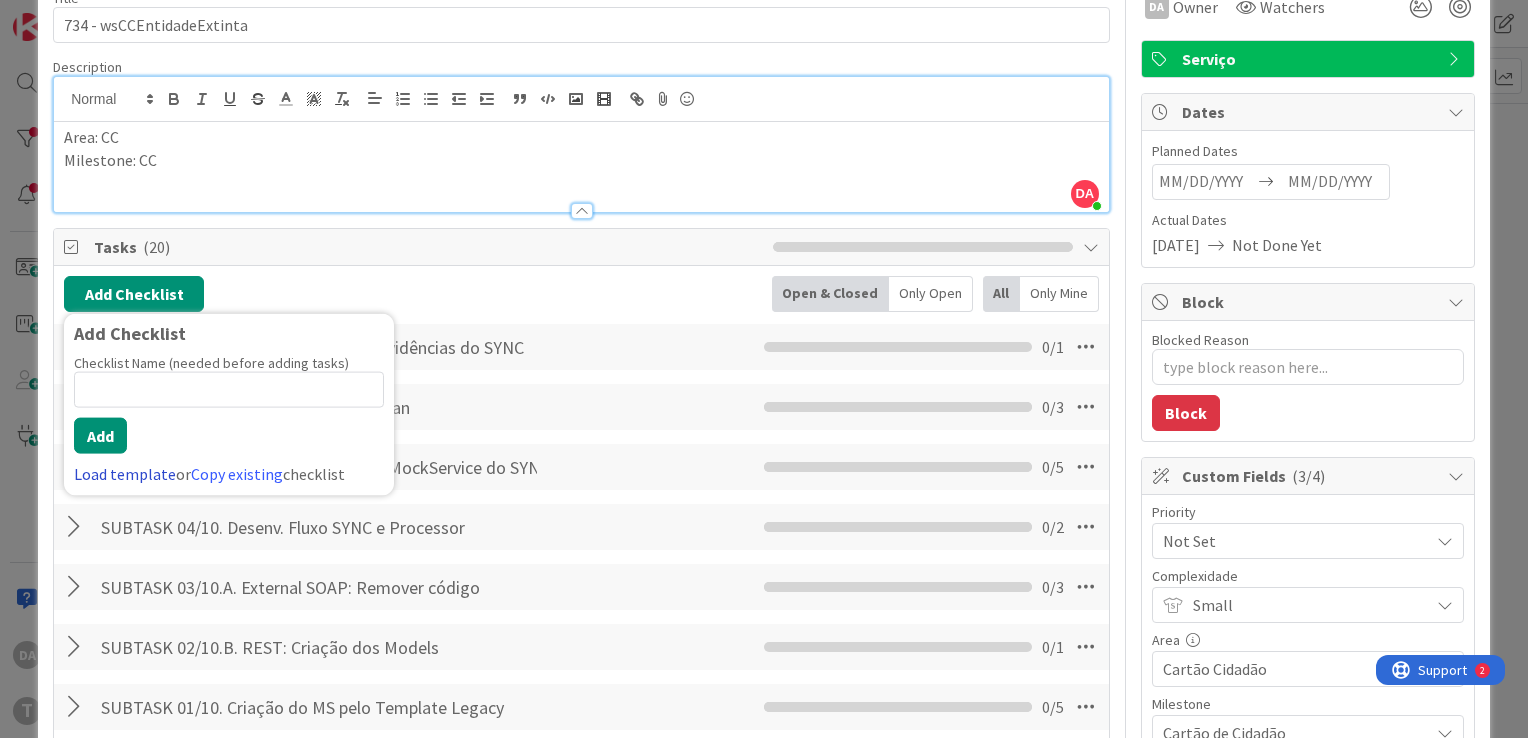 click on "Load template" at bounding box center [125, 474] 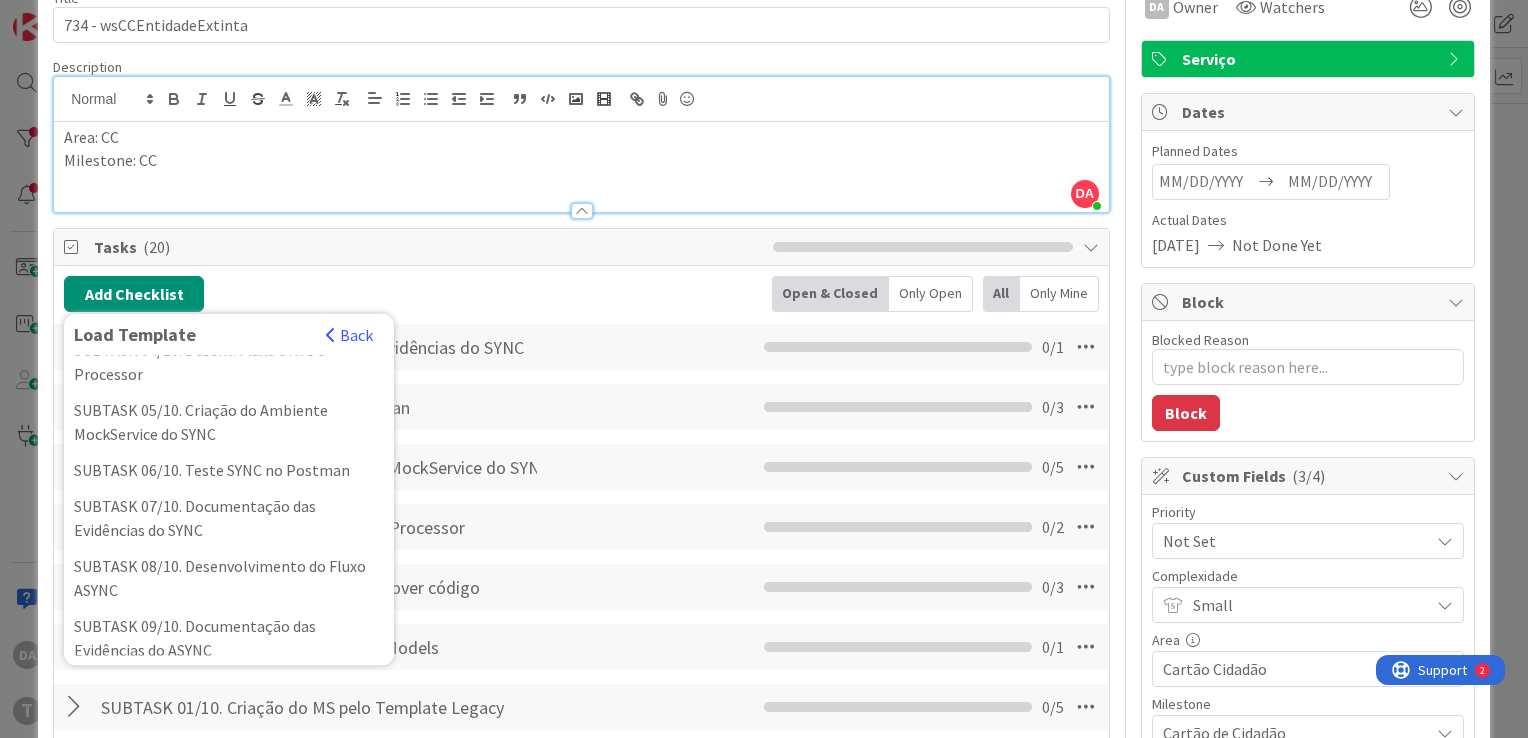 scroll, scrollTop: 400, scrollLeft: 0, axis: vertical 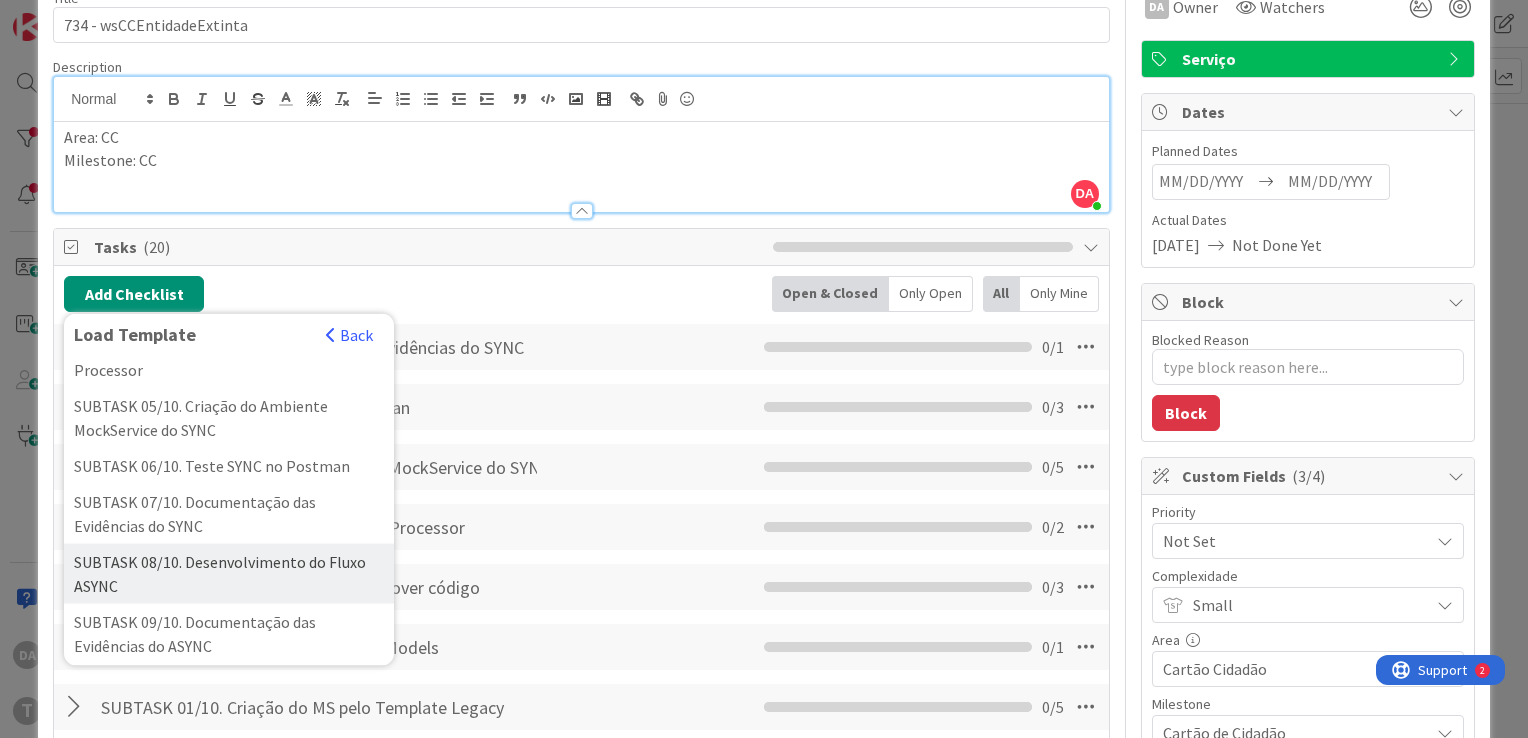 click on "SUBTASK 08/10. Desenvolvimento do Fluxo ASYNC" at bounding box center [229, 574] 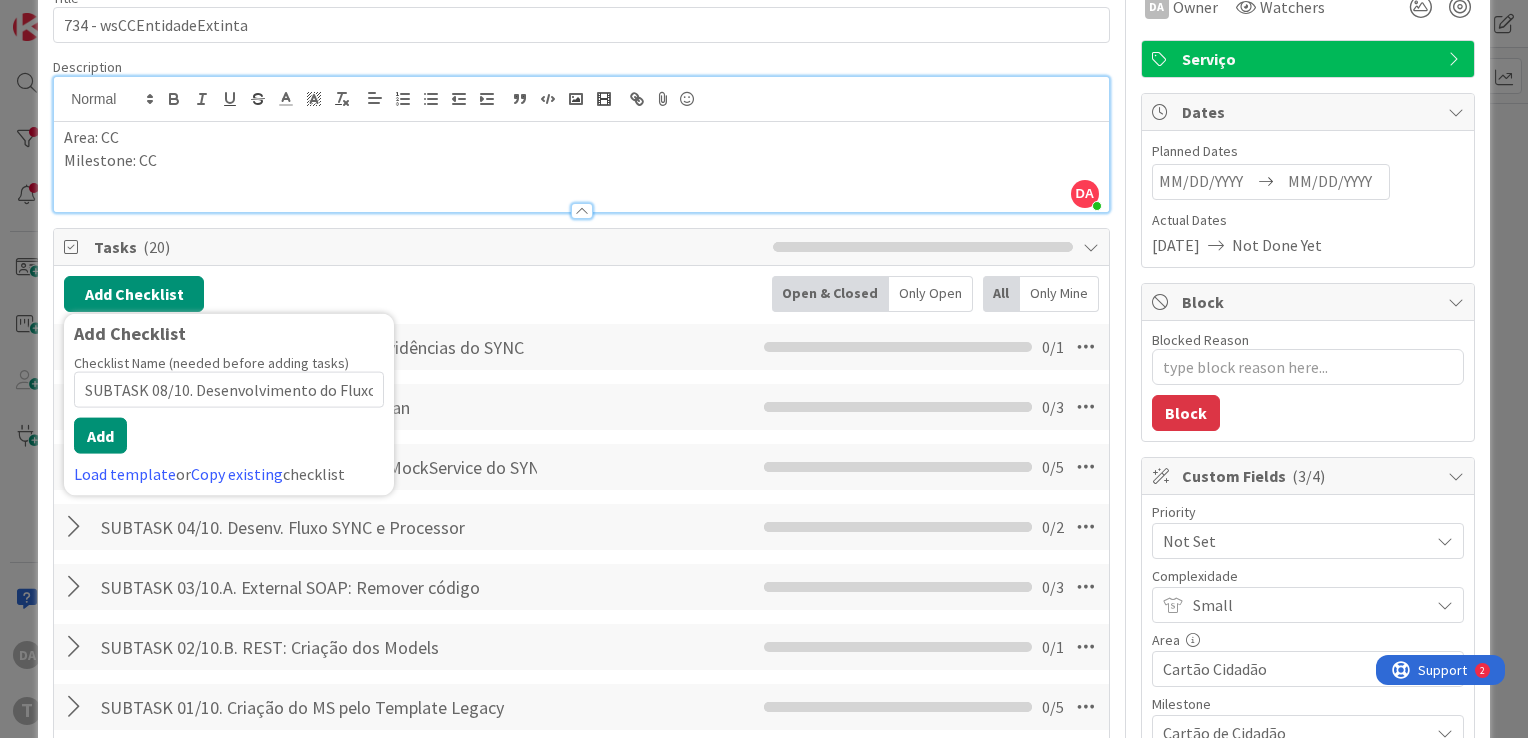 scroll, scrollTop: 0, scrollLeft: 45, axis: horizontal 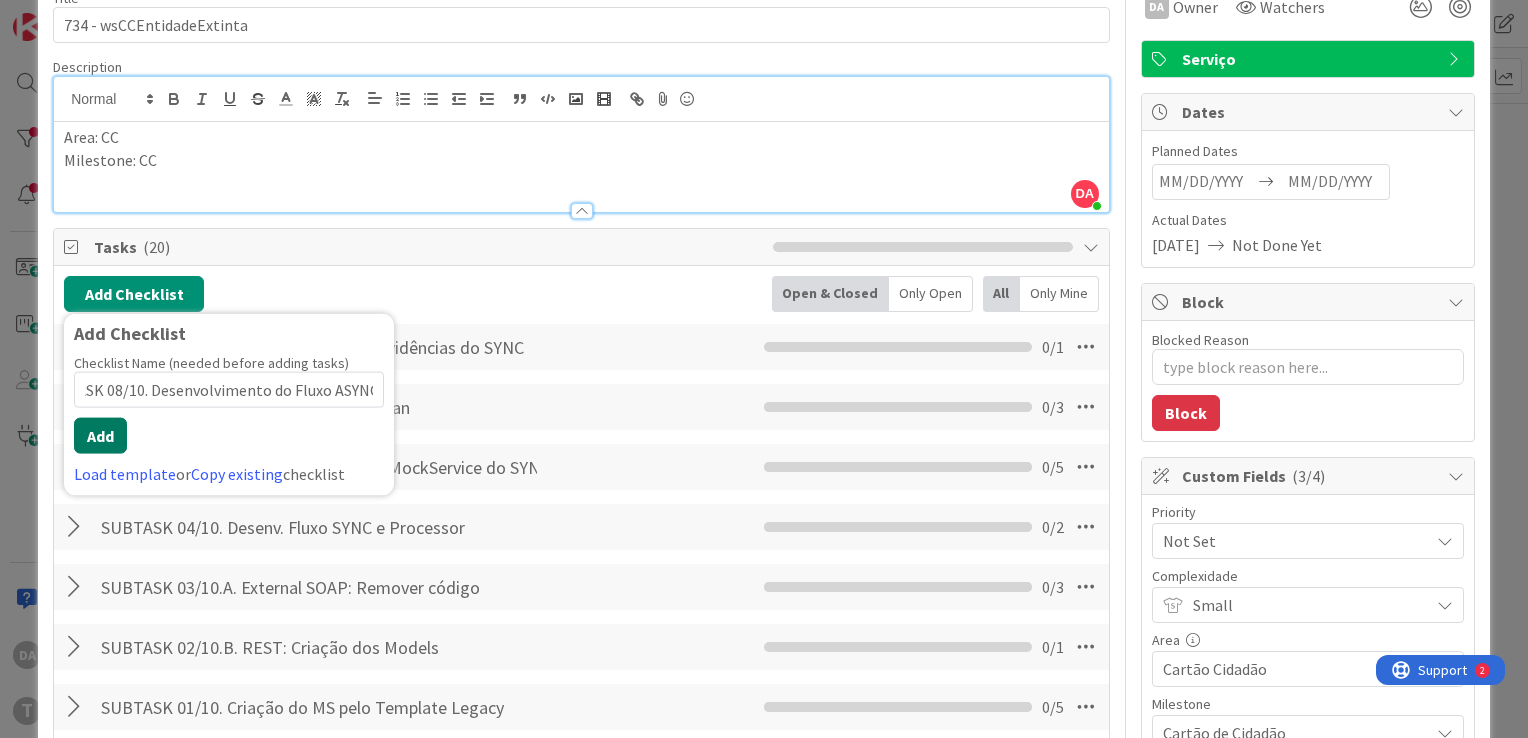 click on "Add" at bounding box center (100, 436) 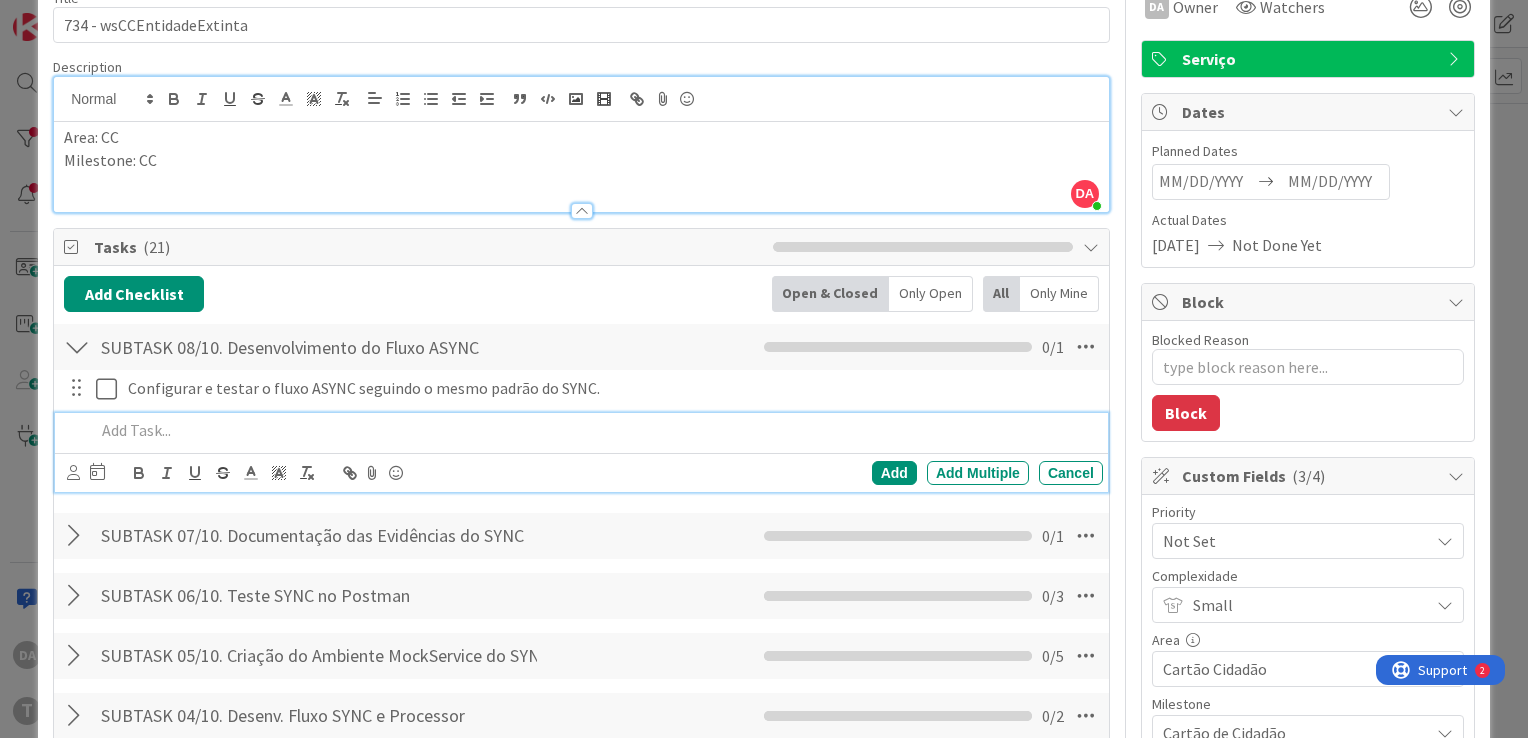 click at bounding box center [77, 347] 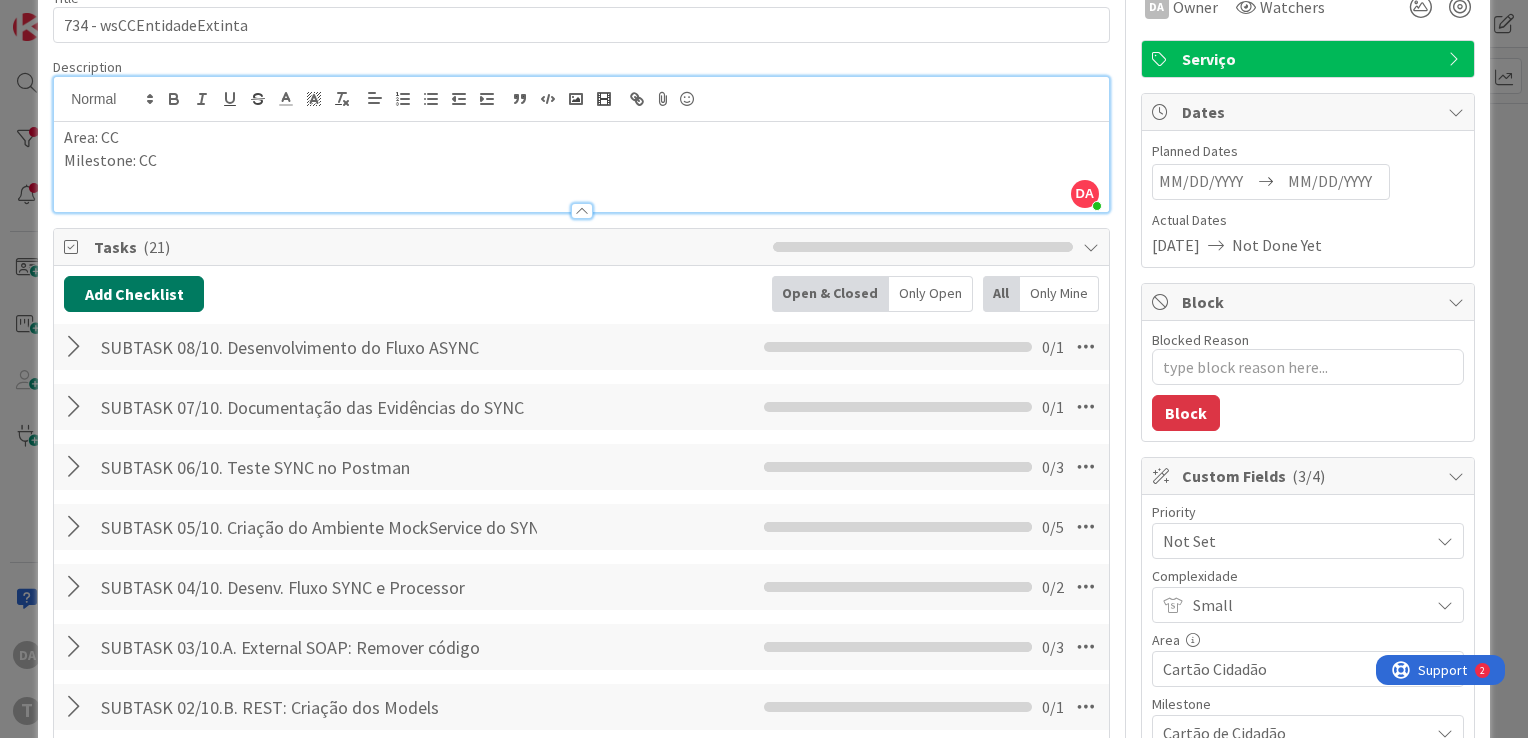 click on "Add Checklist" at bounding box center [134, 294] 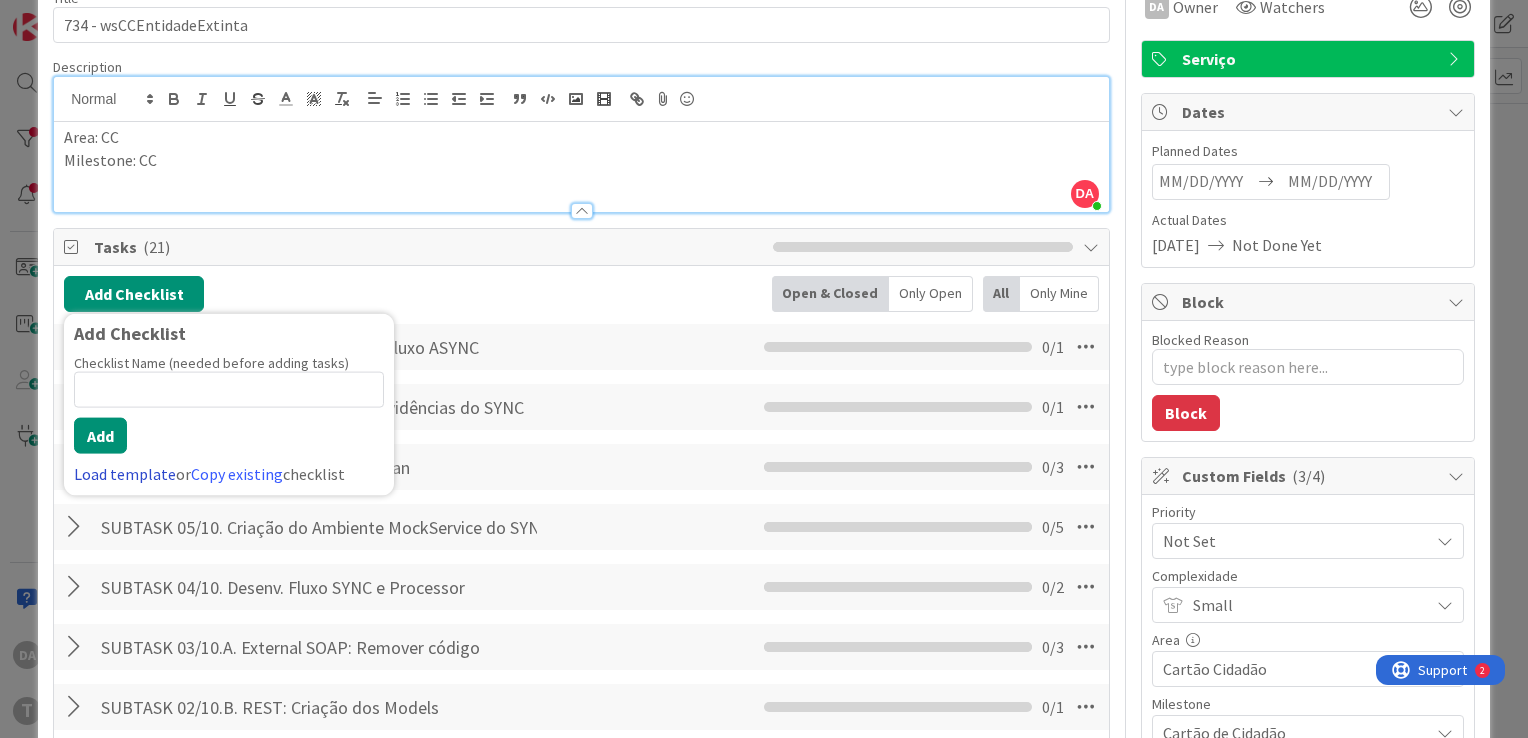 click on "Load template" at bounding box center [125, 474] 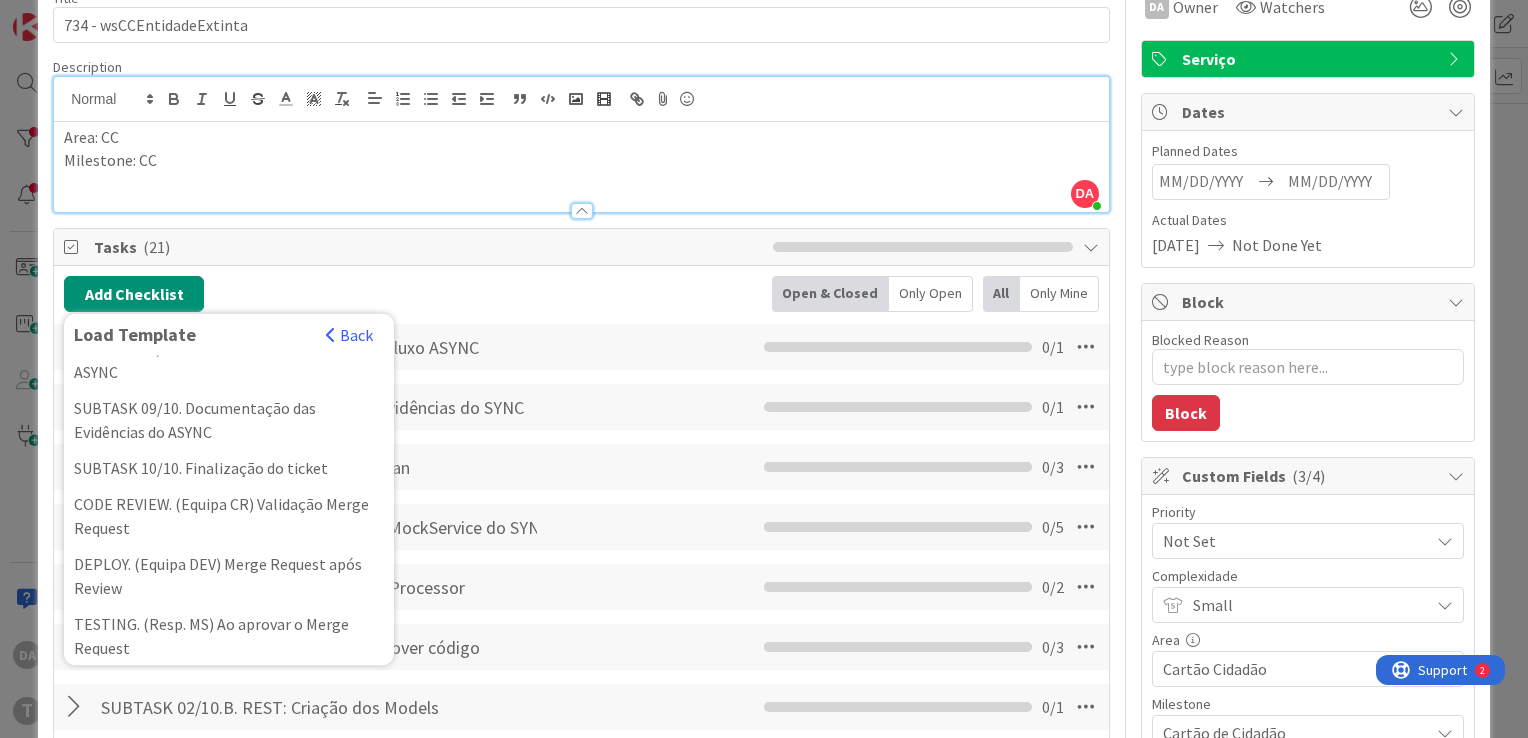 scroll, scrollTop: 584, scrollLeft: 0, axis: vertical 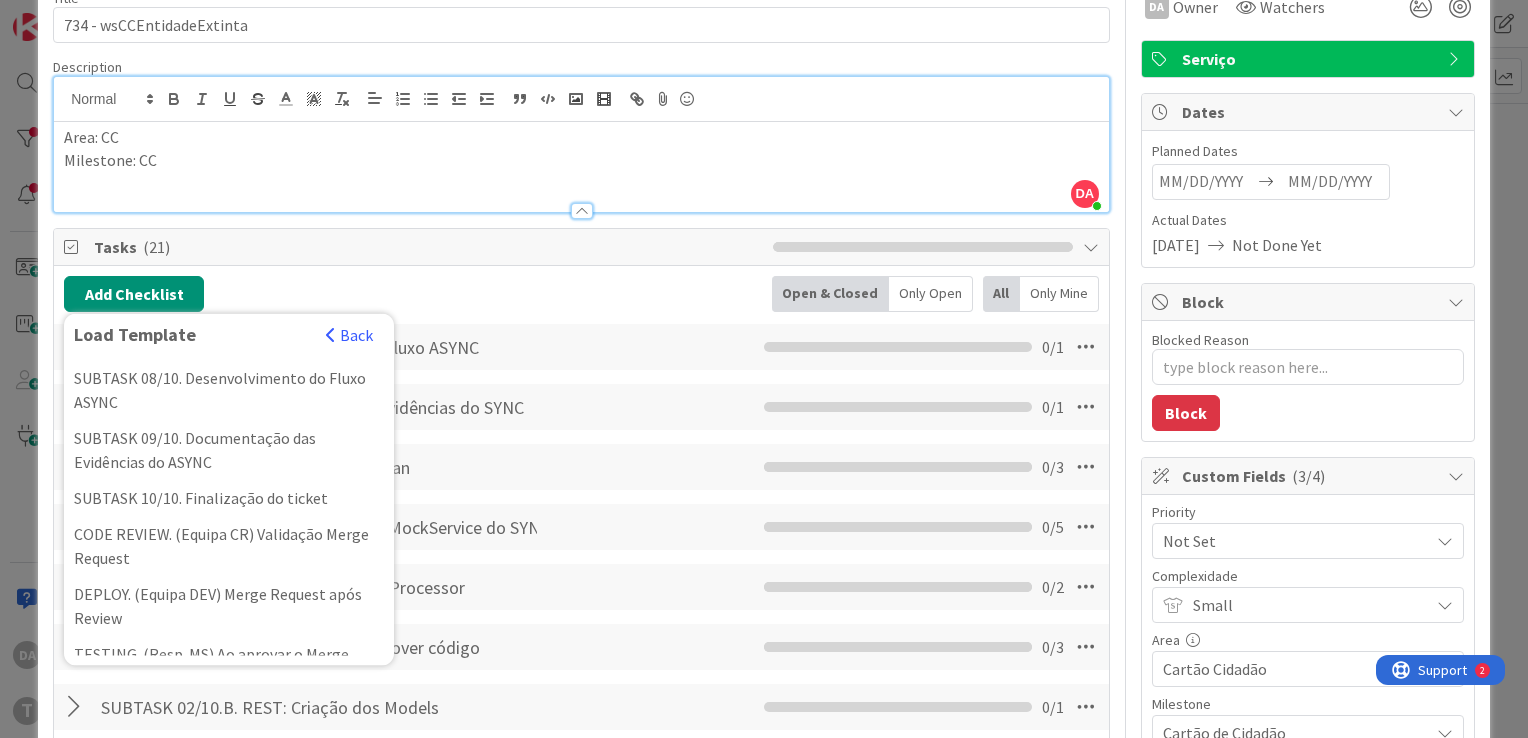click on "SUBTASK 09/10. Documentação das Evidências do ASYNC" at bounding box center [229, 450] 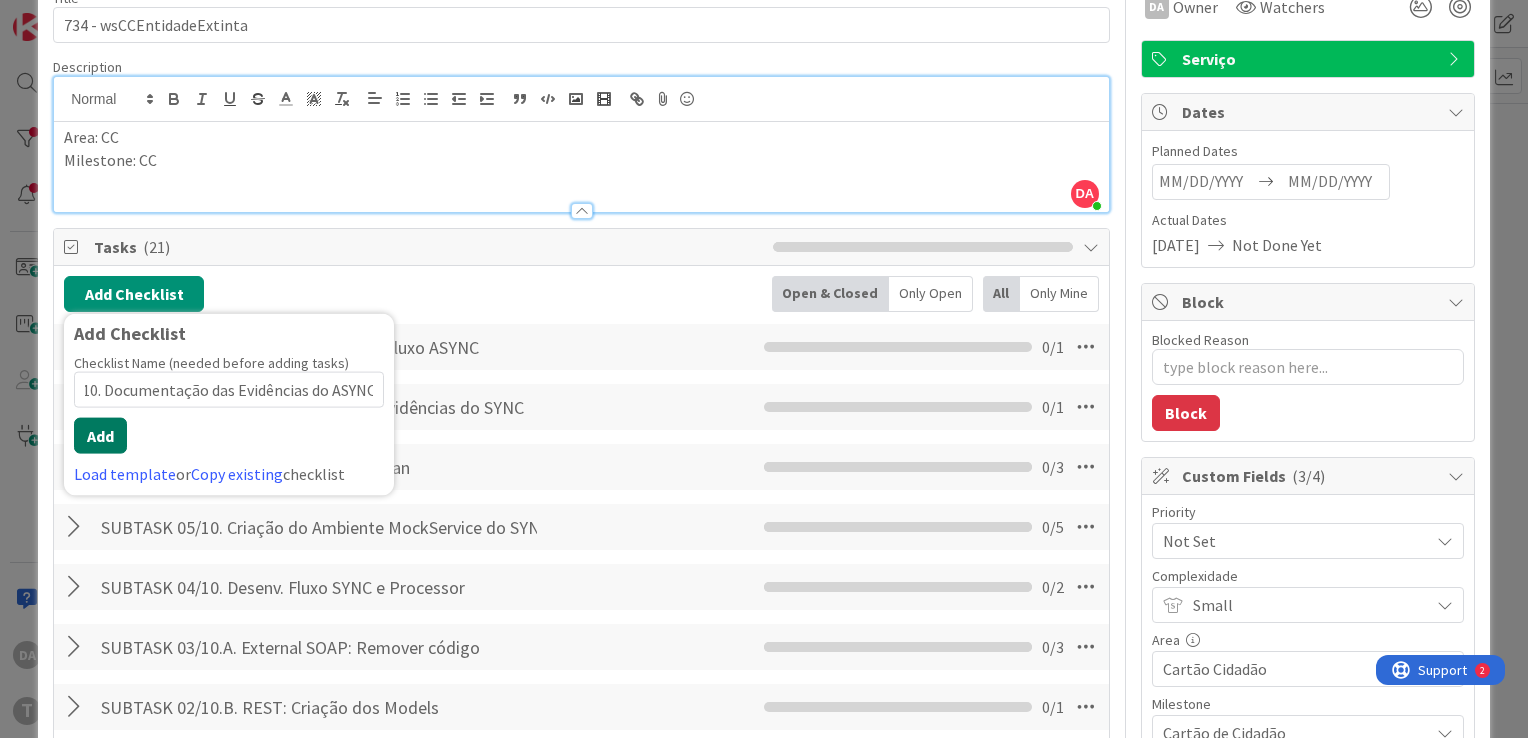 scroll, scrollTop: 0, scrollLeft: 0, axis: both 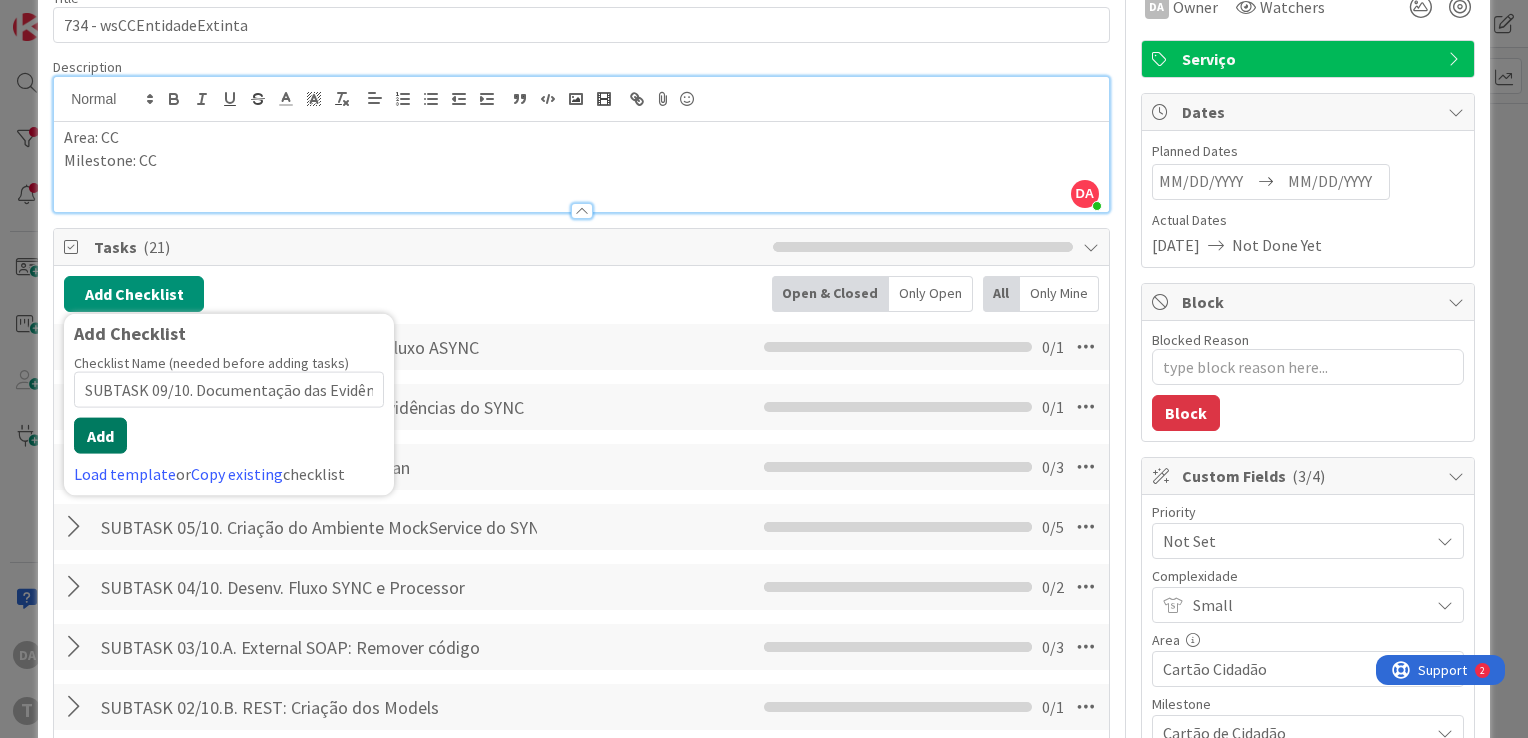 click on "Add" at bounding box center (100, 436) 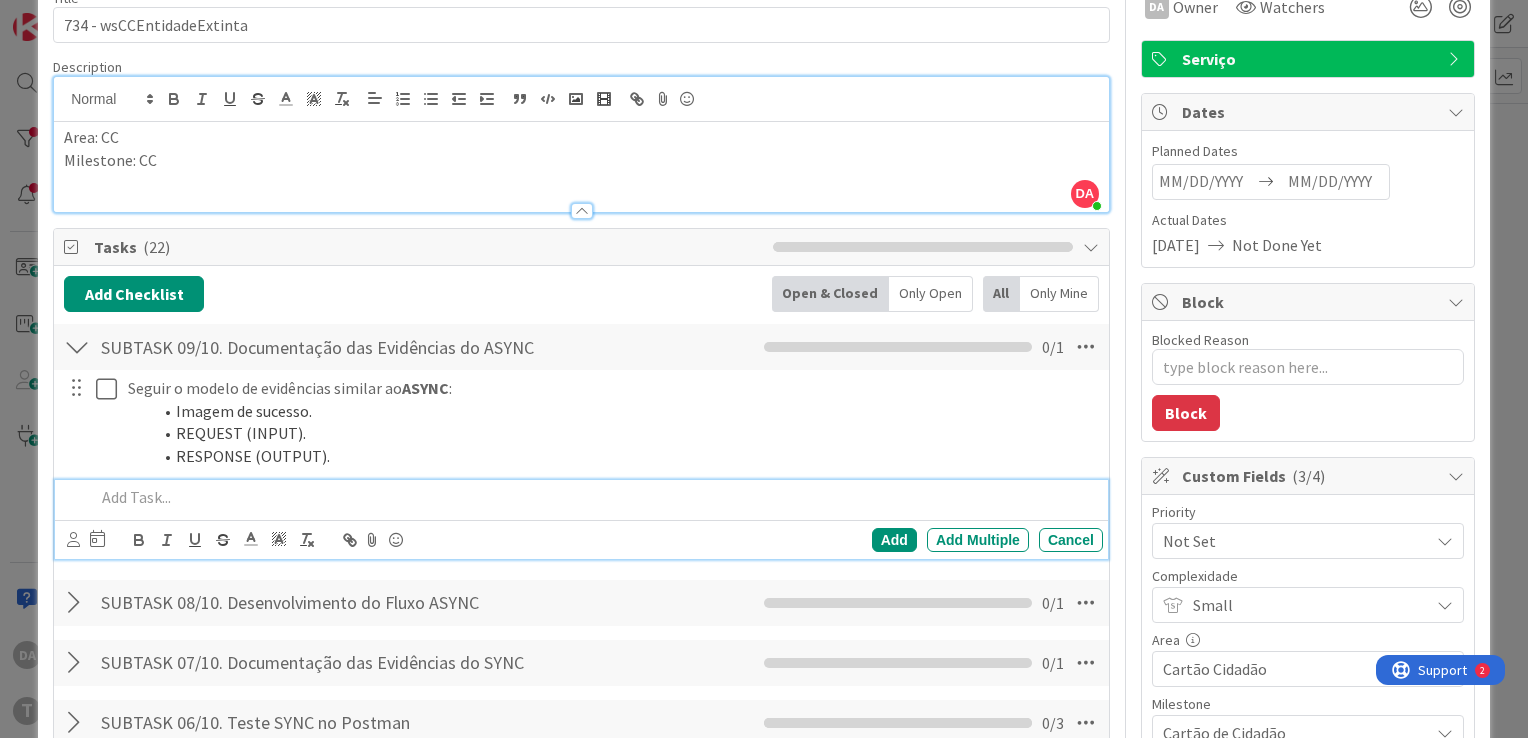click at bounding box center (77, 347) 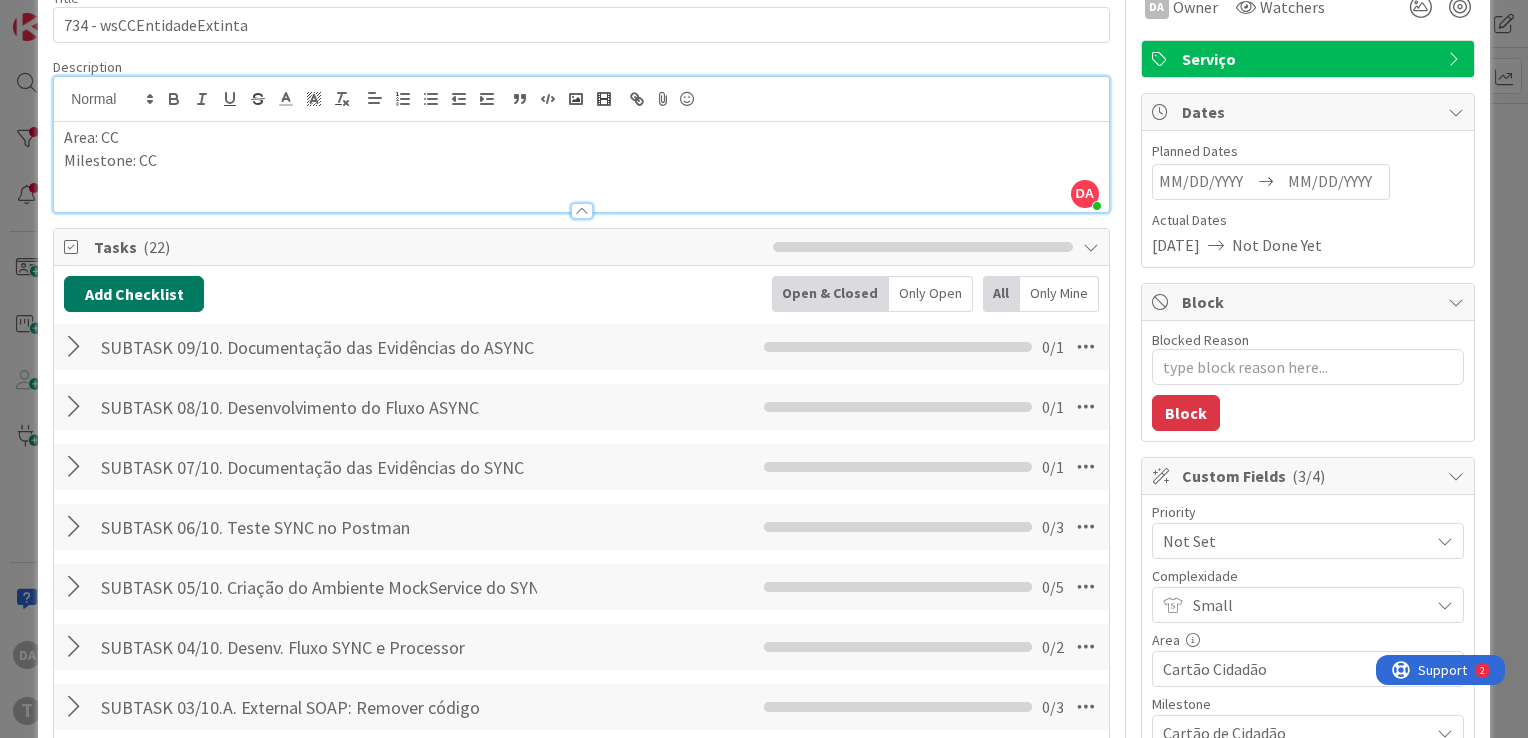 click on "Add Checklist" at bounding box center (134, 294) 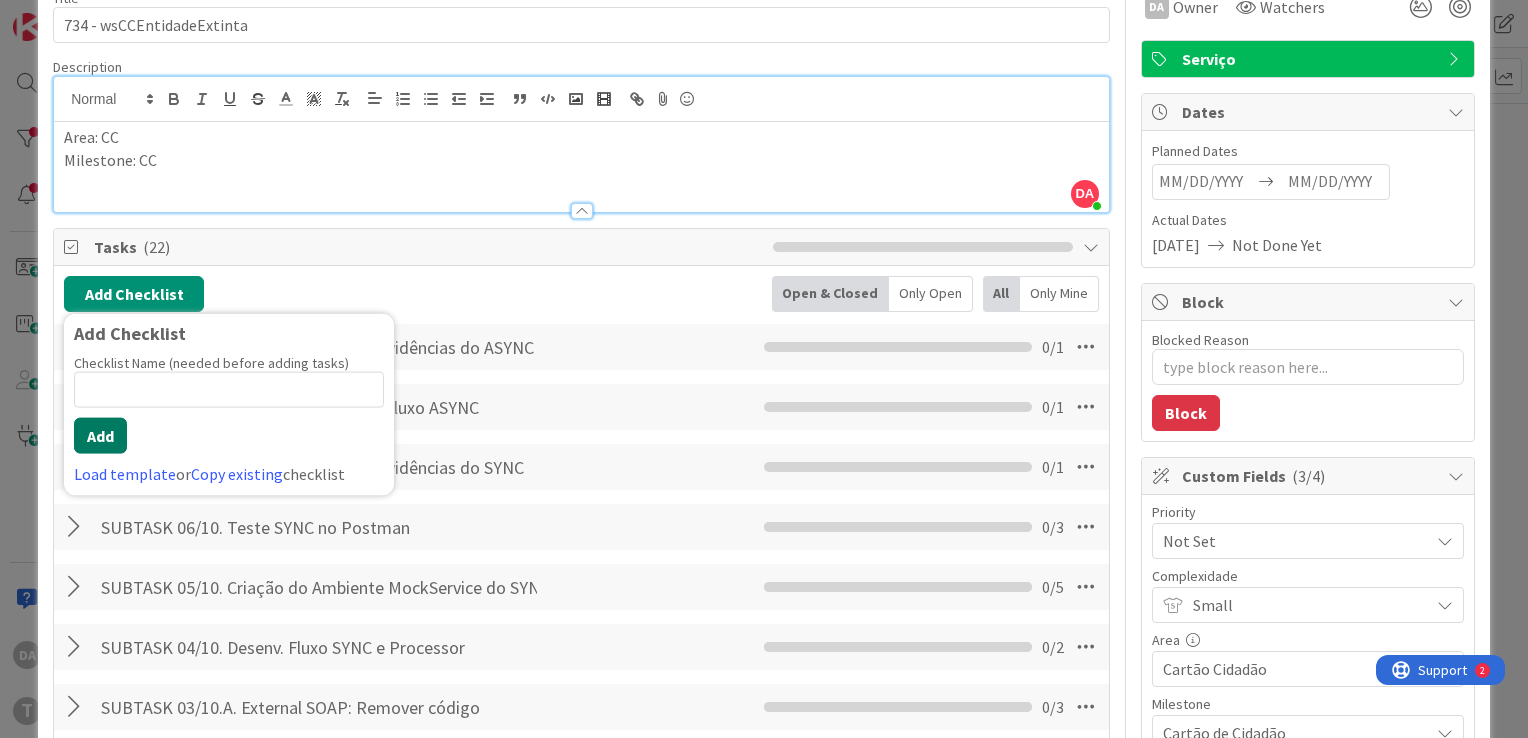 click on "Add" at bounding box center [100, 436] 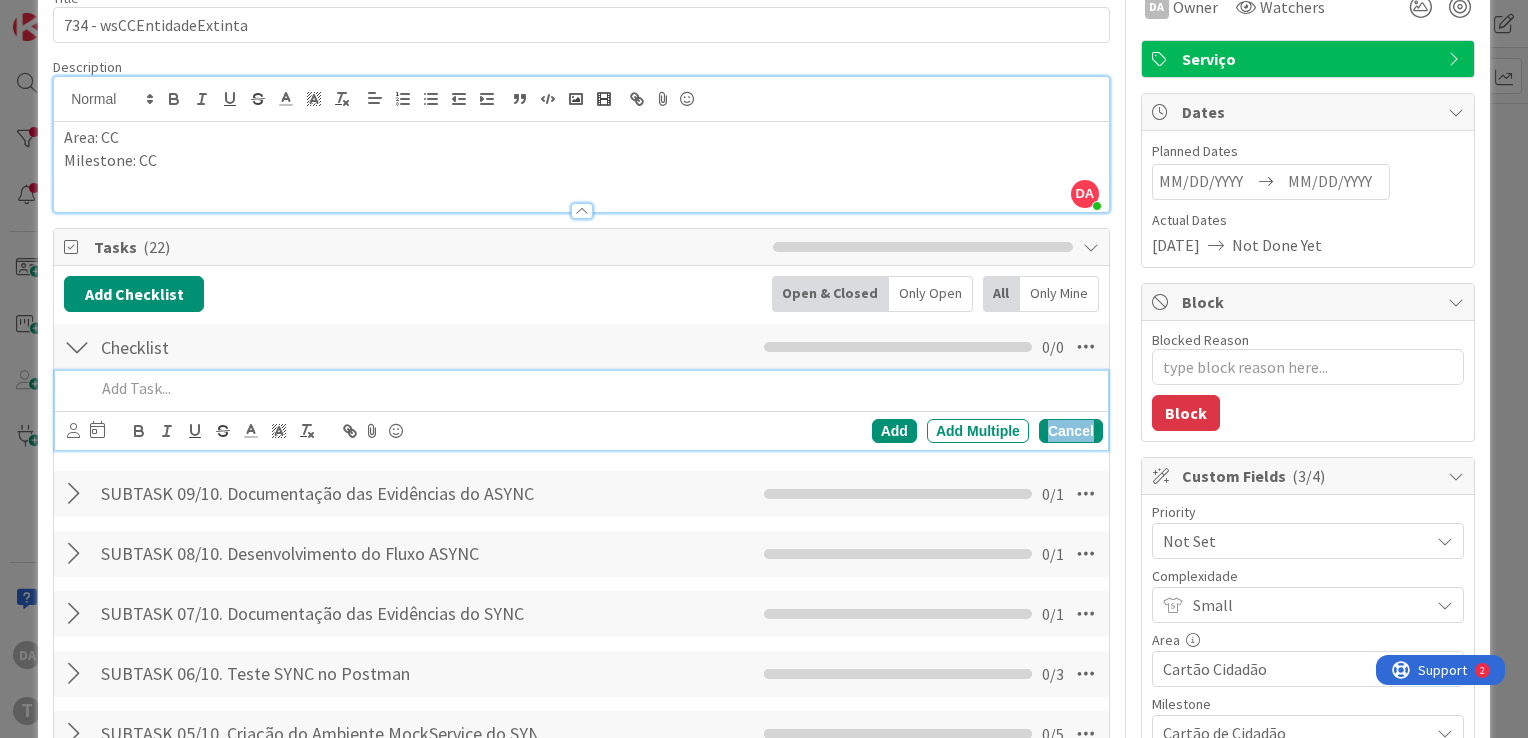 click on "Cancel" at bounding box center (1071, 431) 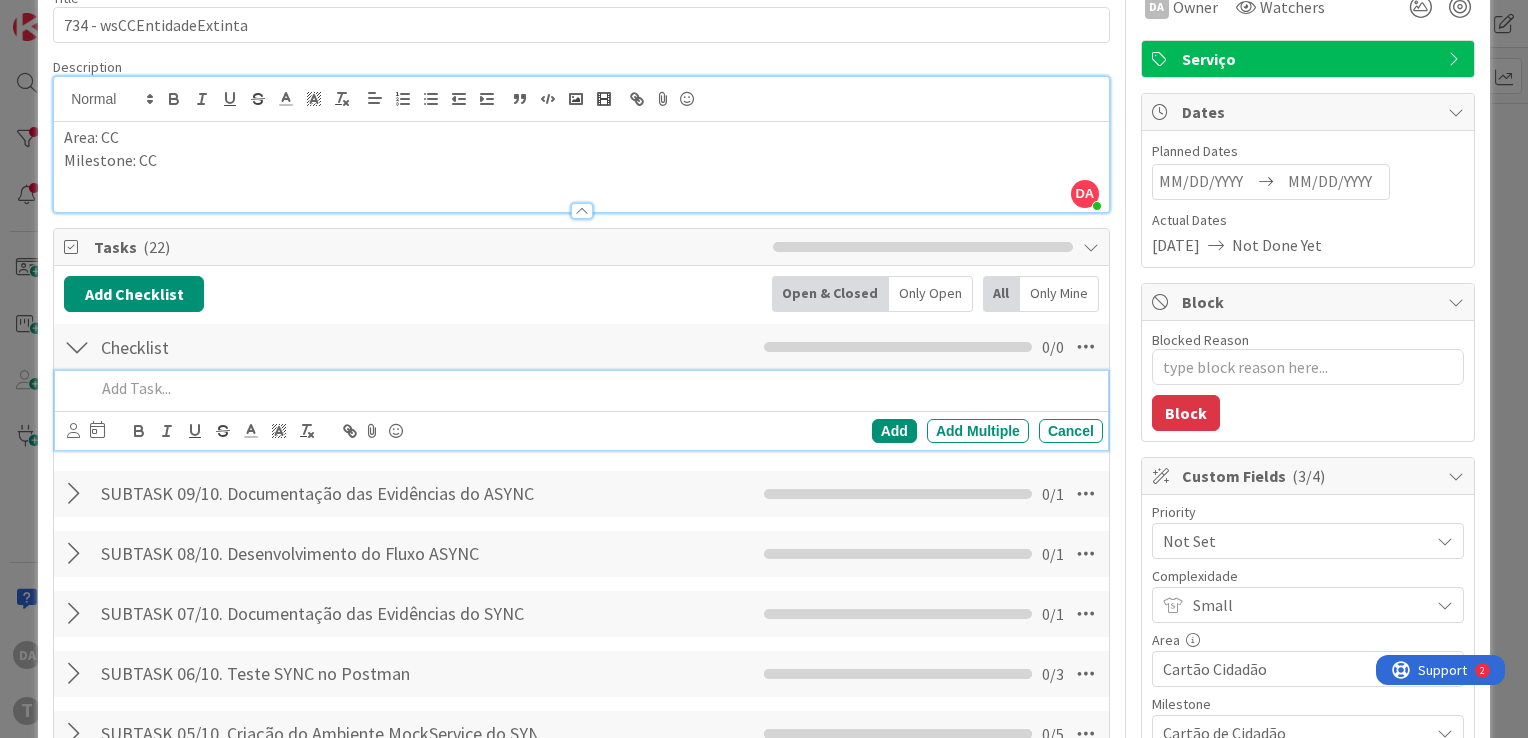 click at bounding box center [595, 388] 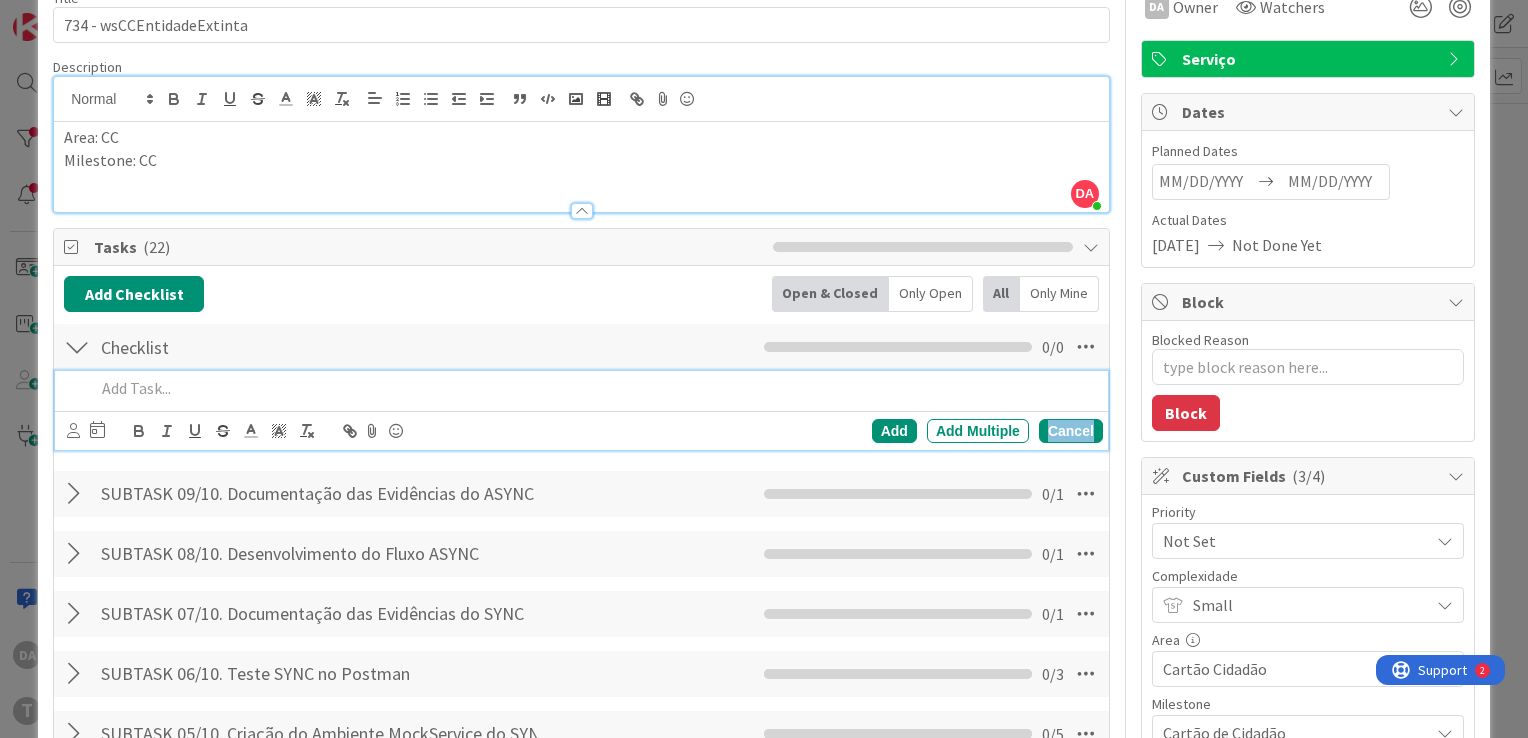 click on "Cancel" at bounding box center (1071, 431) 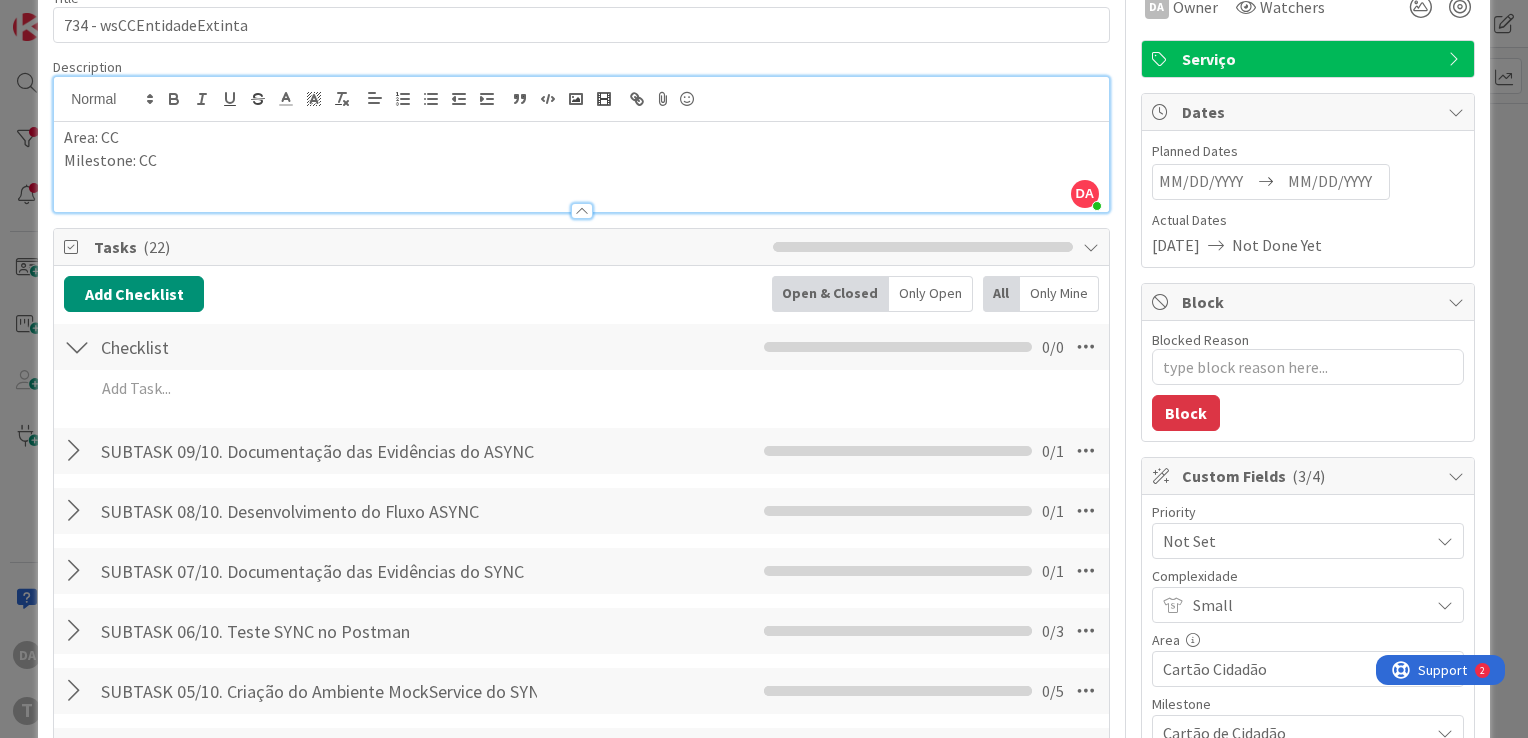 click at bounding box center [77, 347] 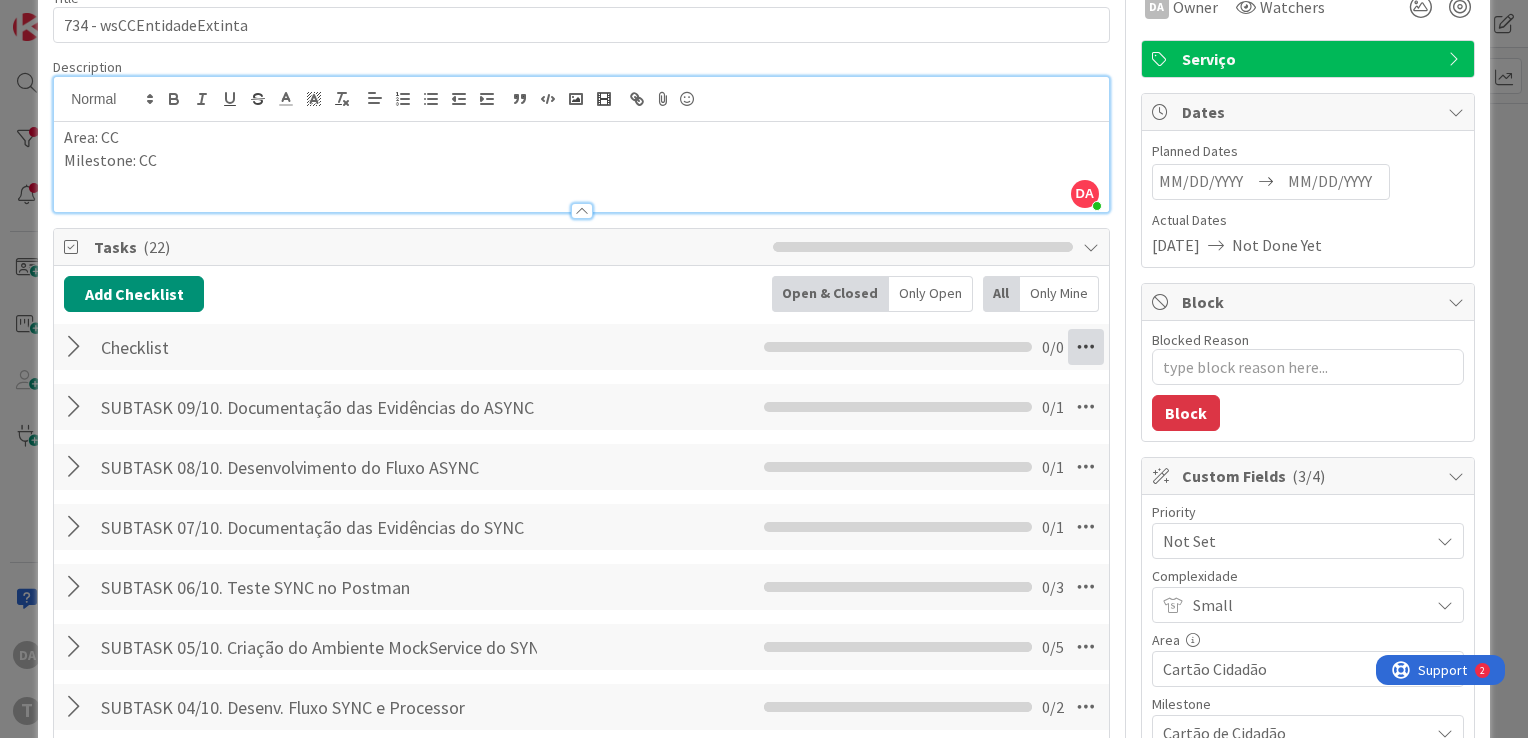 click at bounding box center (1086, 347) 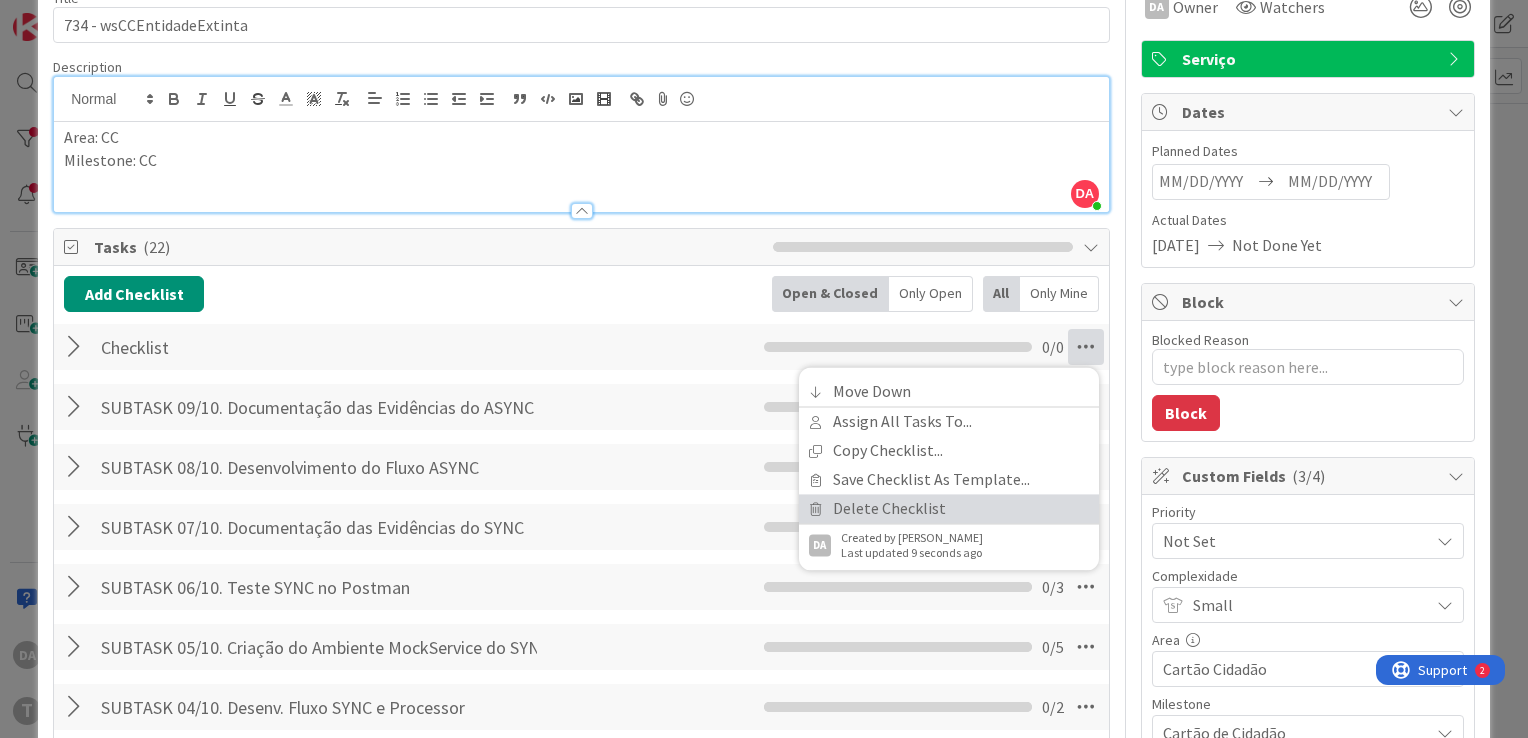 click on "Delete Checklist" at bounding box center [949, 508] 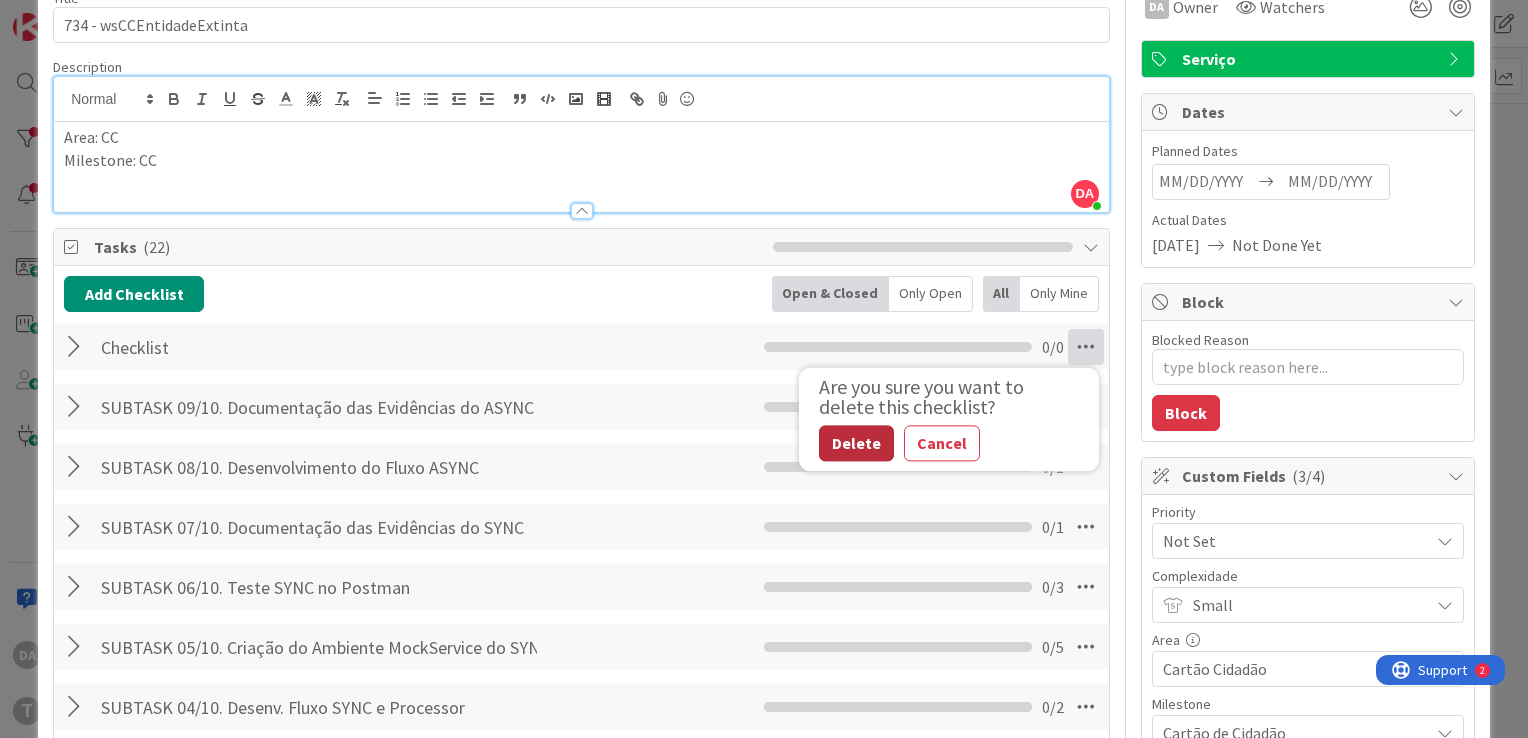 click on "Delete" at bounding box center [856, 443] 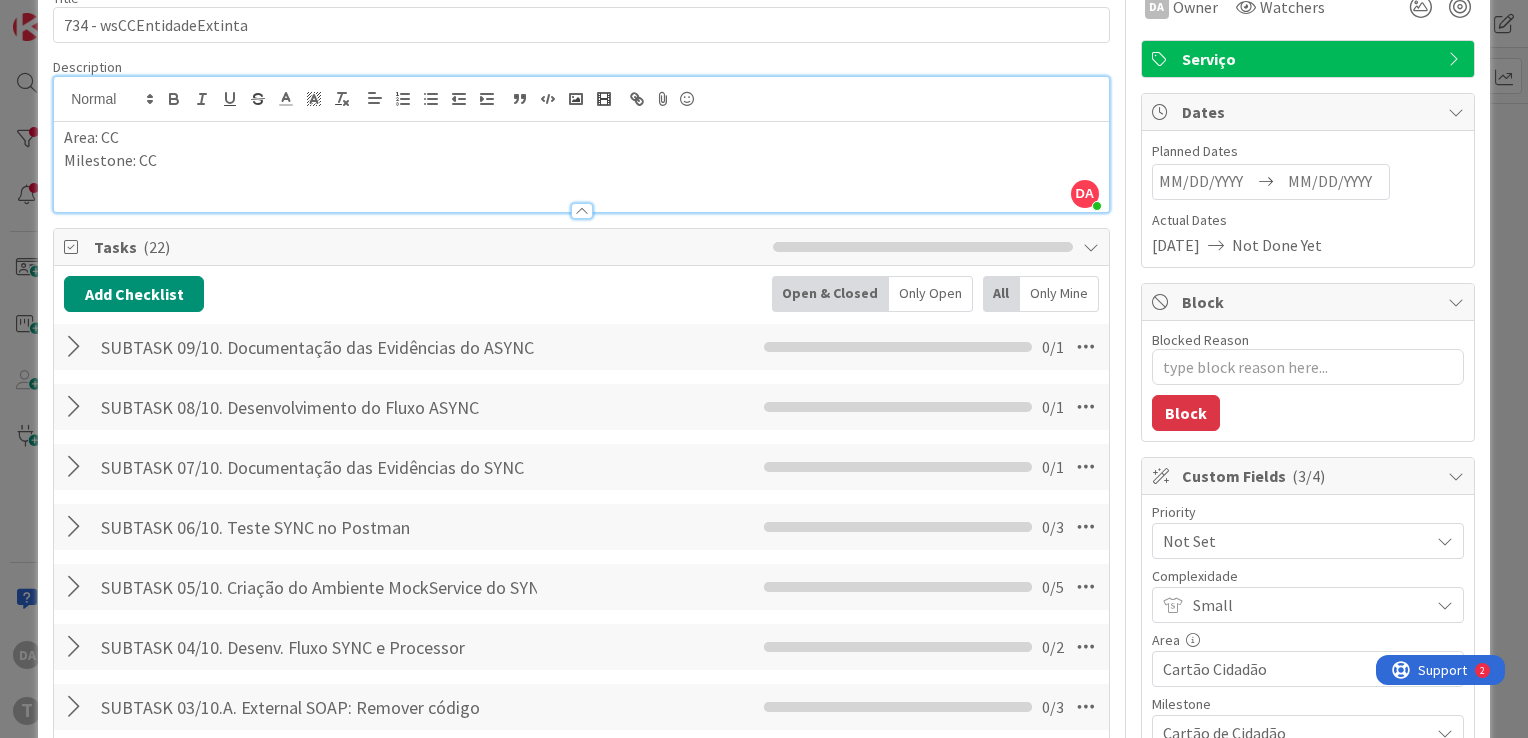 click on "Add Checklist Back Open & Closed Only Open All Only Mine SUBTASK 09/10. Documentação das Evidências do ASYNC Checklist Name 51 / 64 SUBTASK 09/10. Documentação das Evidências do ASYNC 0 / 1 SUBTASK 08/10. Desenvolvimento do Fluxo ASYNC Checklist Name 45 / 64 SUBTASK 08/10. Desenvolvimento do Fluxo ASYNC 0 / 1 SUBTASK 07/10. Documentação das Evidências do SYNC Checklist Name 50 / 64 SUBTASK 07/10. Documentação das Evidências do SYNC 0 / 1 SUBTASK 06/10. Teste SYNC no Postman Checklist Name 36 / 64 SUBTASK 06/10. Teste SYNC no Postman 0 / 3 SUBTASK 05/10. Criação do Ambiente MockService do SYNC Checklist Name 54 / 64 SUBTASK 05/10. Criação do Ambiente MockService do SYNC 0 / 5 SUBTASK 04/10. Desenv. Fluxo SYNC e Processor Checklist Name 45 / 64 SUBTASK 04/10. Desenv. Fluxo SYNC e Processor 0 / 2 SUBTASK 03/10.A. External SOAP: Remover código Checklist Name 46 / 64 SUBTASK 03/10.A. External SOAP: Remover código 0 / 3 SUBTASK 02/10.B. REST: Criação dos Models Checklist Name 41 / 64 0 / 1 49 /" at bounding box center (581, 564) 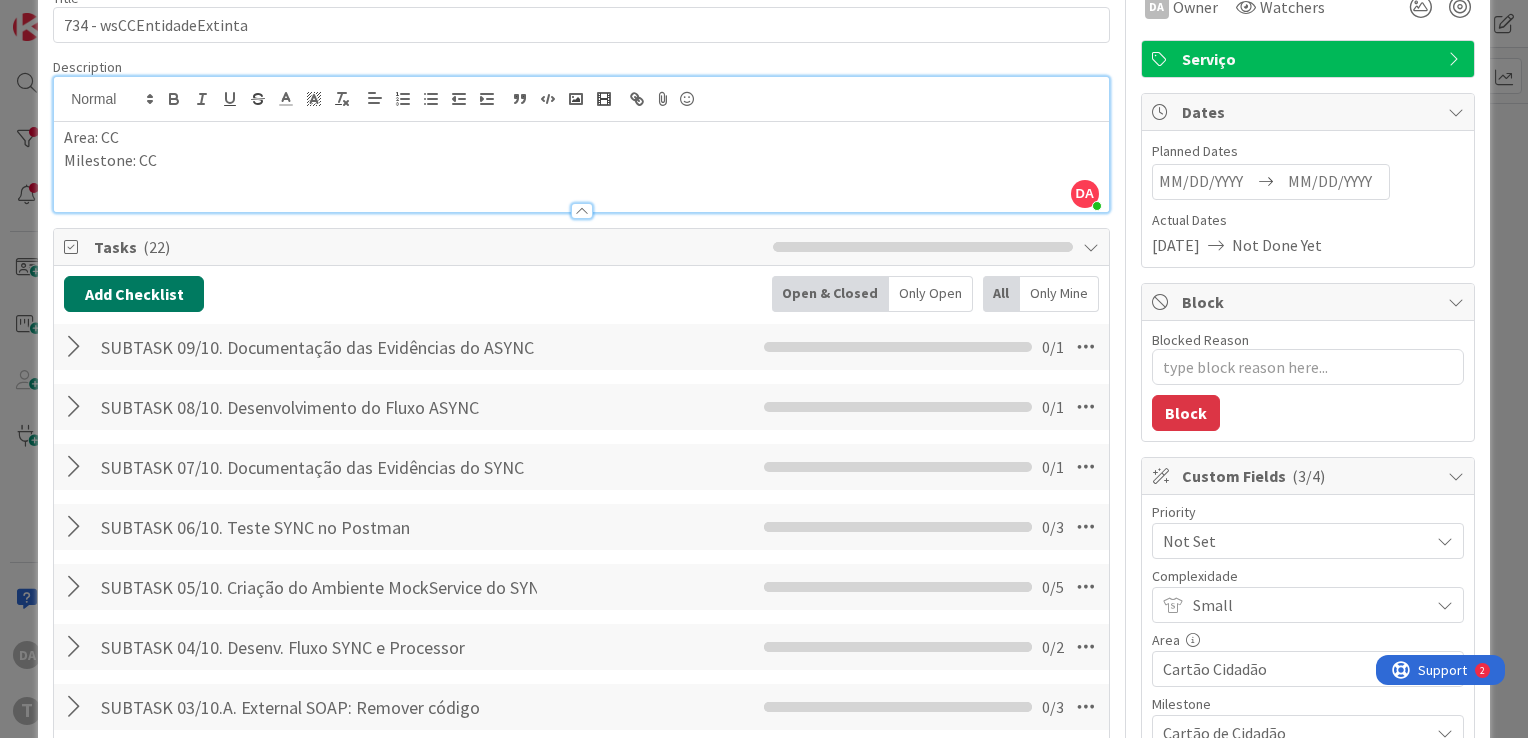 click on "Add Checklist" at bounding box center [134, 294] 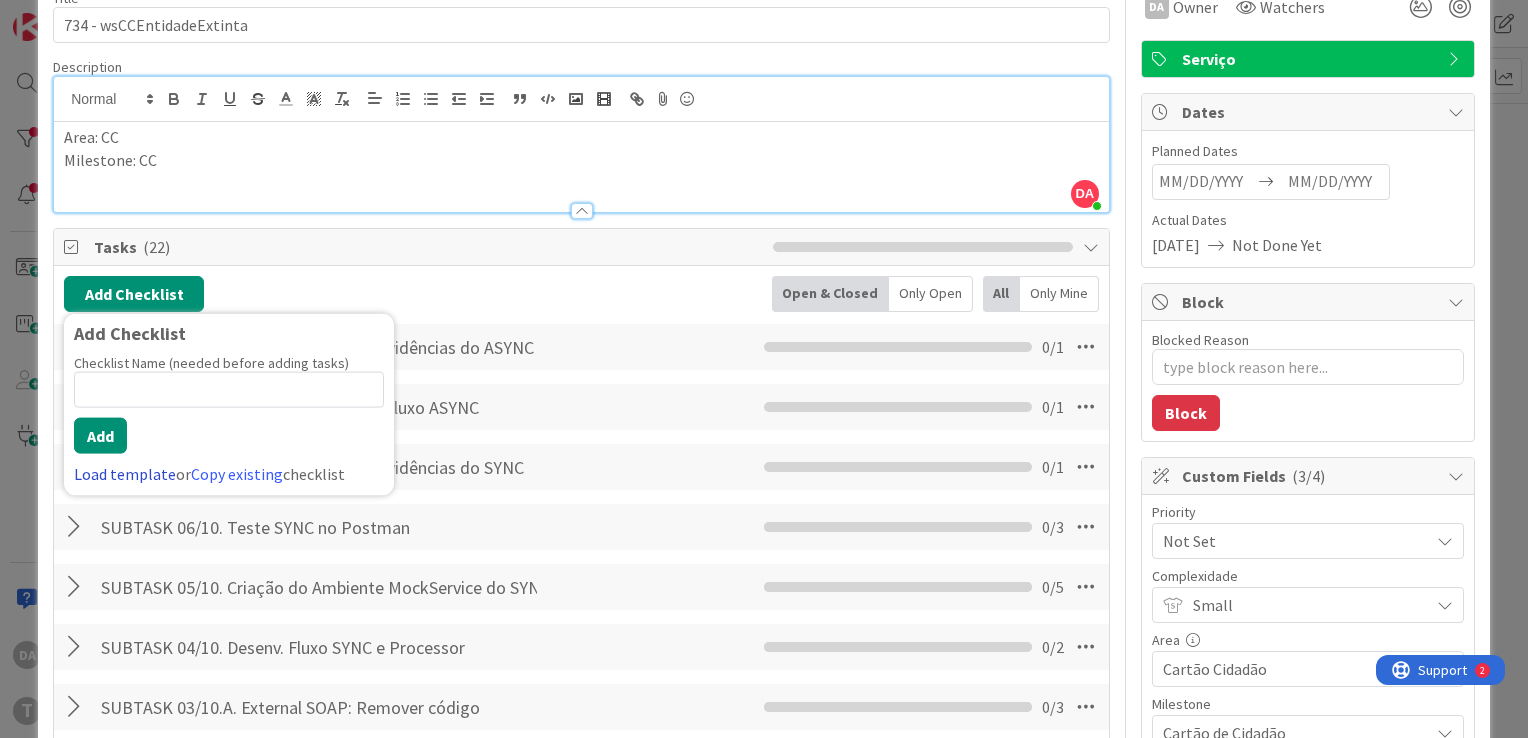 click on "Load template" at bounding box center [125, 474] 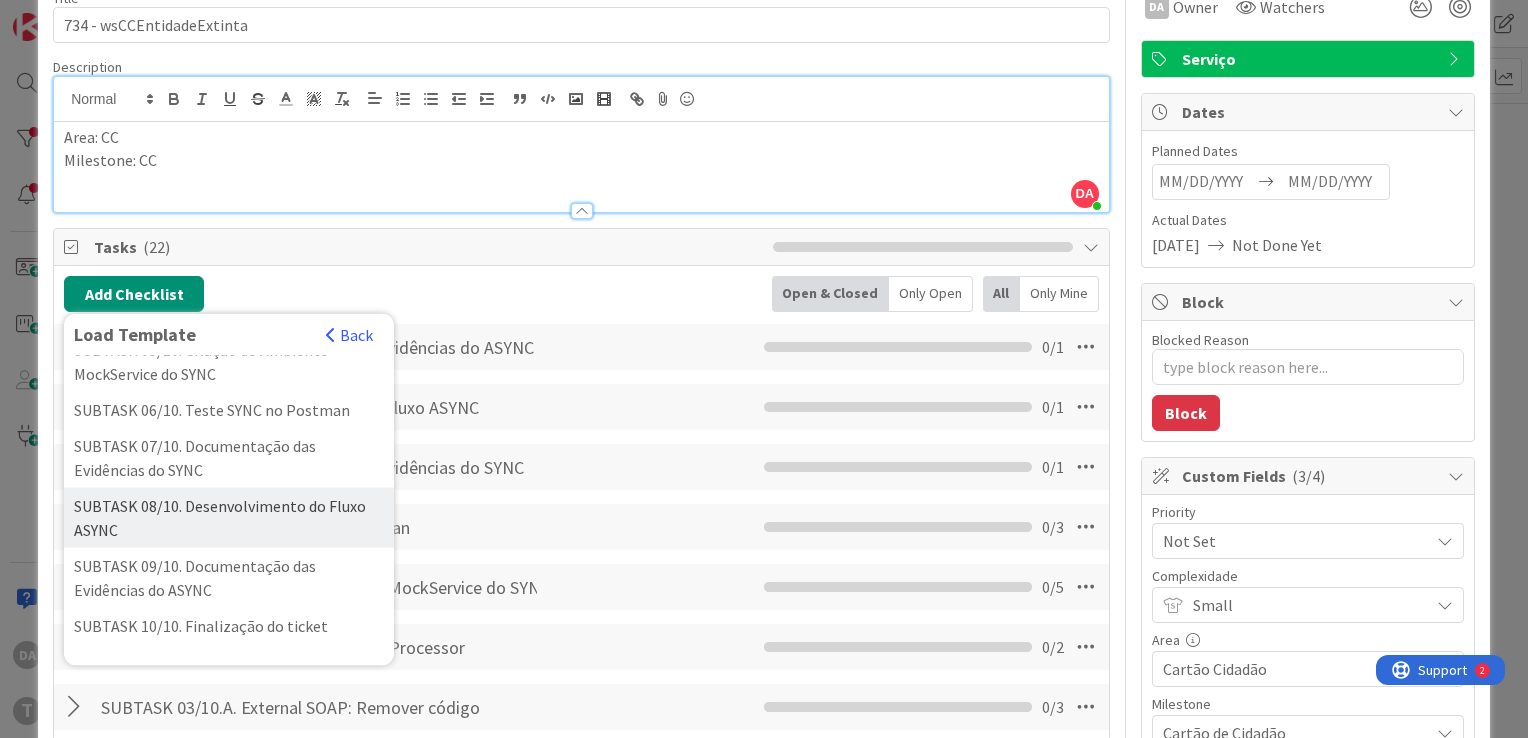 scroll, scrollTop: 500, scrollLeft: 0, axis: vertical 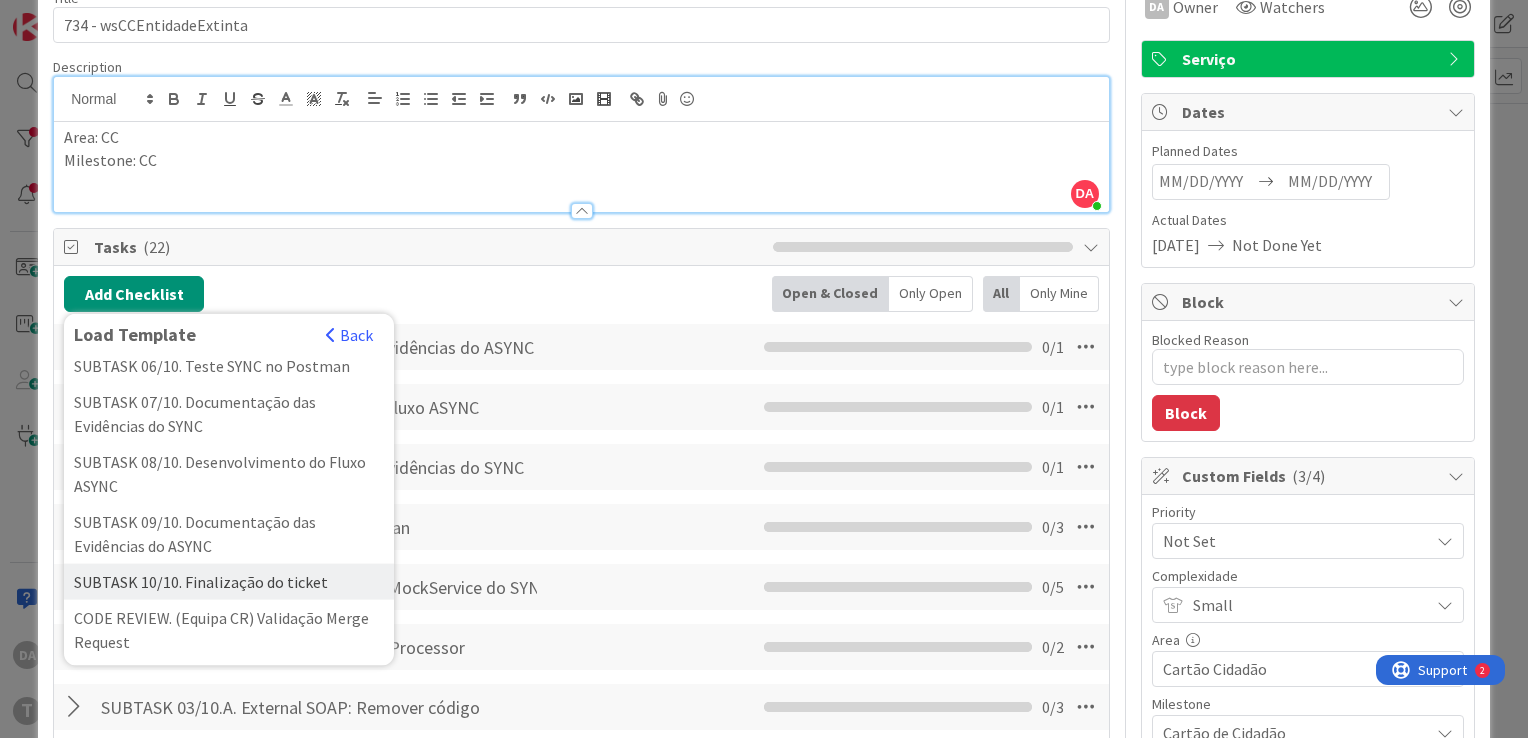 click on "SUBTASK 10/10. Finalização do ticket" at bounding box center (229, 582) 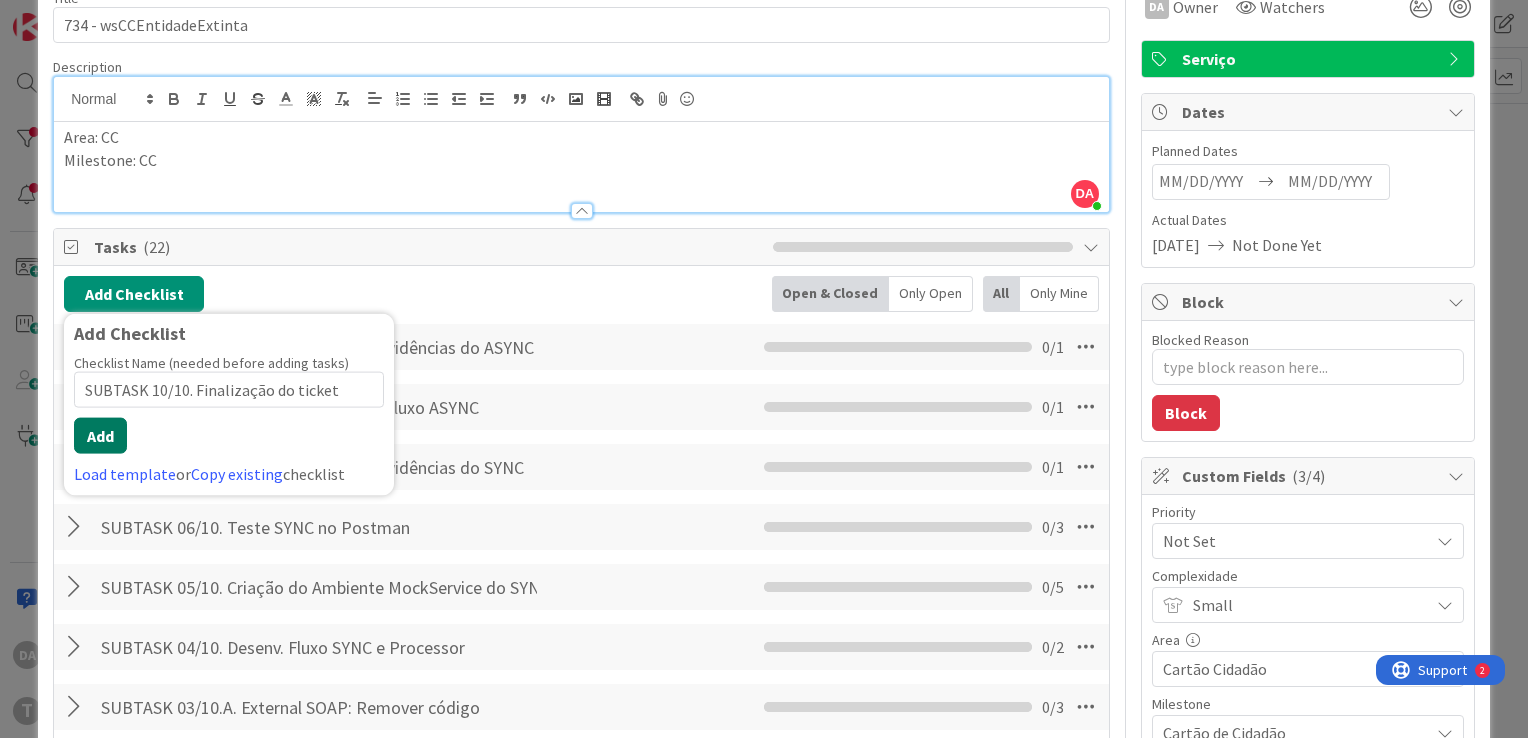 click on "Add" at bounding box center (100, 436) 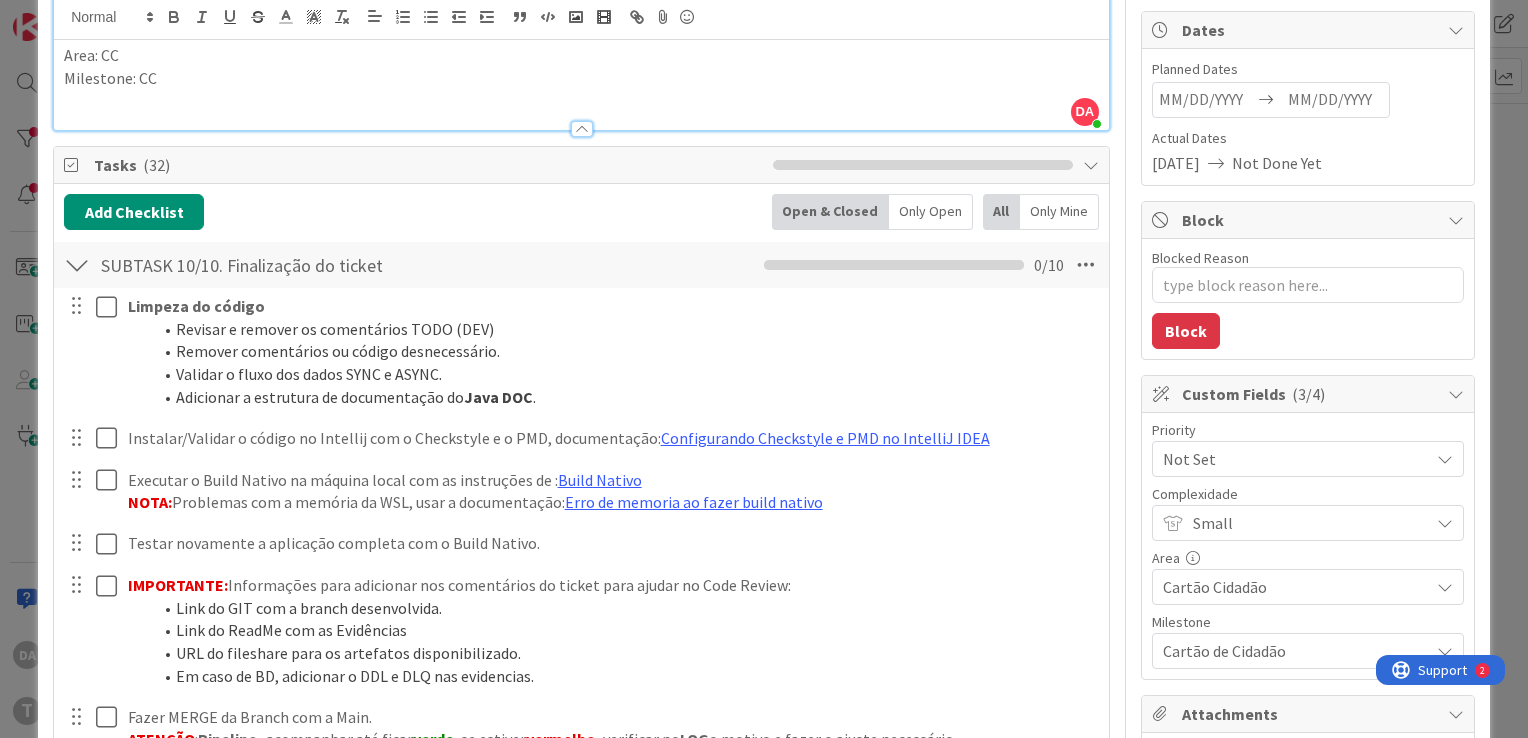 scroll, scrollTop: 159, scrollLeft: 0, axis: vertical 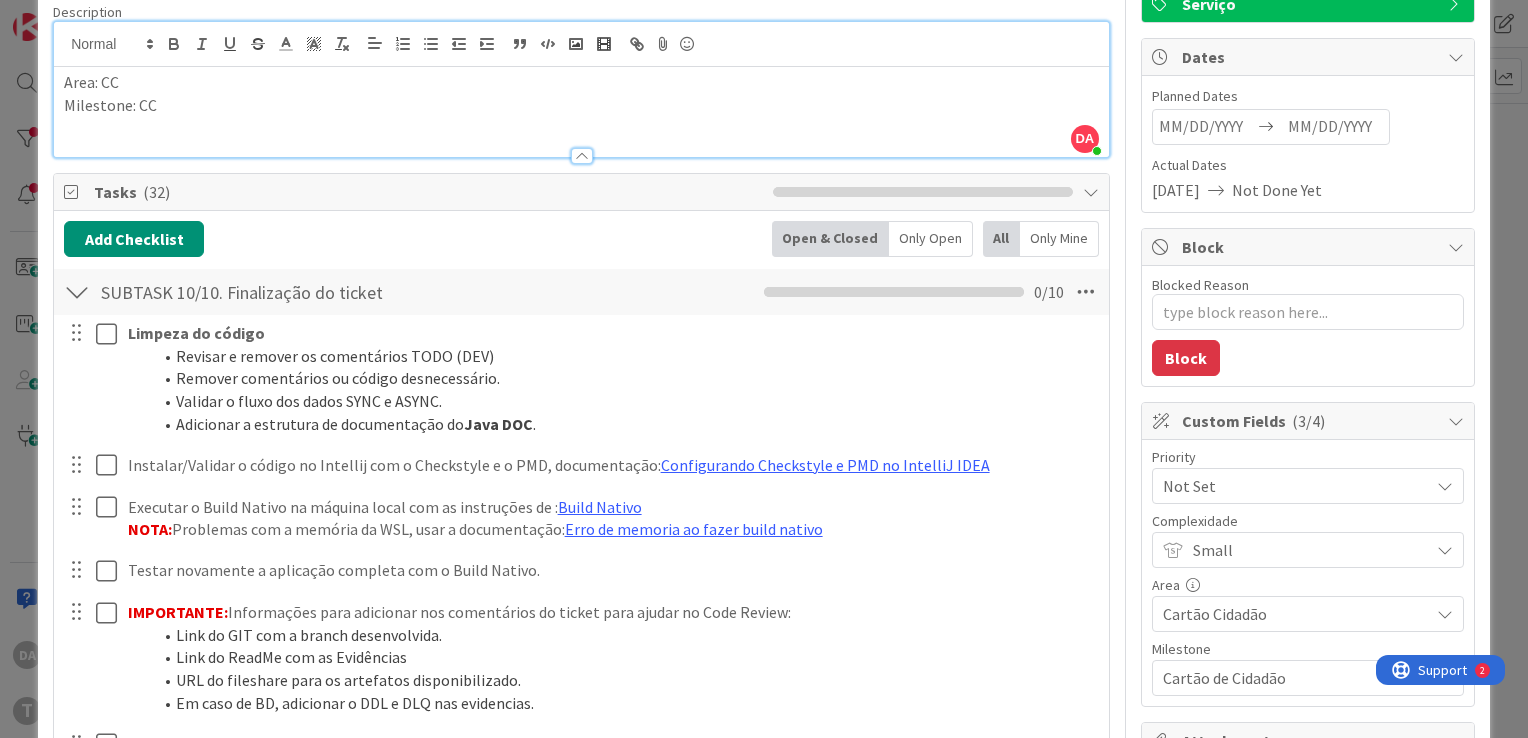 click at bounding box center (77, 292) 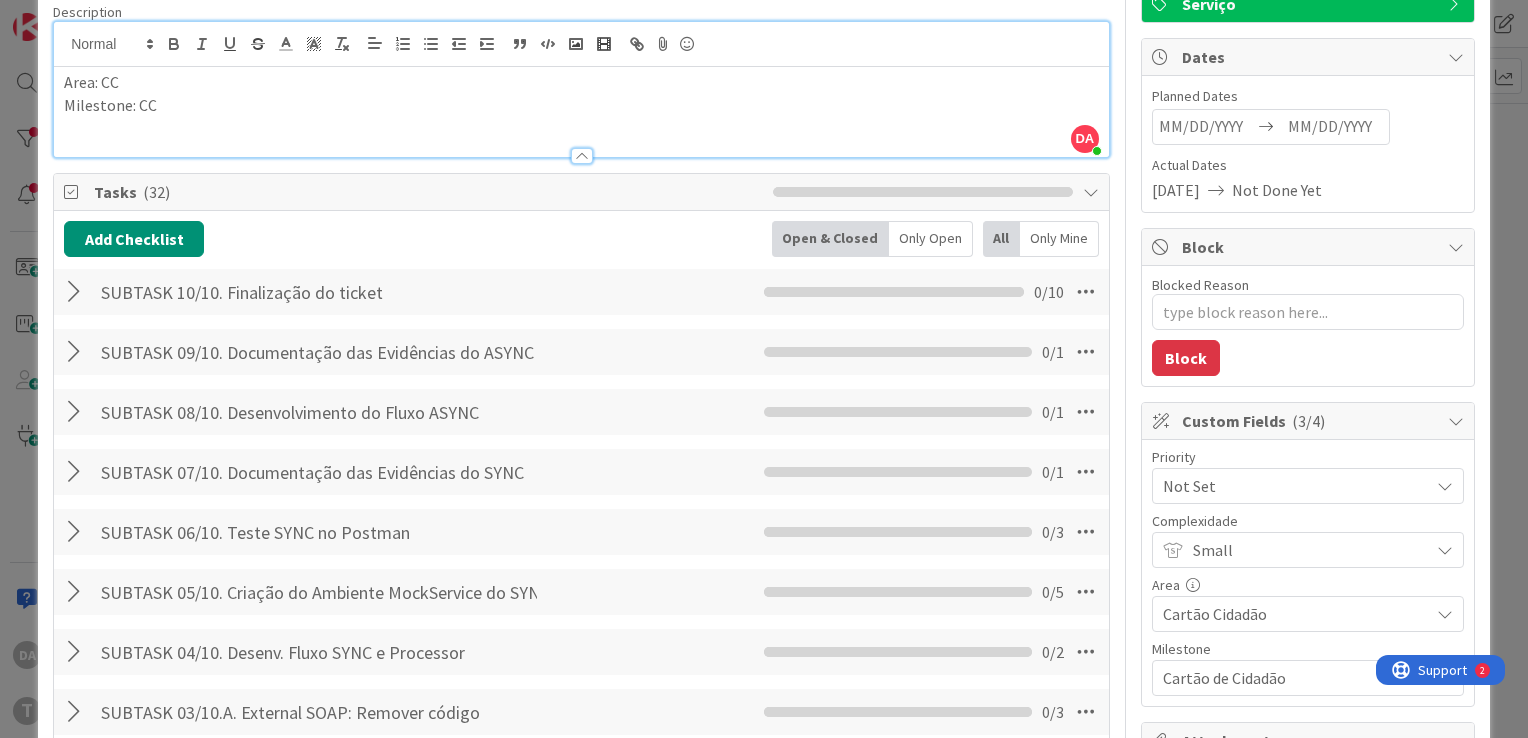 scroll, scrollTop: 544, scrollLeft: 0, axis: vertical 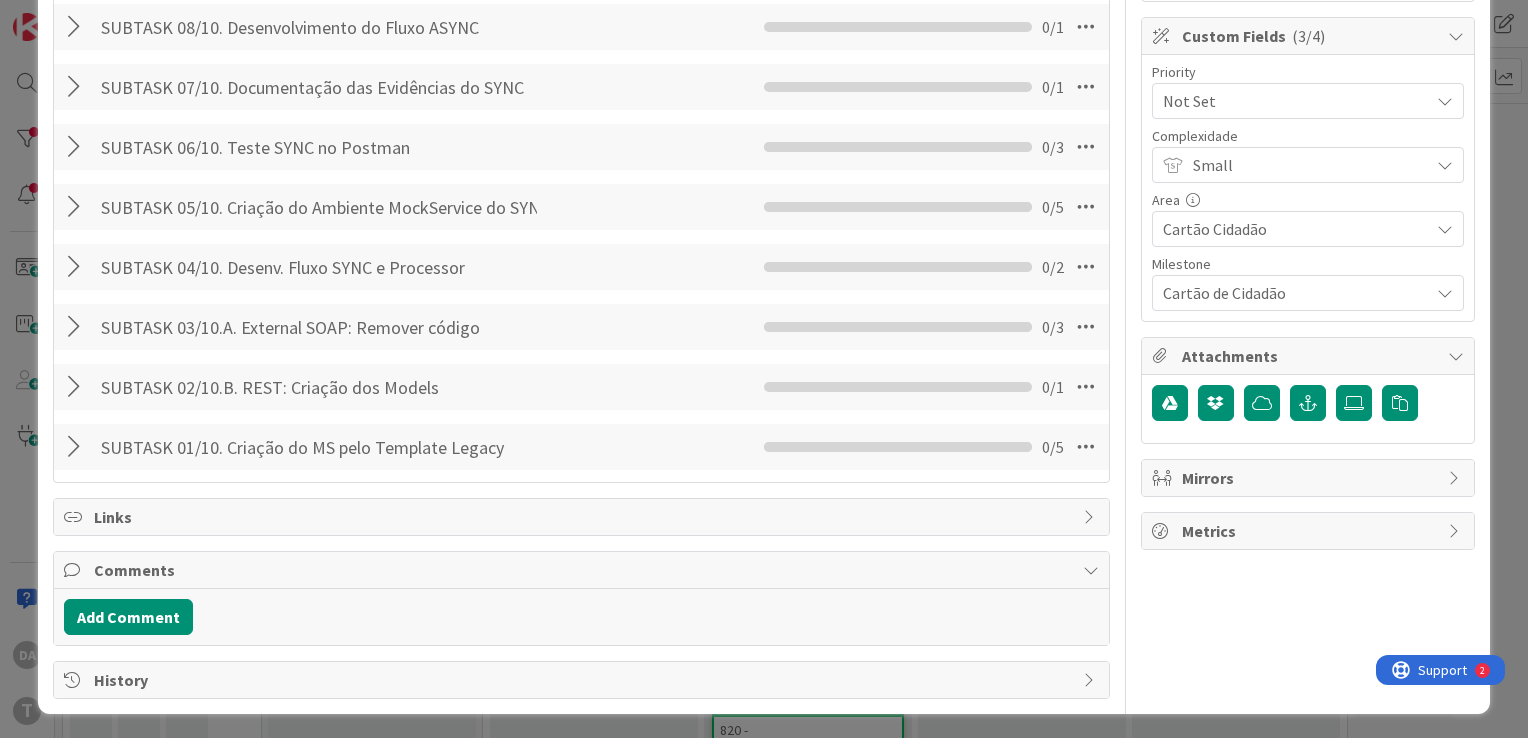 click at bounding box center (77, 447) 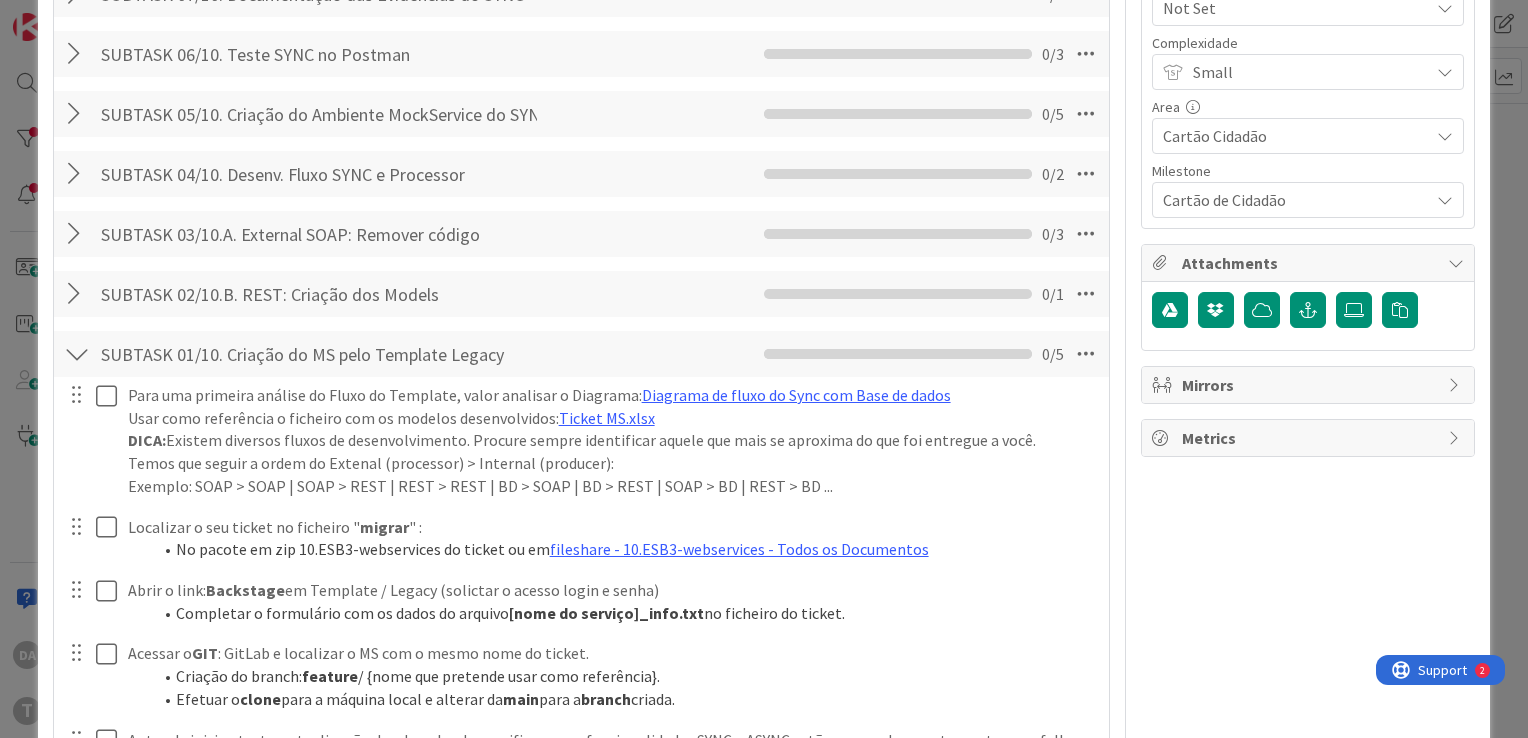 scroll, scrollTop: 744, scrollLeft: 0, axis: vertical 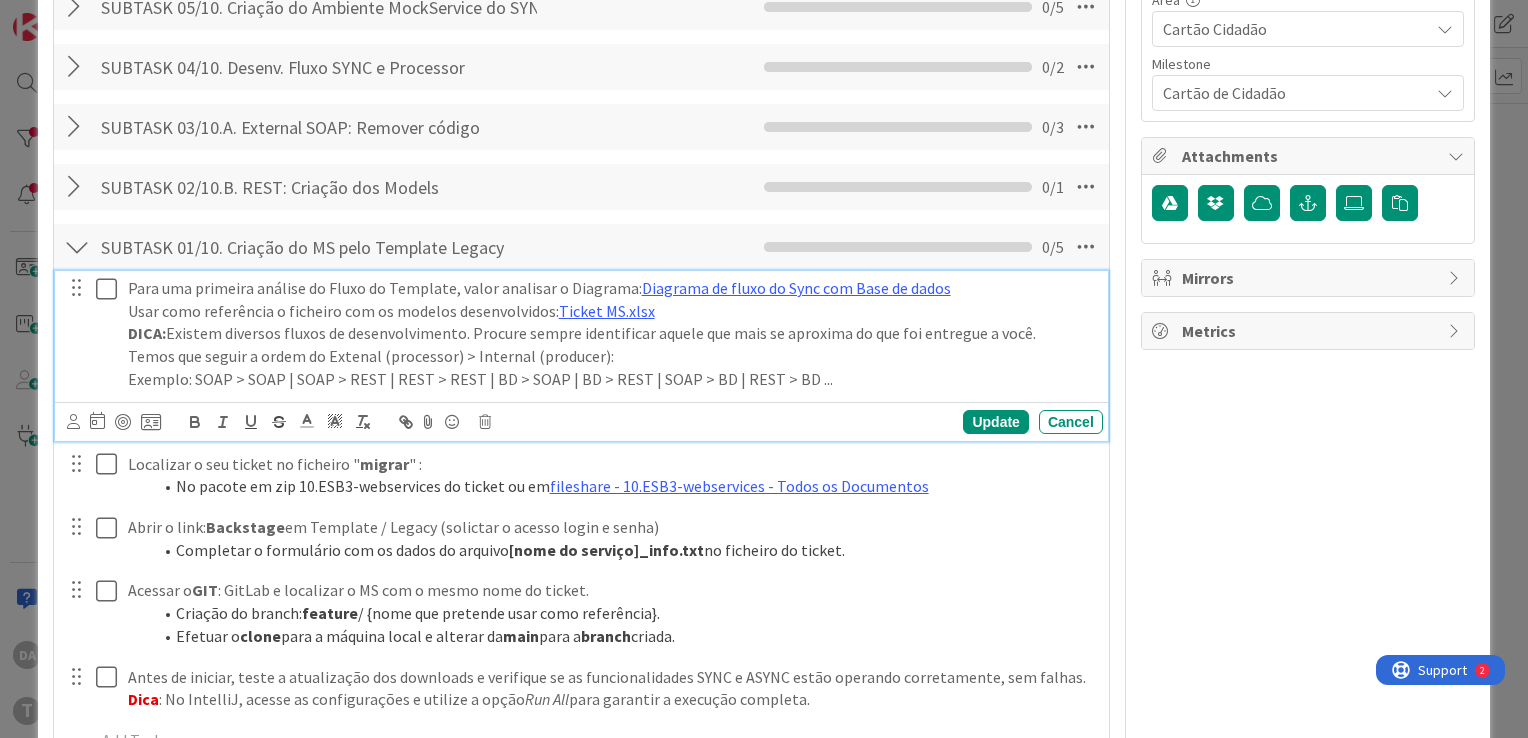 click at bounding box center [111, 289] 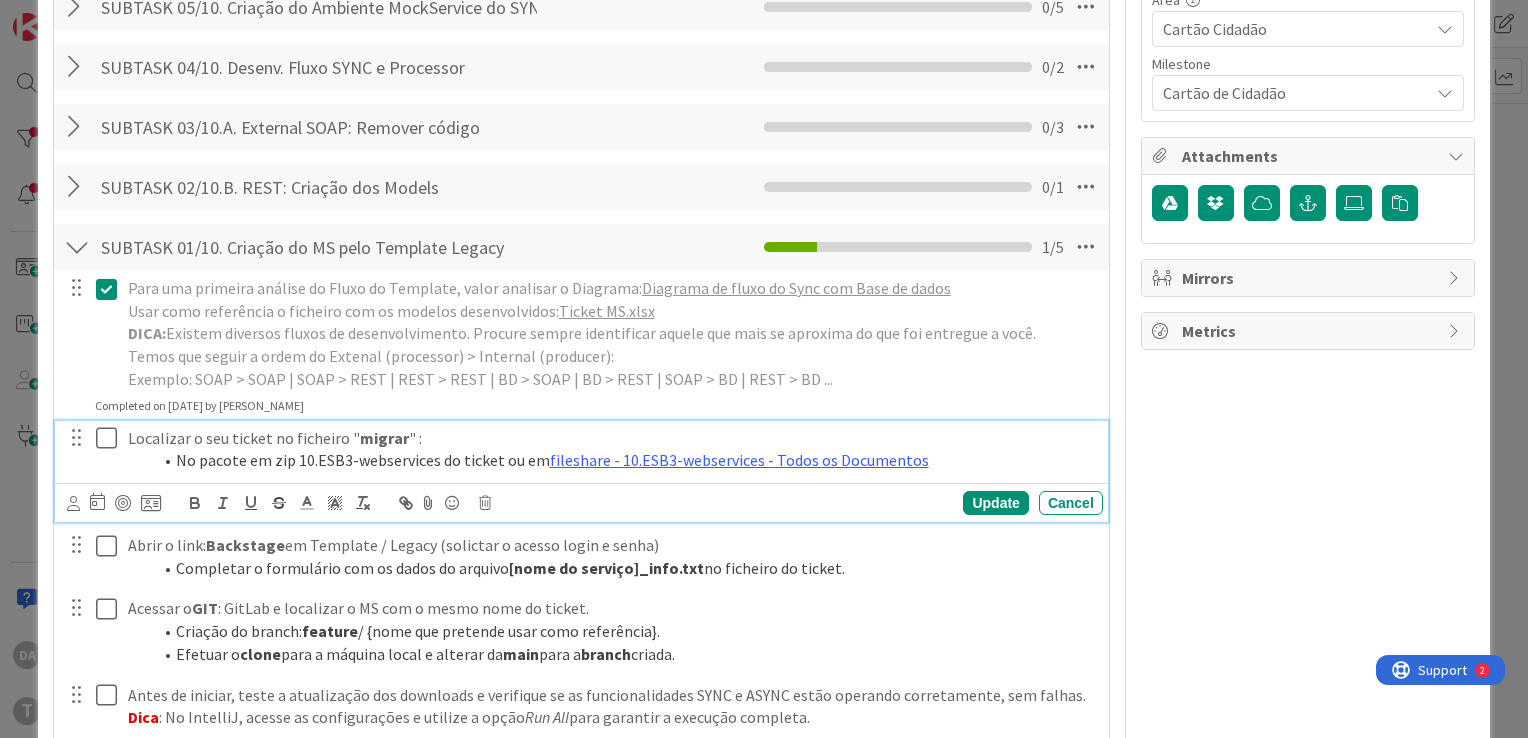 click at bounding box center (111, 438) 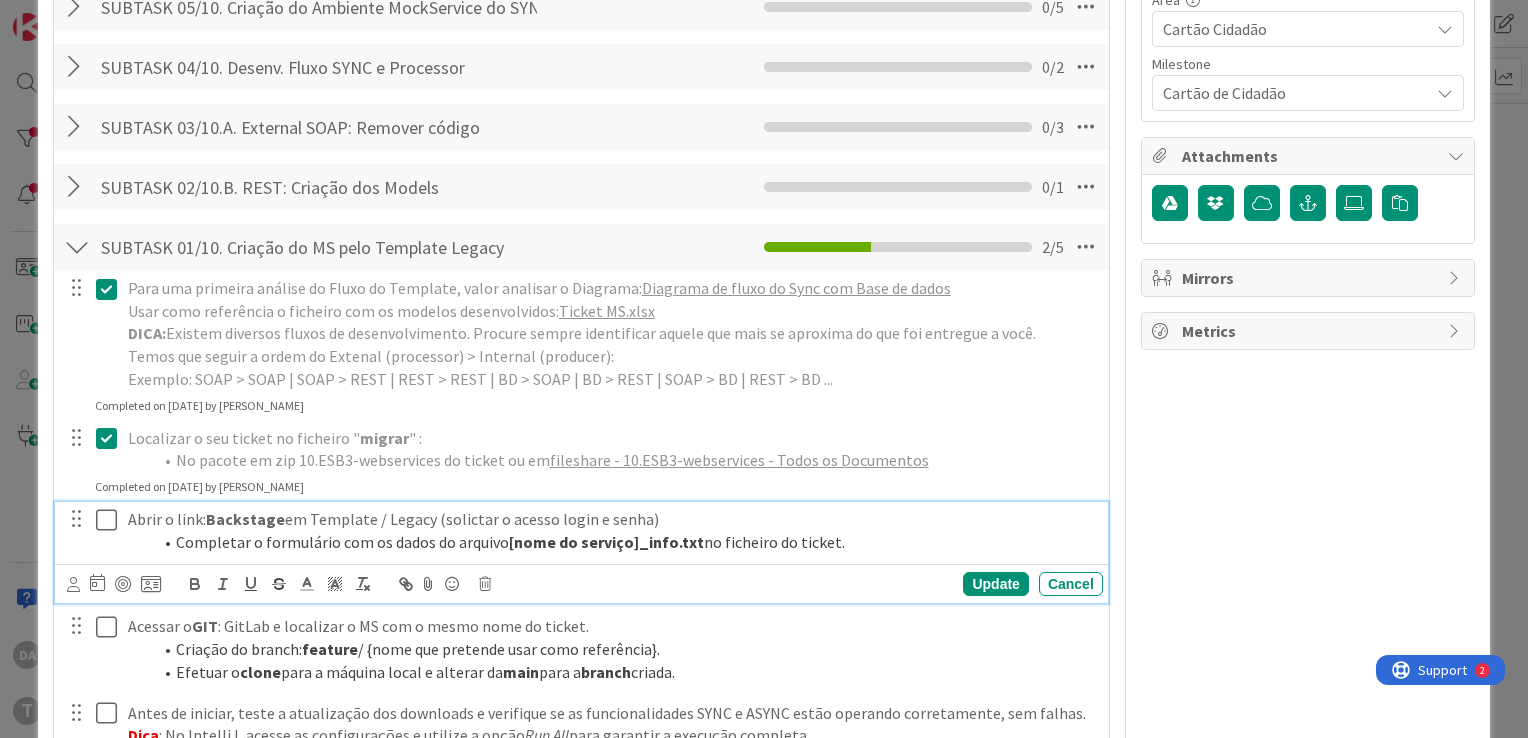 click at bounding box center (111, 520) 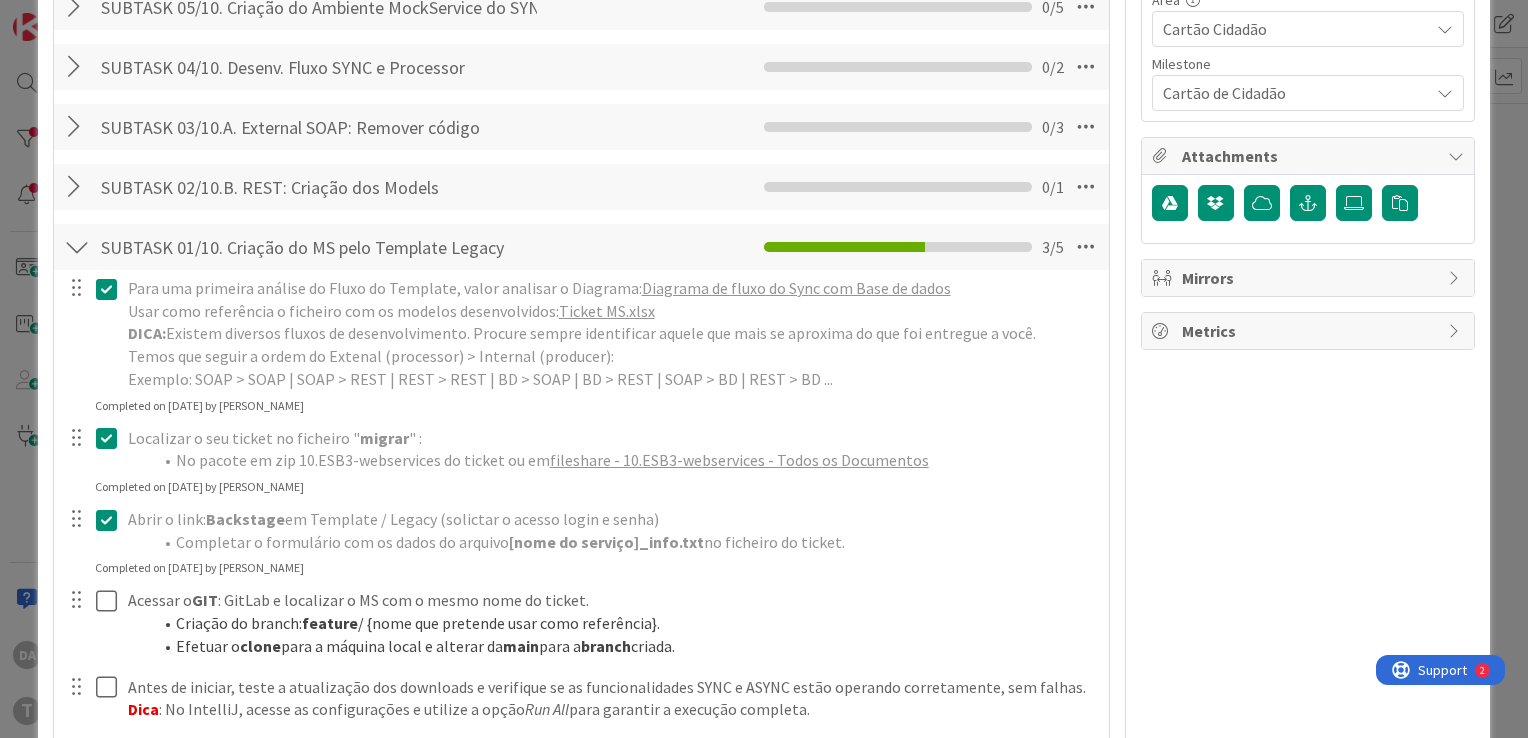 scroll, scrollTop: 944, scrollLeft: 0, axis: vertical 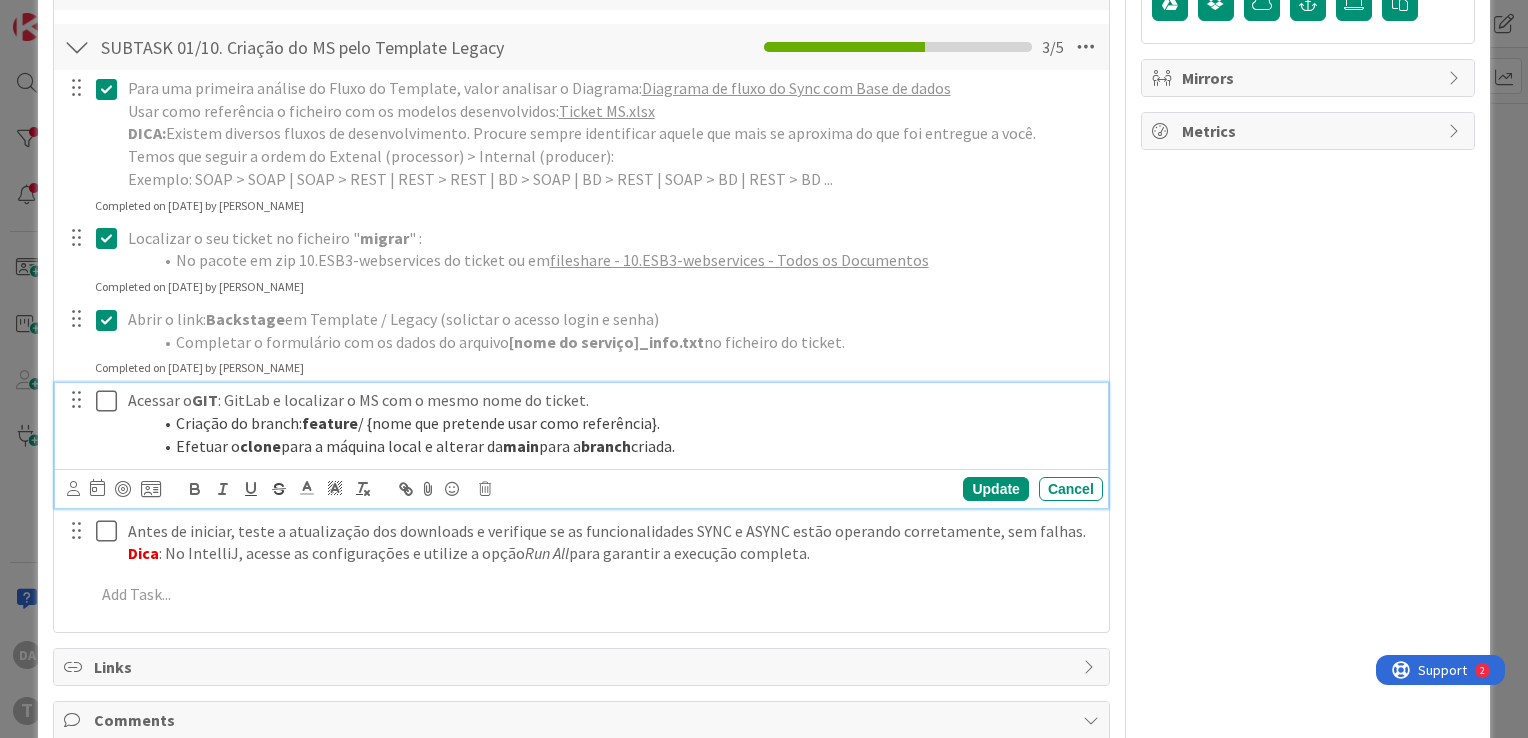 click at bounding box center (111, 401) 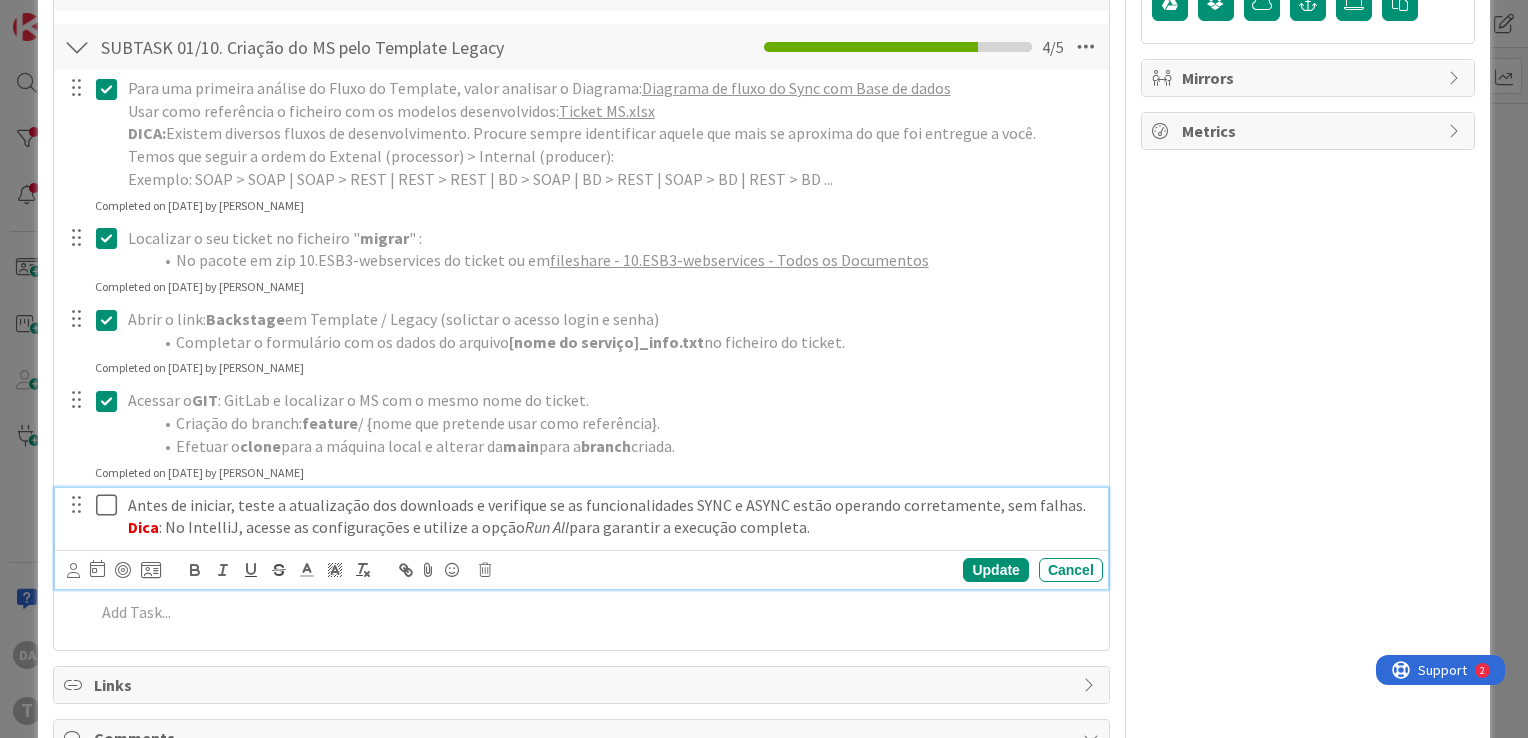 click at bounding box center (111, 505) 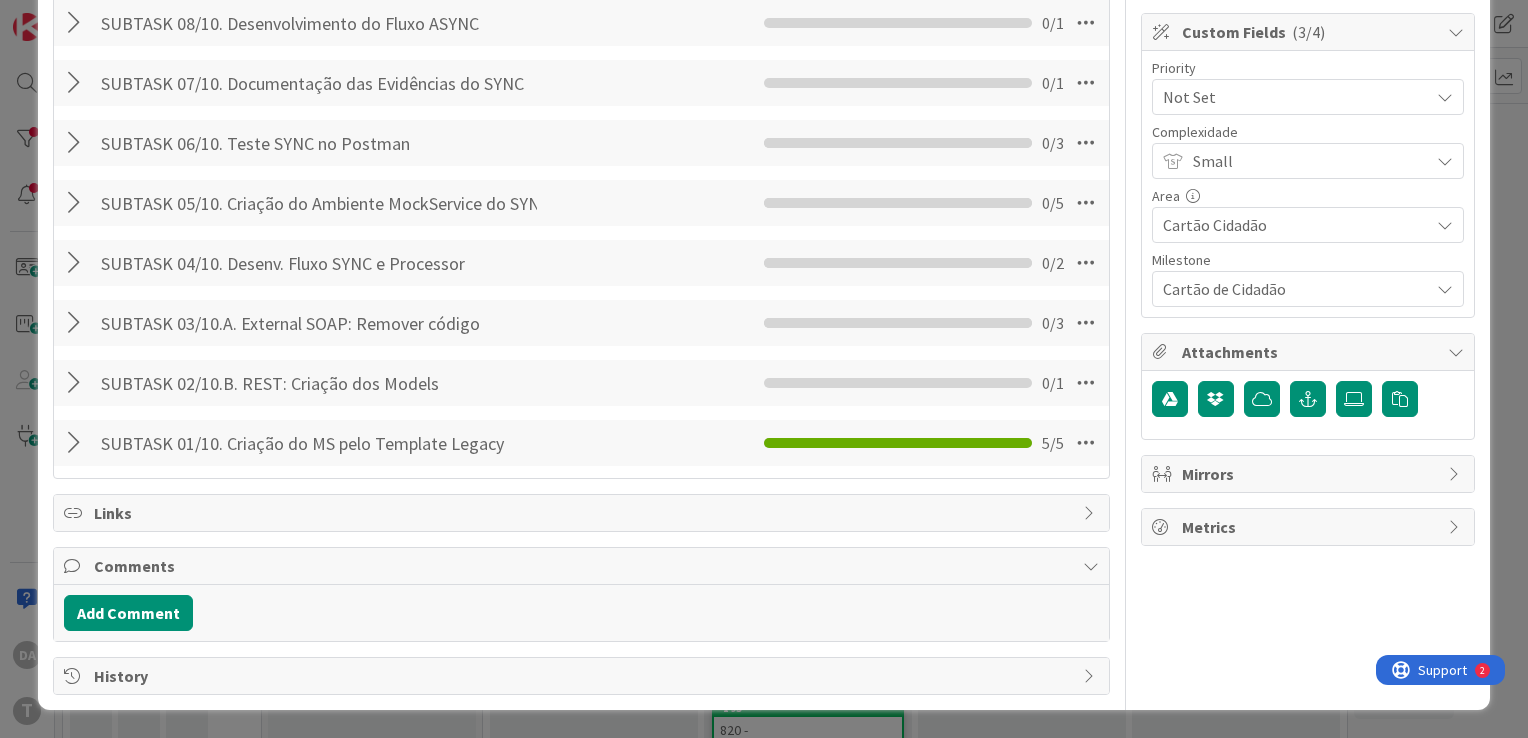 scroll, scrollTop: 544, scrollLeft: 0, axis: vertical 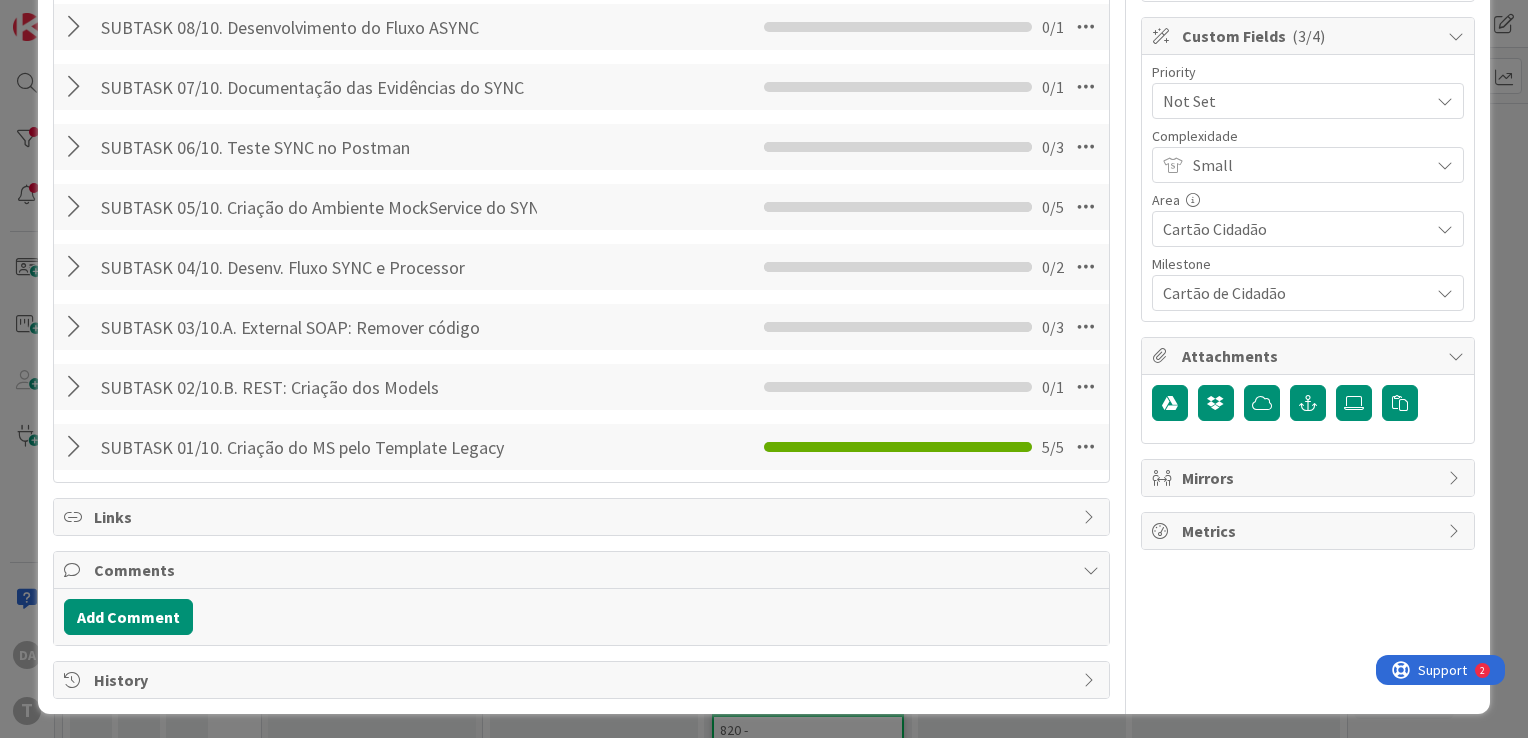 click at bounding box center [77, 387] 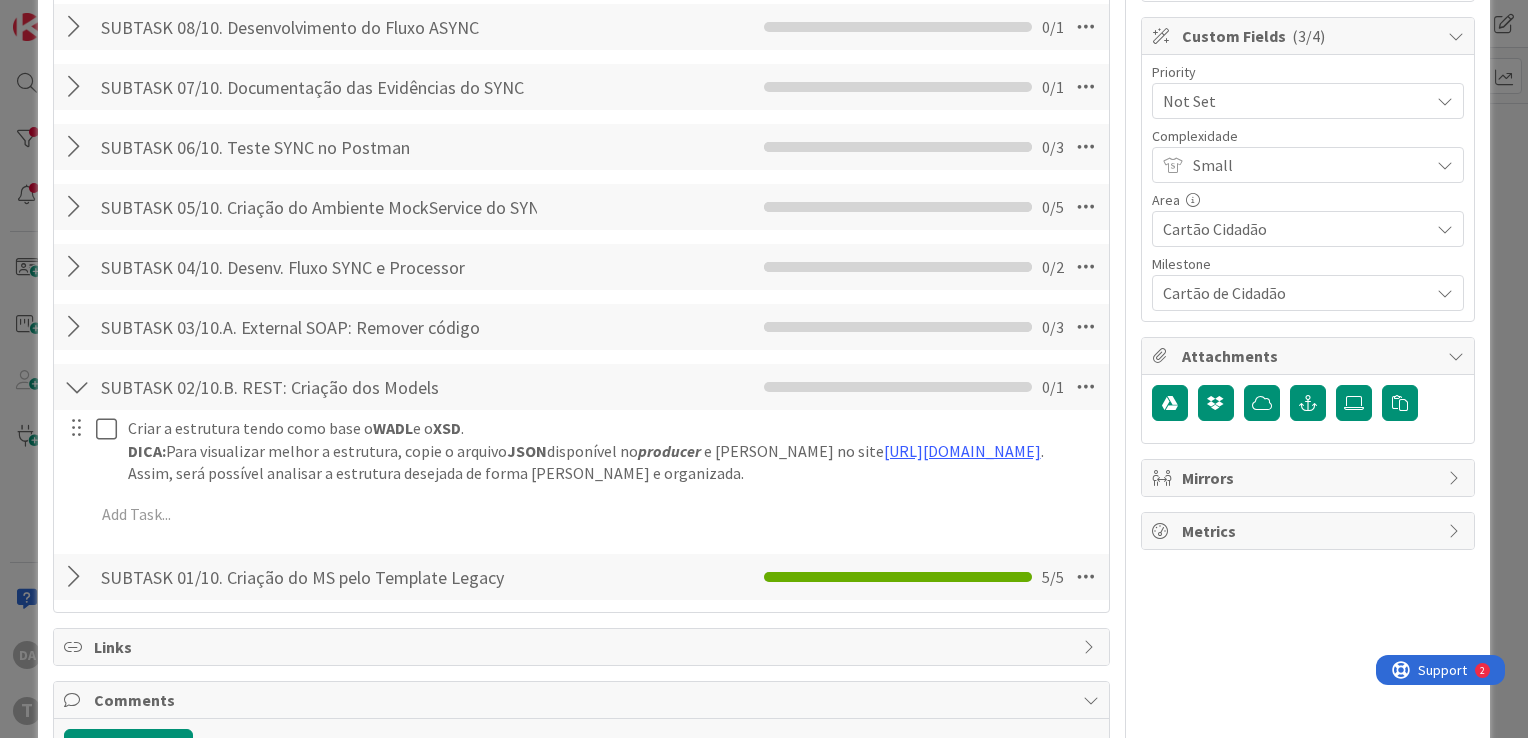 scroll, scrollTop: 674, scrollLeft: 0, axis: vertical 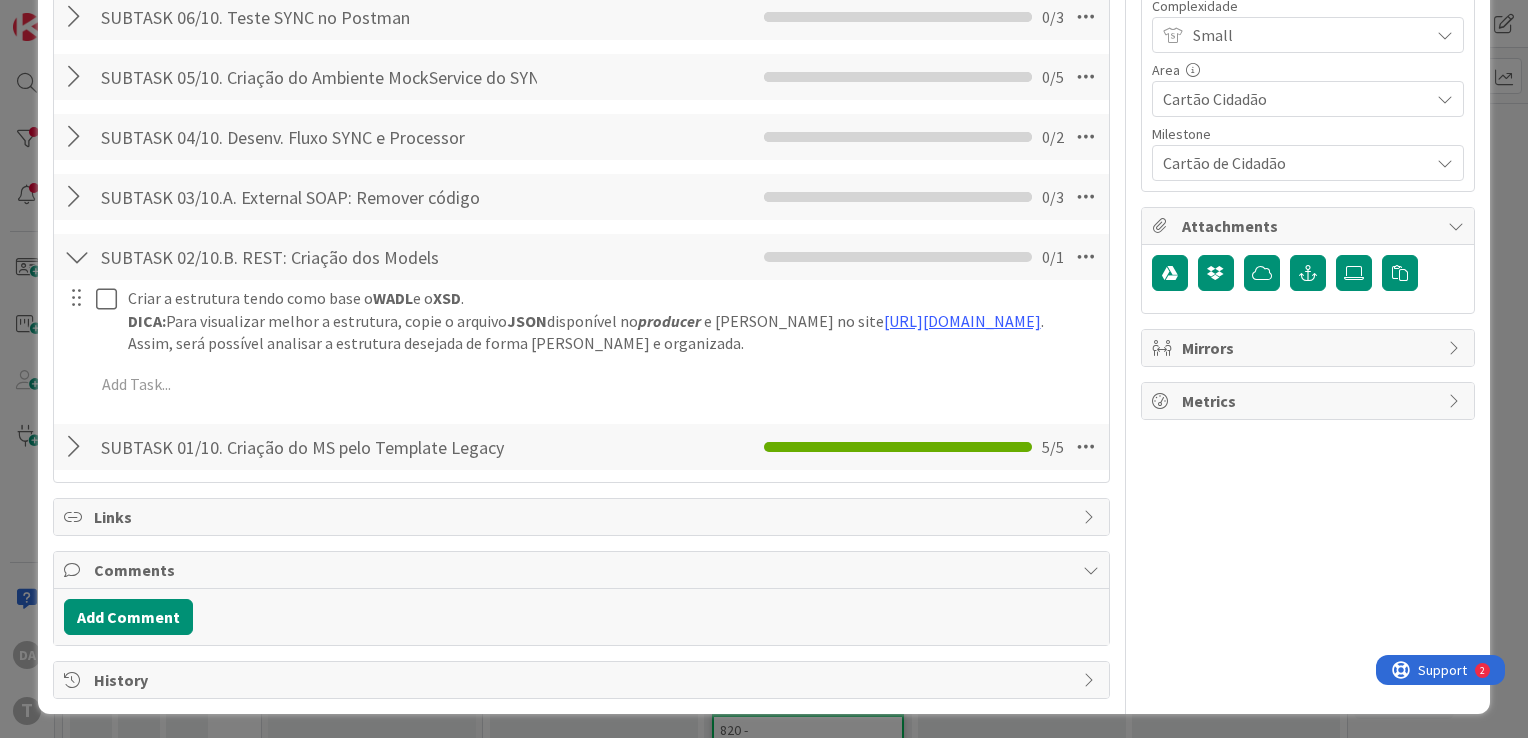 click at bounding box center [77, 197] 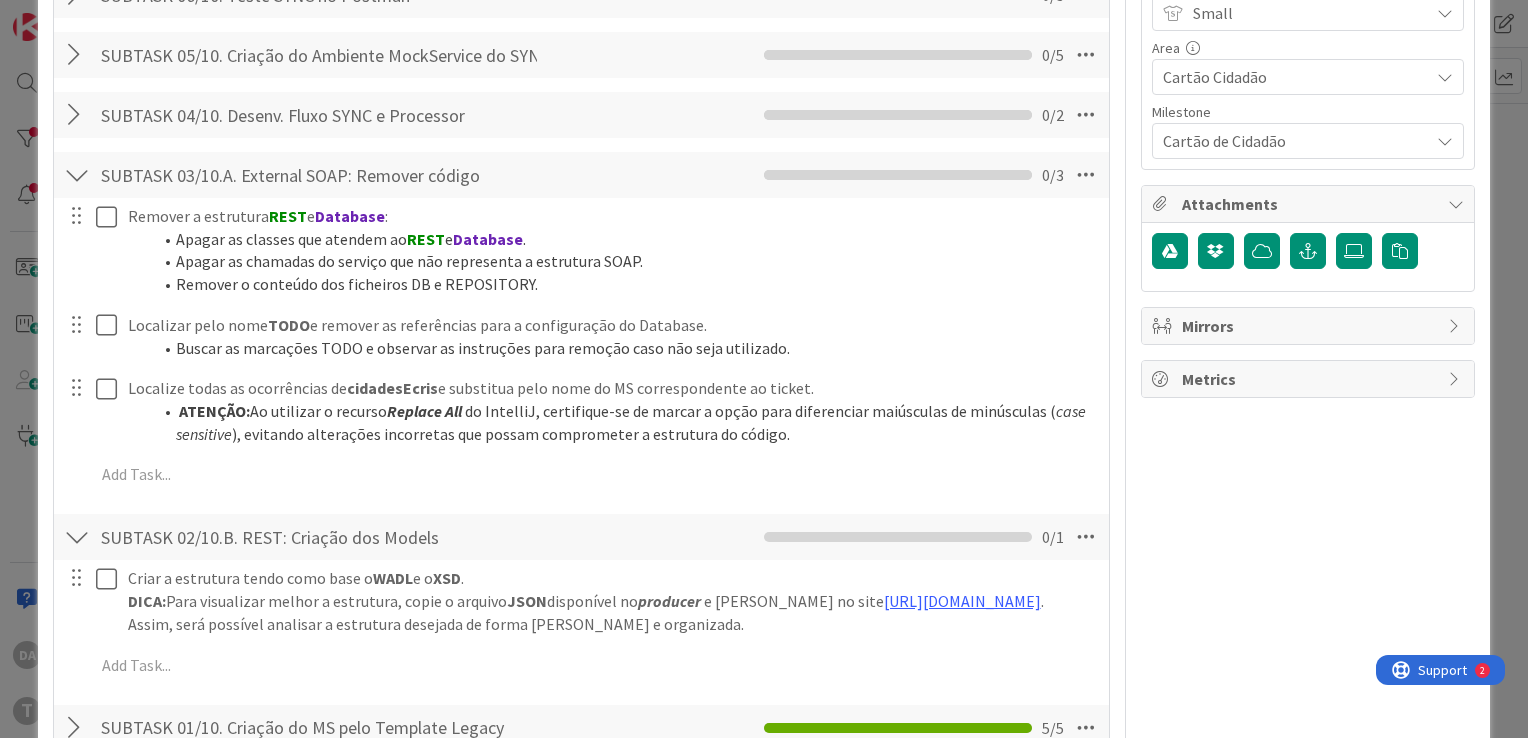 scroll, scrollTop: 676, scrollLeft: 0, axis: vertical 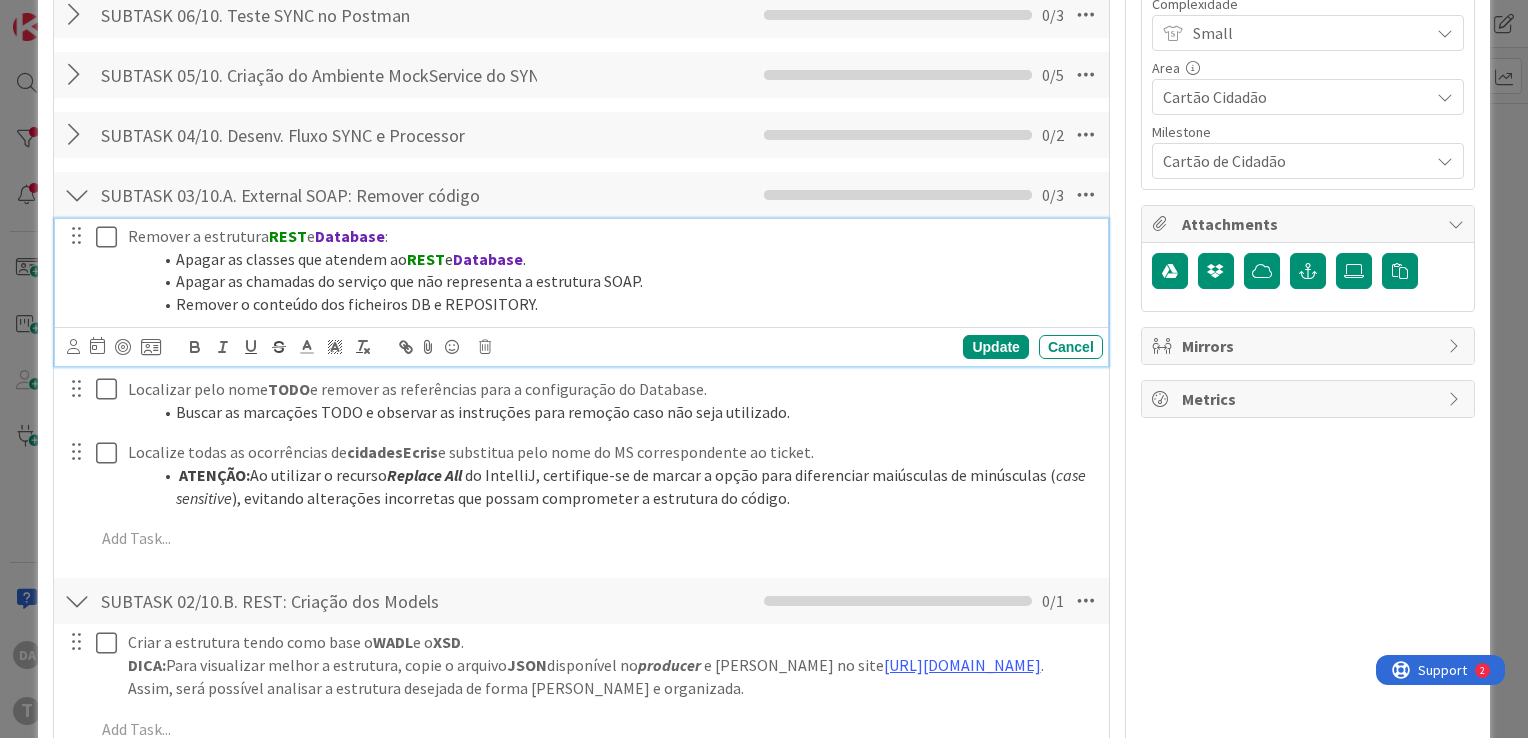 click at bounding box center [111, 237] 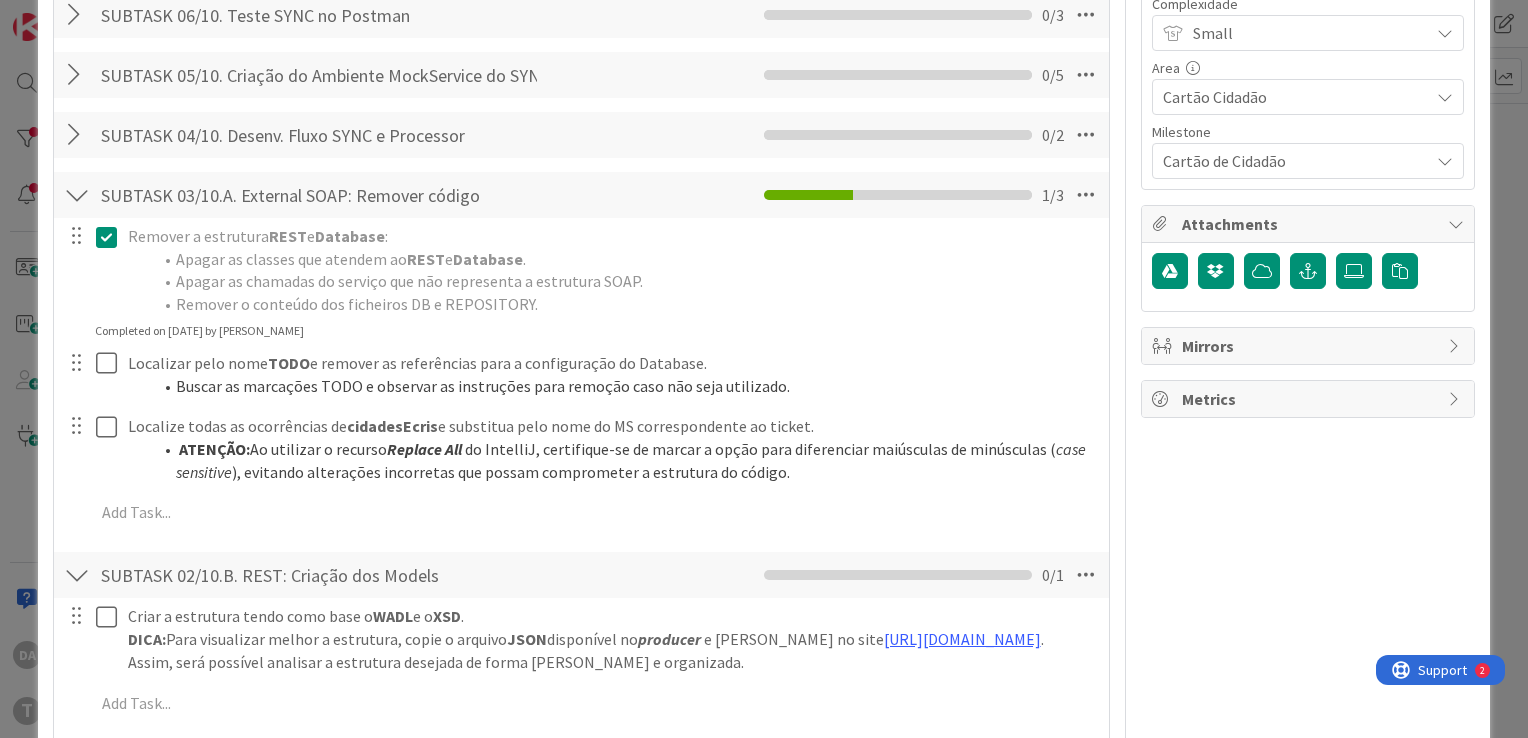 type on "x" 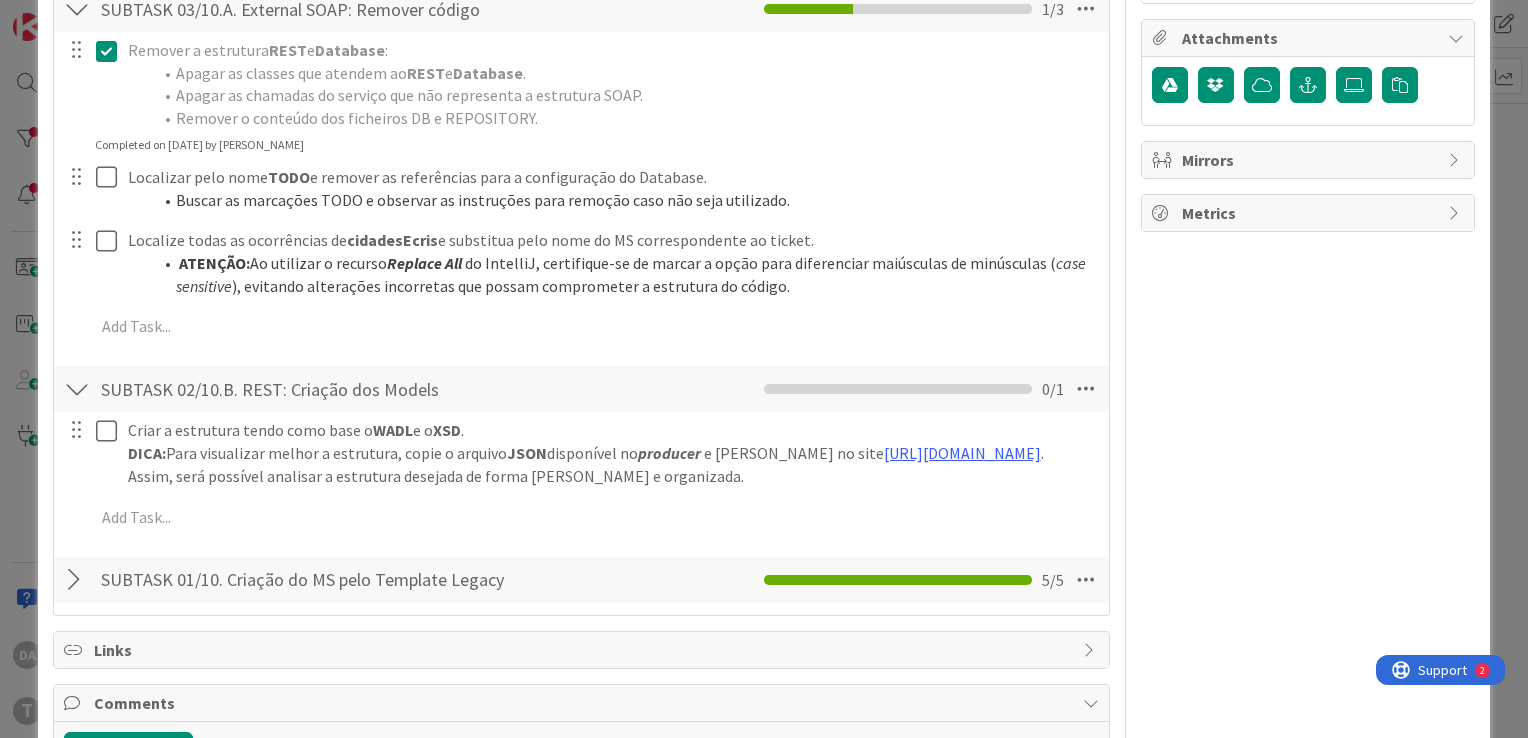 scroll, scrollTop: 876, scrollLeft: 0, axis: vertical 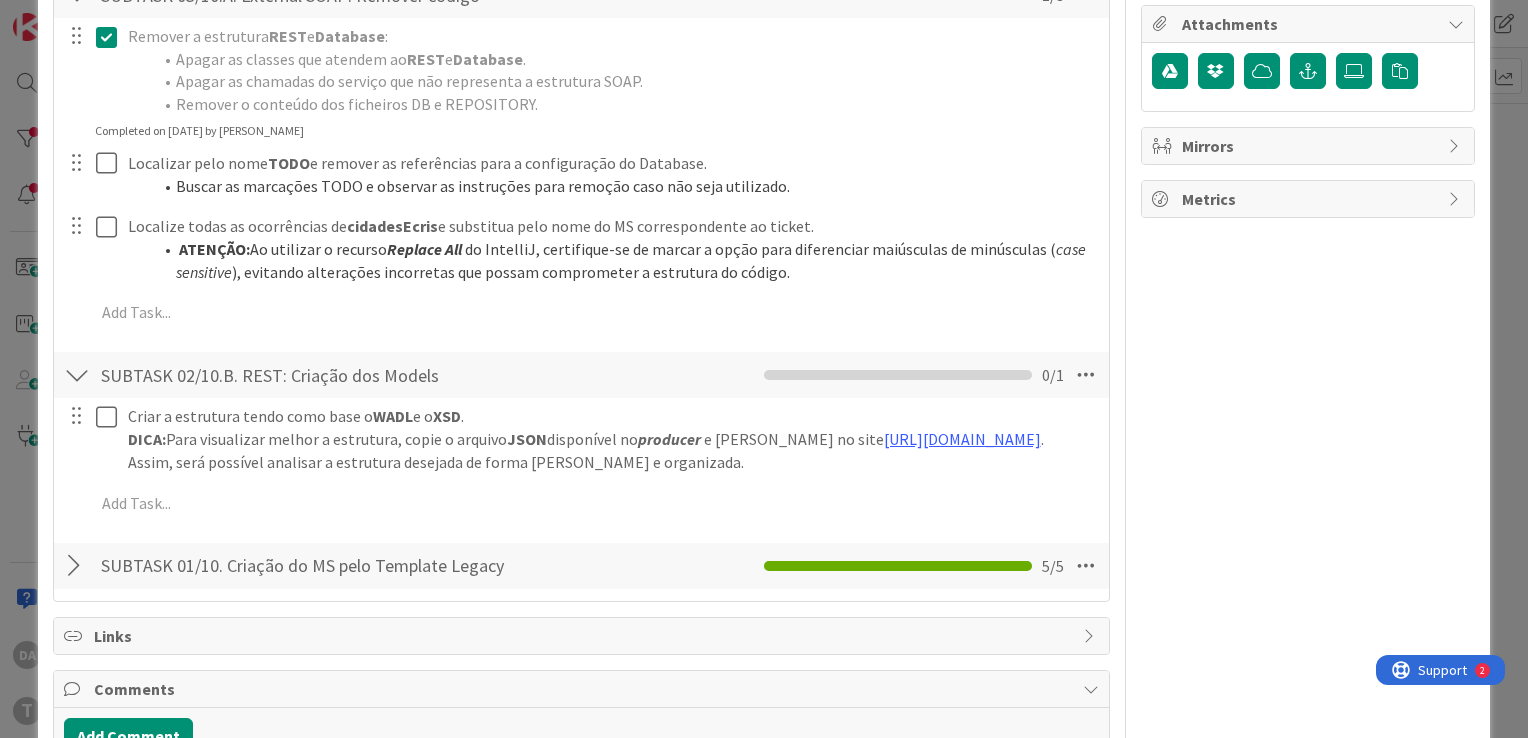 click at bounding box center [77, 375] 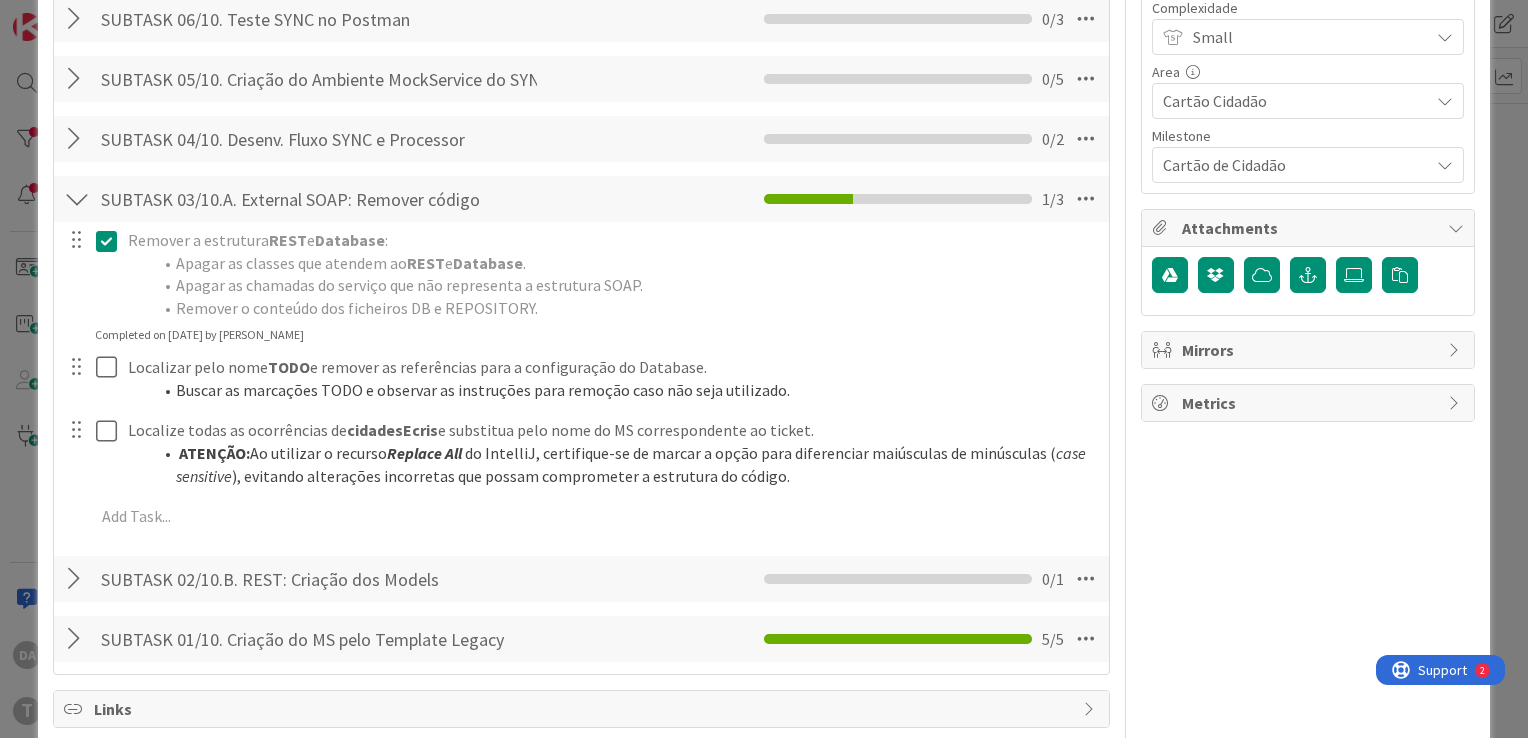 scroll, scrollTop: 664, scrollLeft: 0, axis: vertical 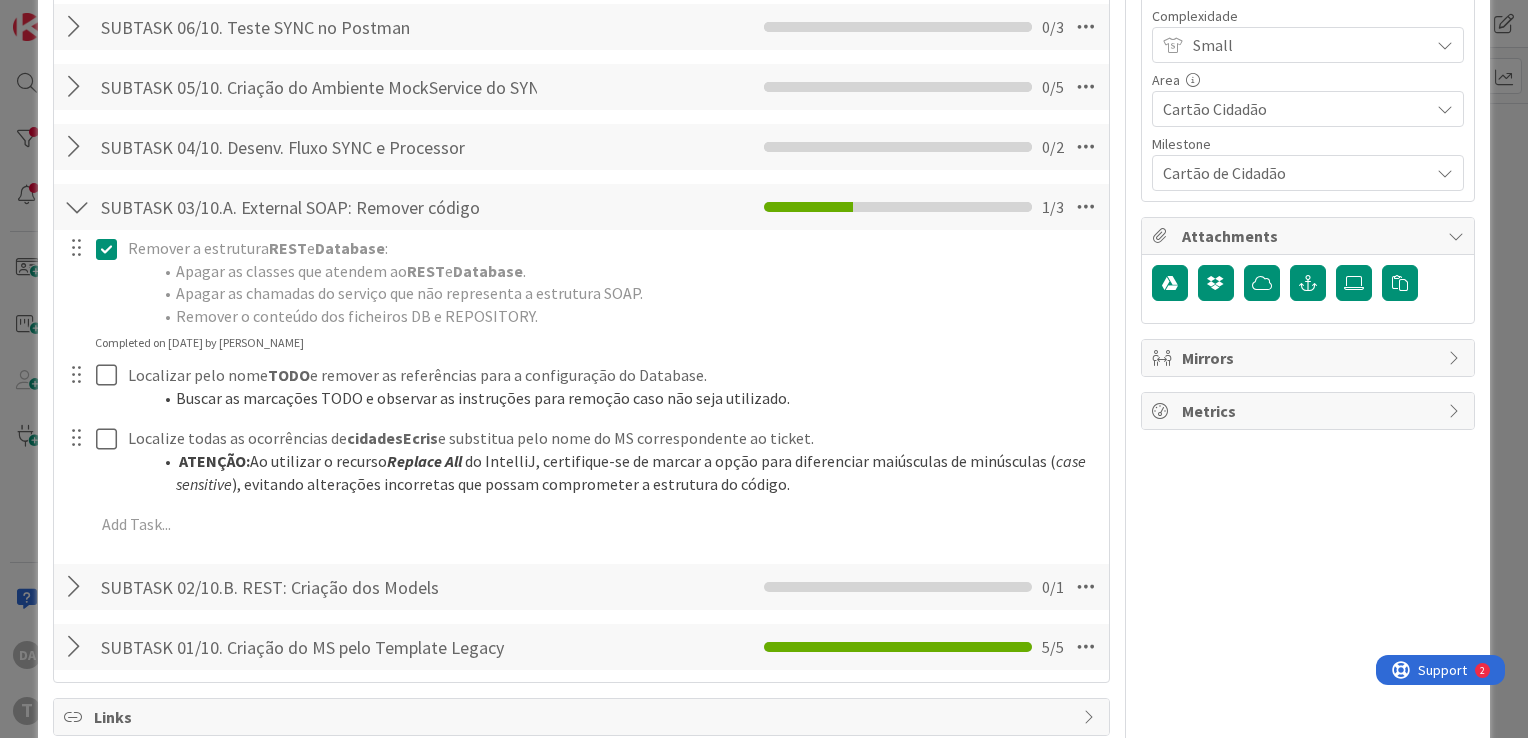 click at bounding box center [77, 207] 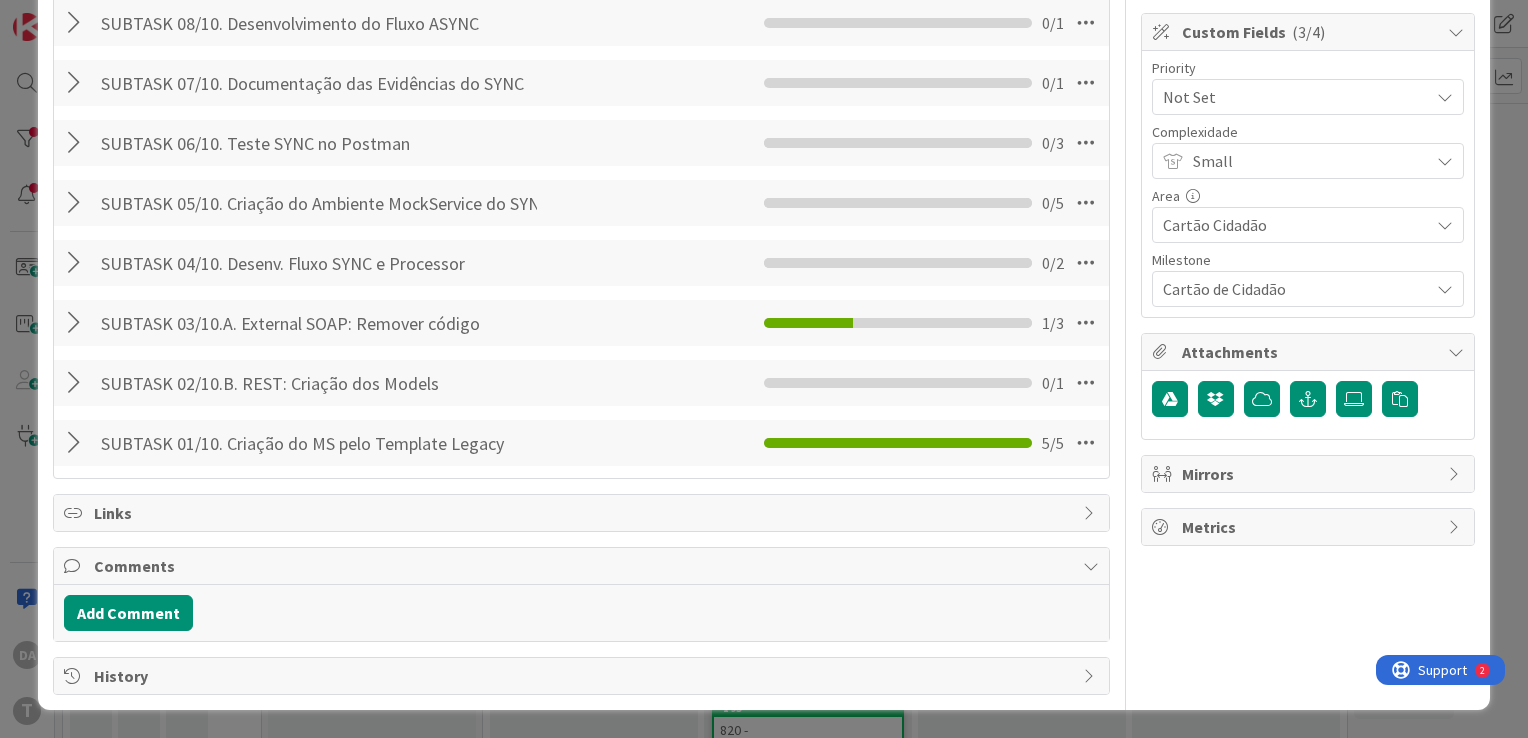 scroll, scrollTop: 544, scrollLeft: 0, axis: vertical 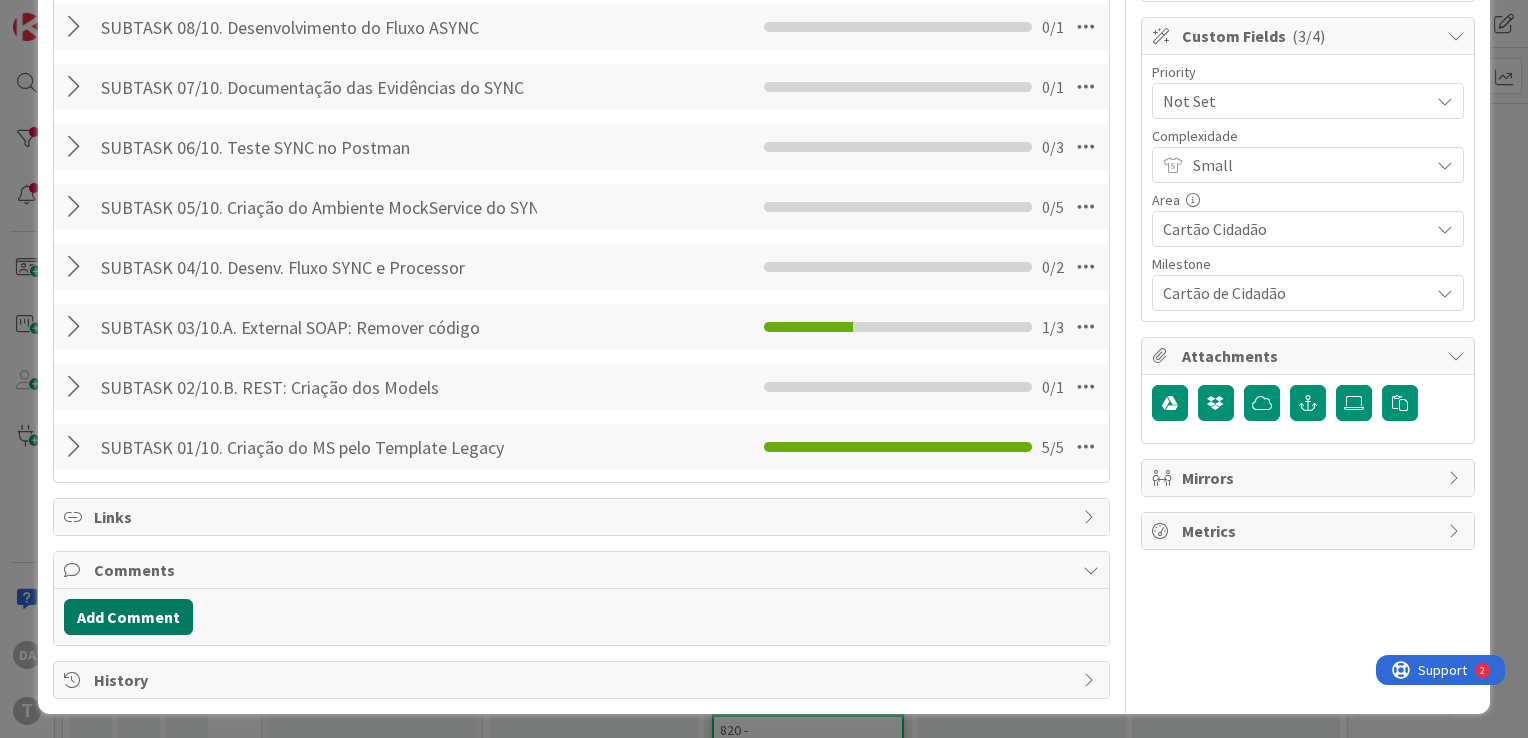 click on "Add Comment" at bounding box center [128, 617] 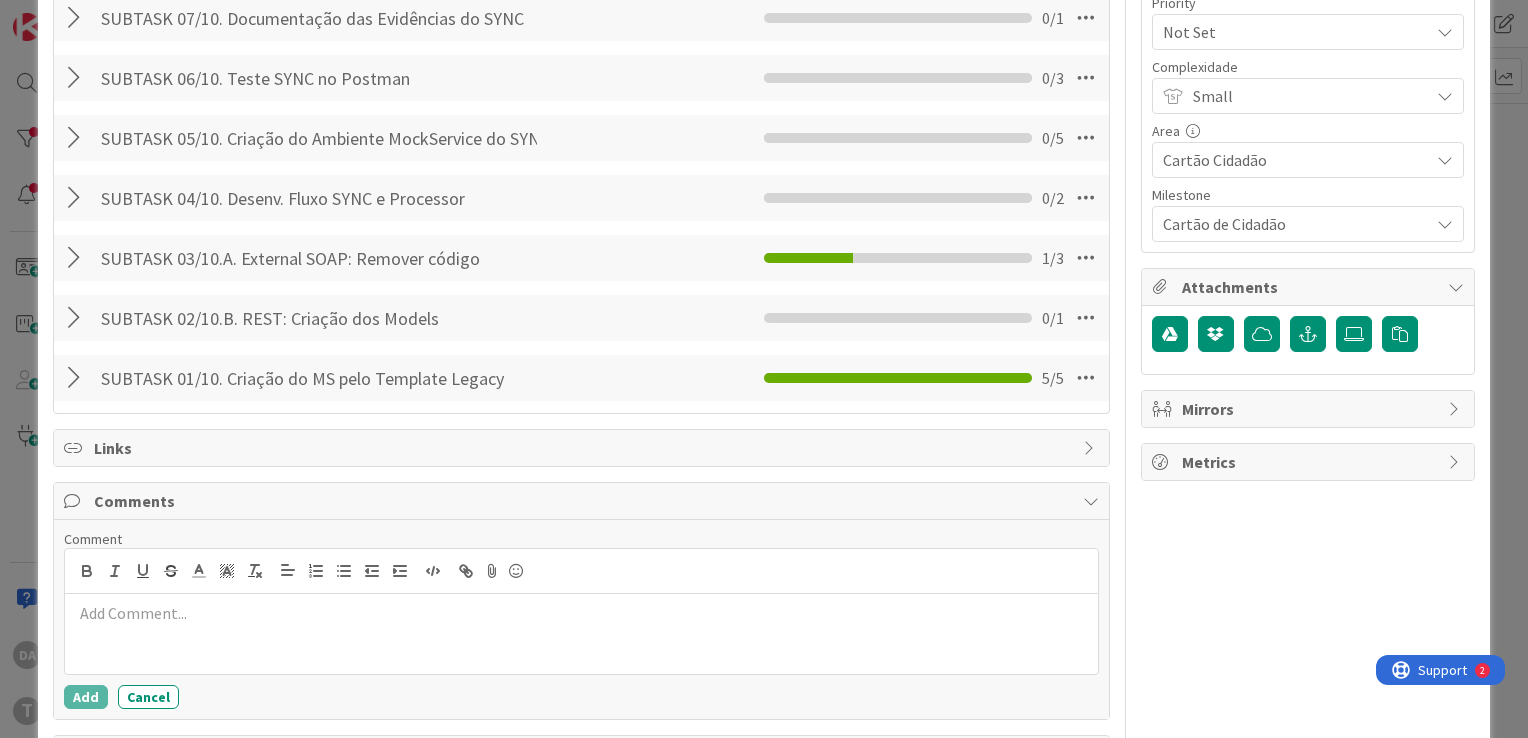 scroll, scrollTop: 687, scrollLeft: 0, axis: vertical 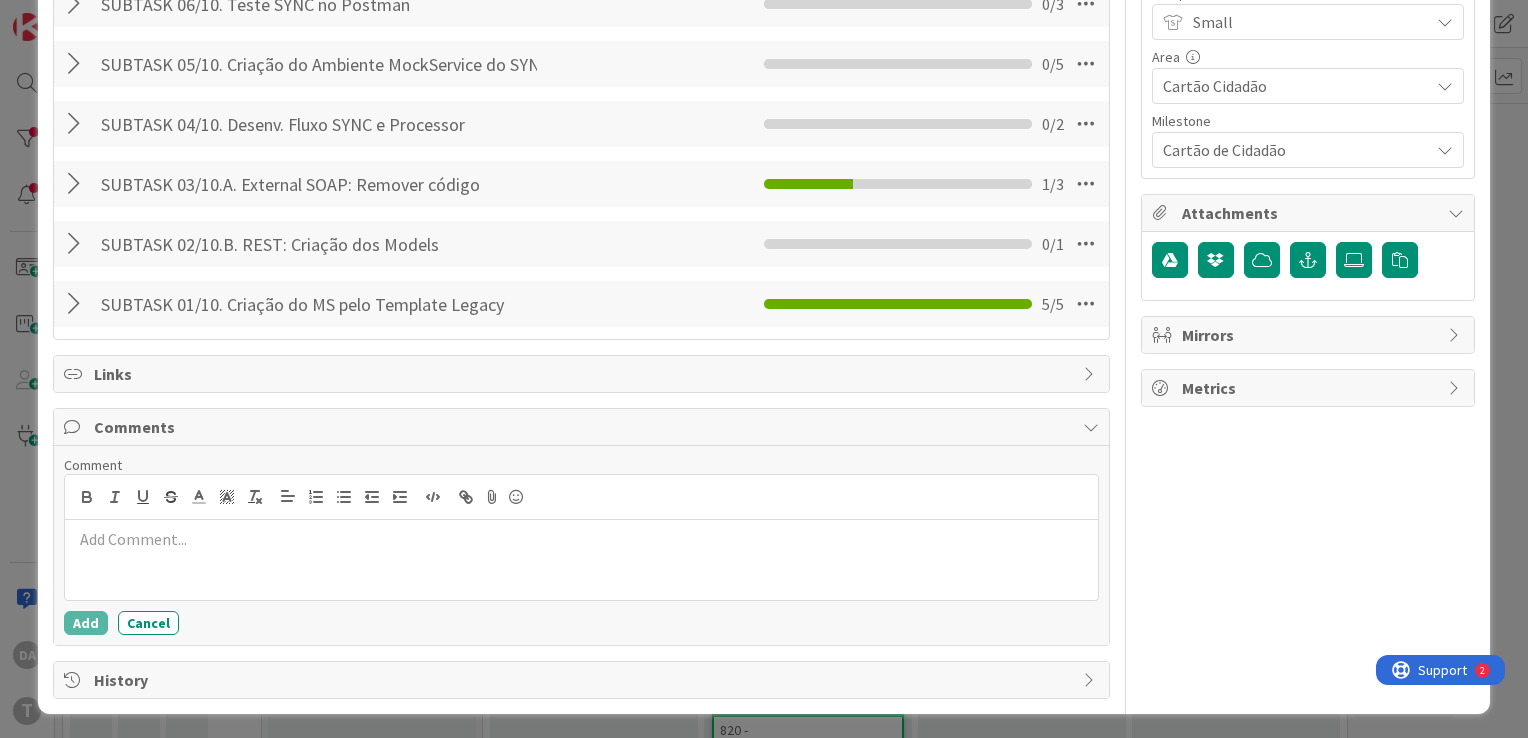type 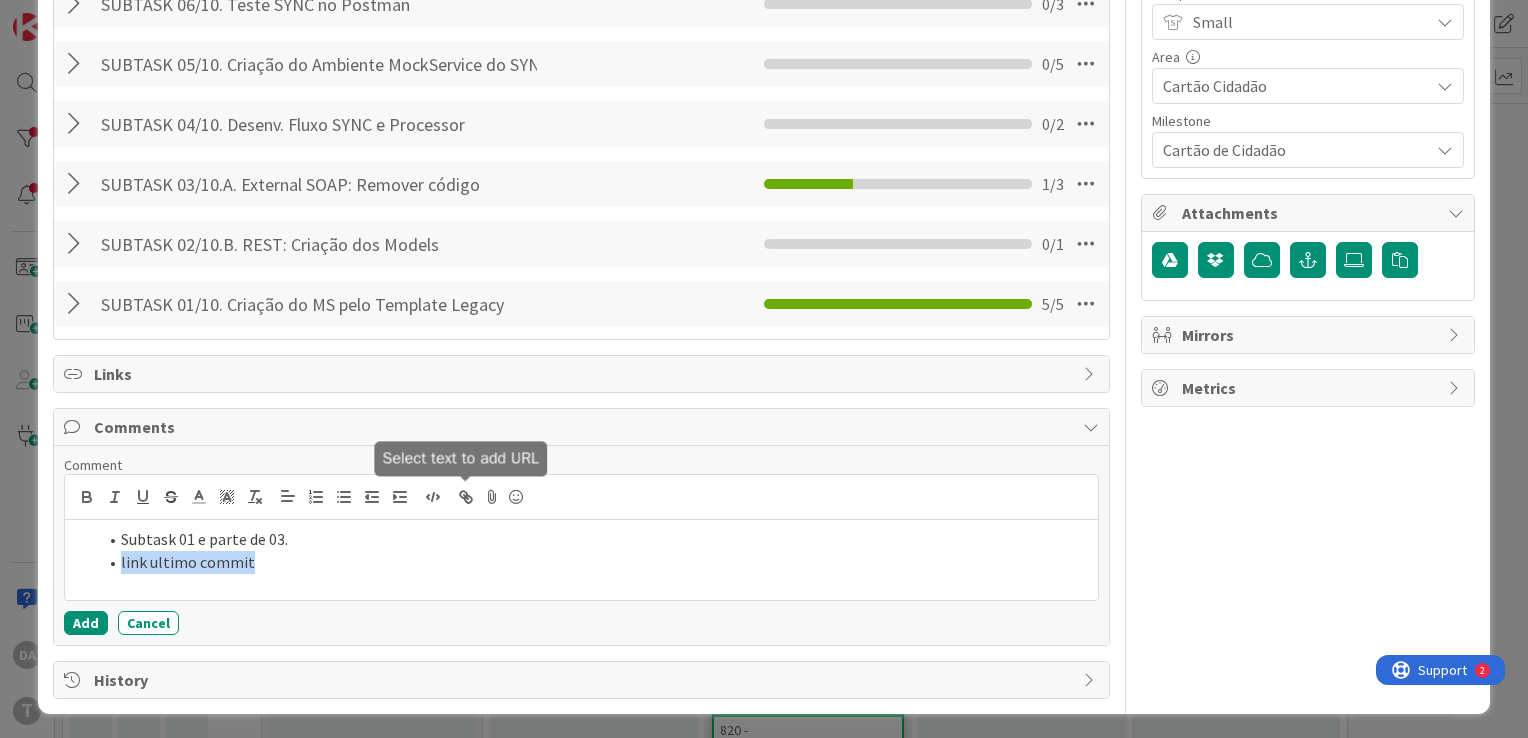 click 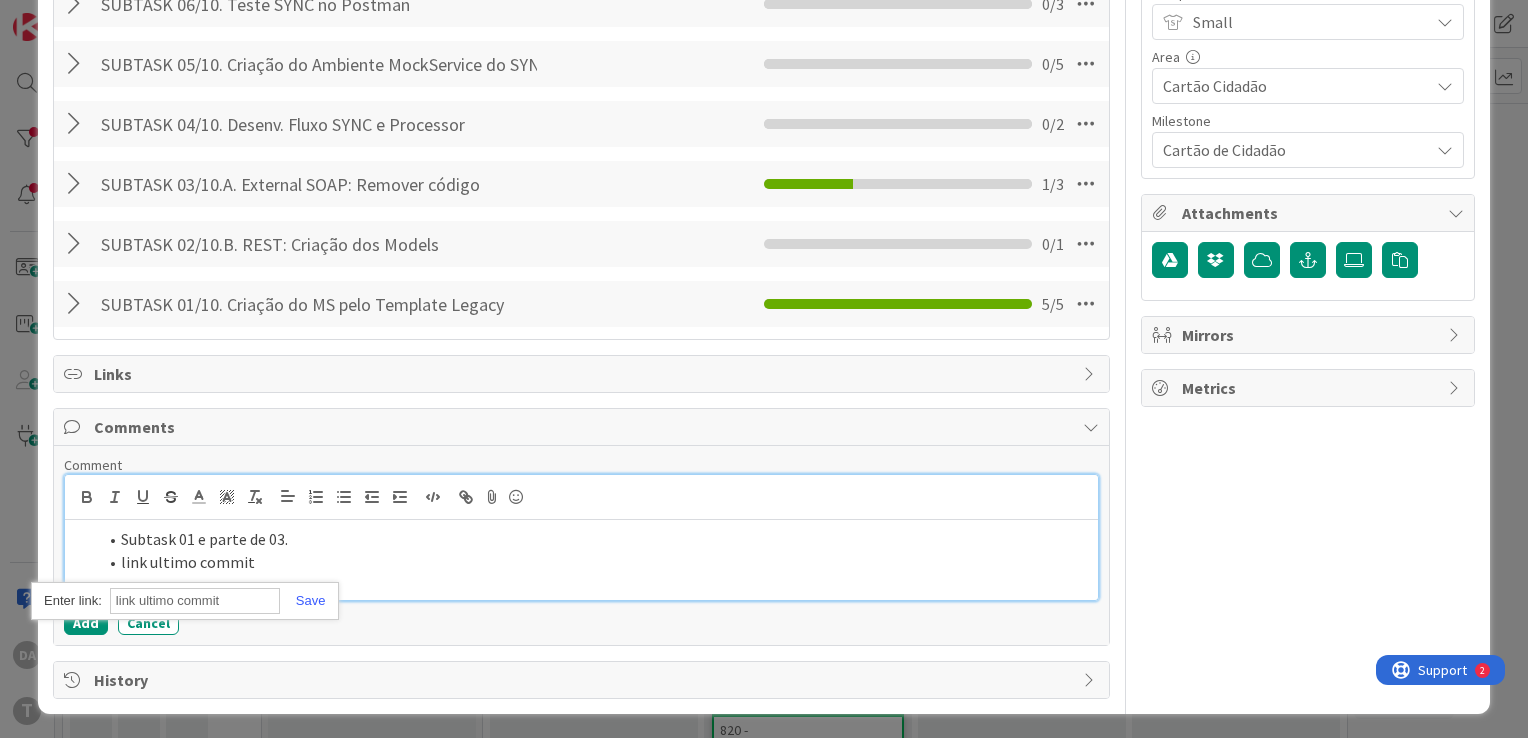 paste on "https://gitlab.apps.ktools.justica.local/naspp/esb/apps/cc/wsccentidadeextinta/-/commits/feature/dev?ref_type=heads" 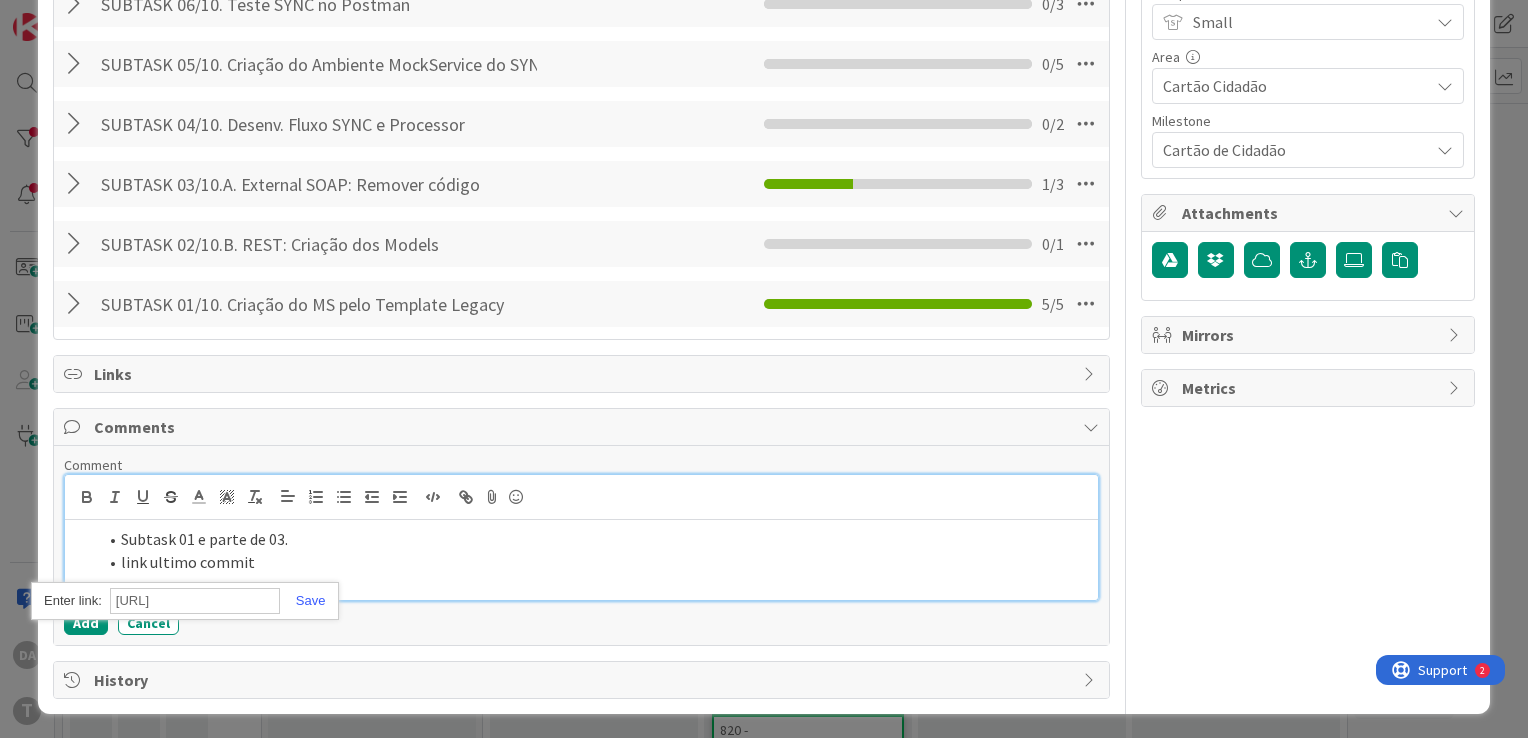 scroll, scrollTop: 0, scrollLeft: 510, axis: horizontal 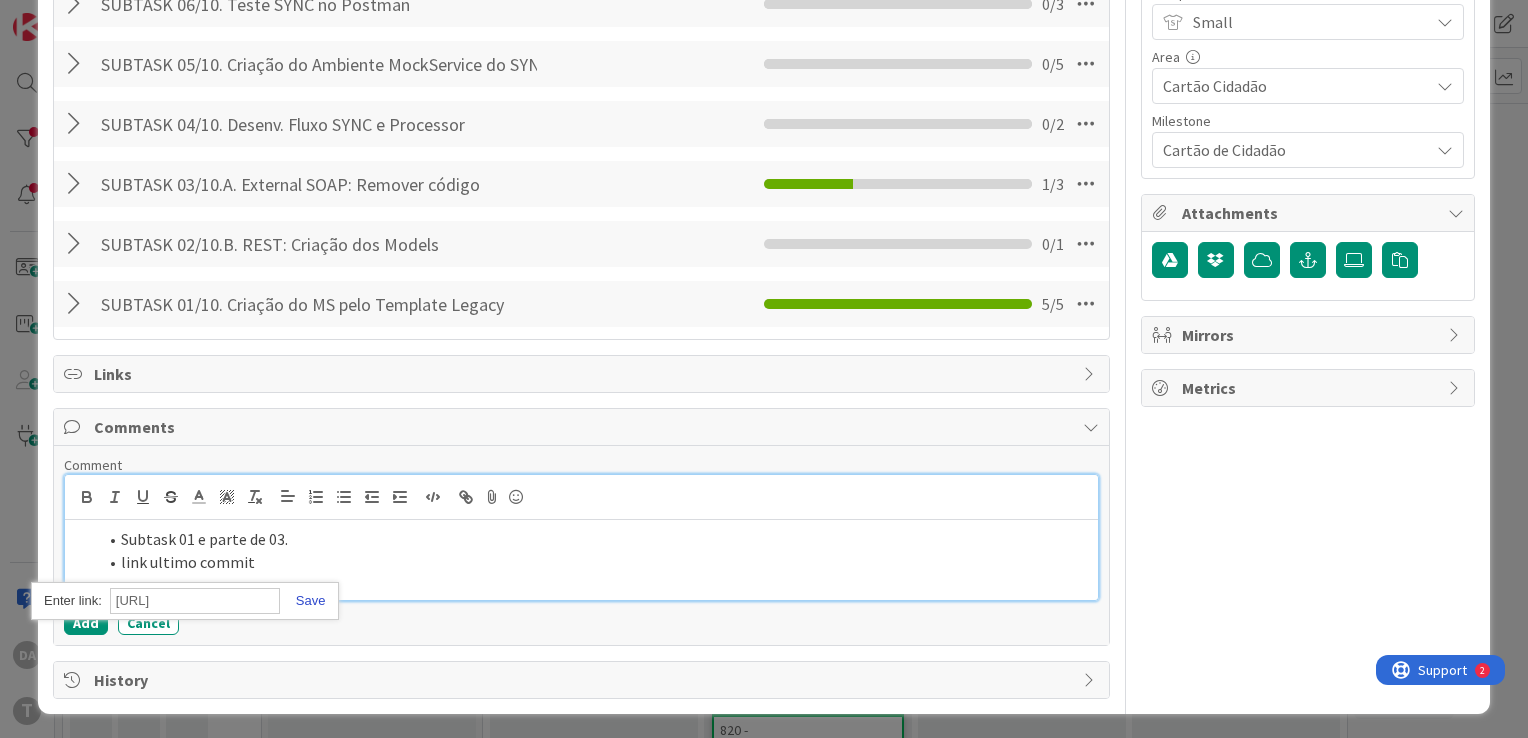 type on "https://gitlab.apps.ktools.justica.local/naspp/esb/apps/cc/wsccentidadeextinta/-/commits/feature/dev?ref_type=heads" 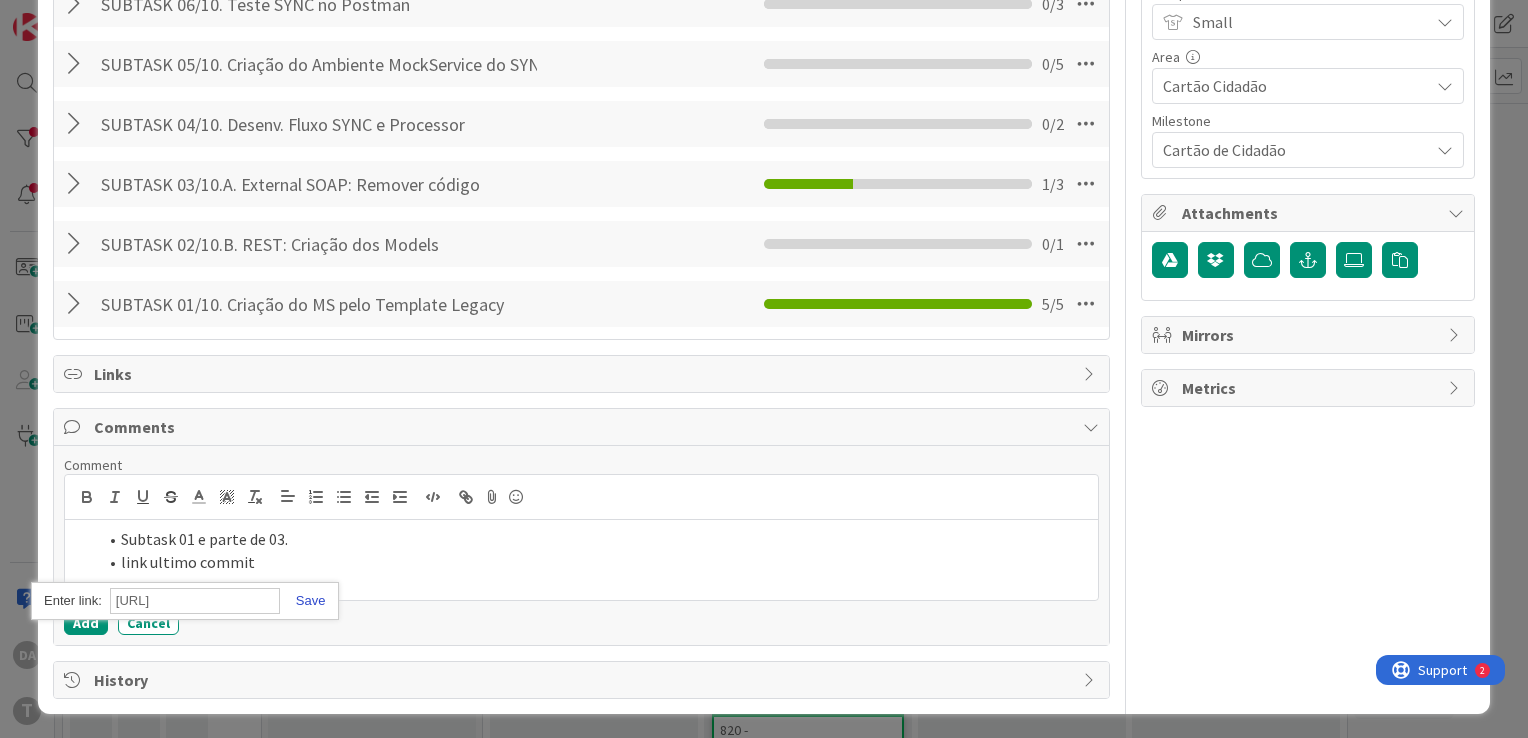 click at bounding box center (303, 600) 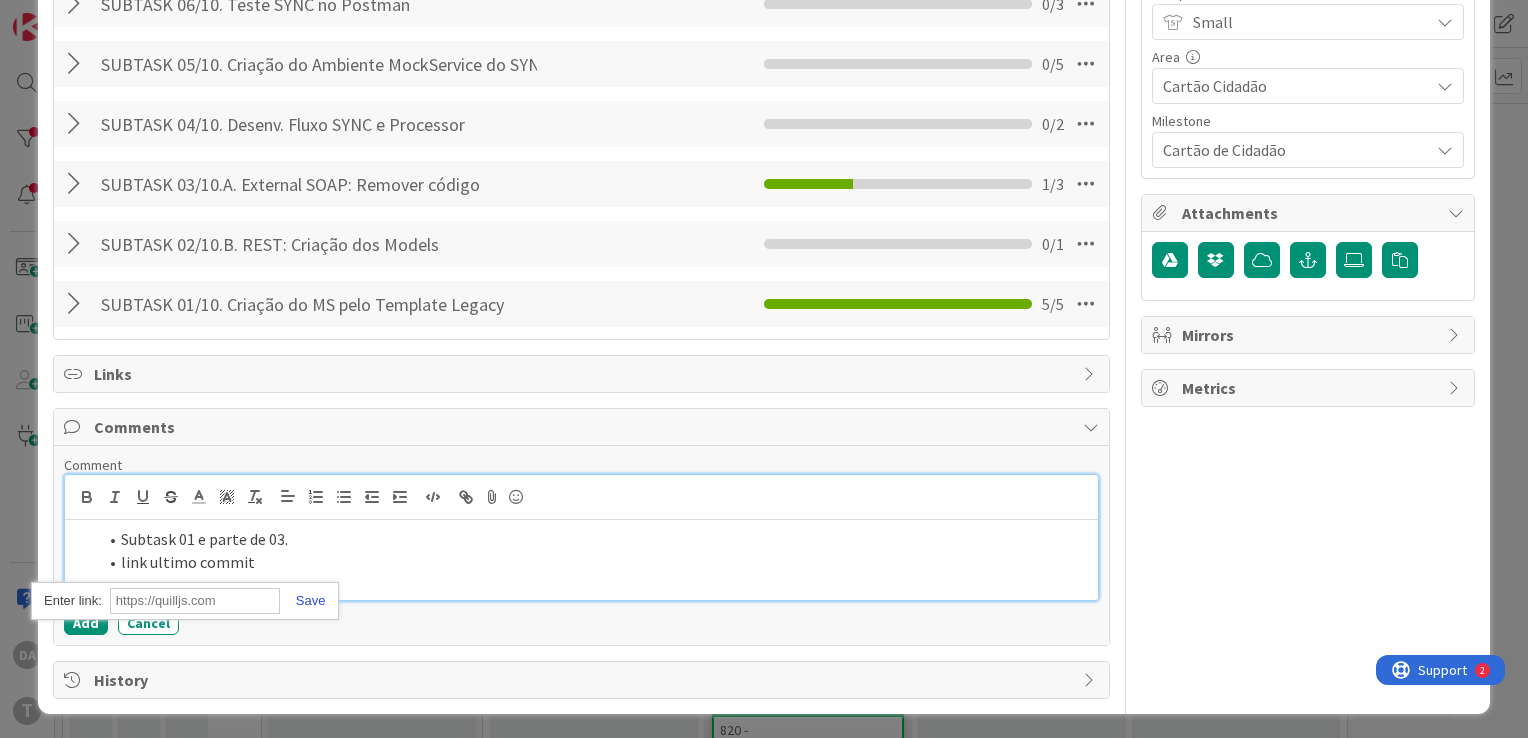 scroll, scrollTop: 0, scrollLeft: 0, axis: both 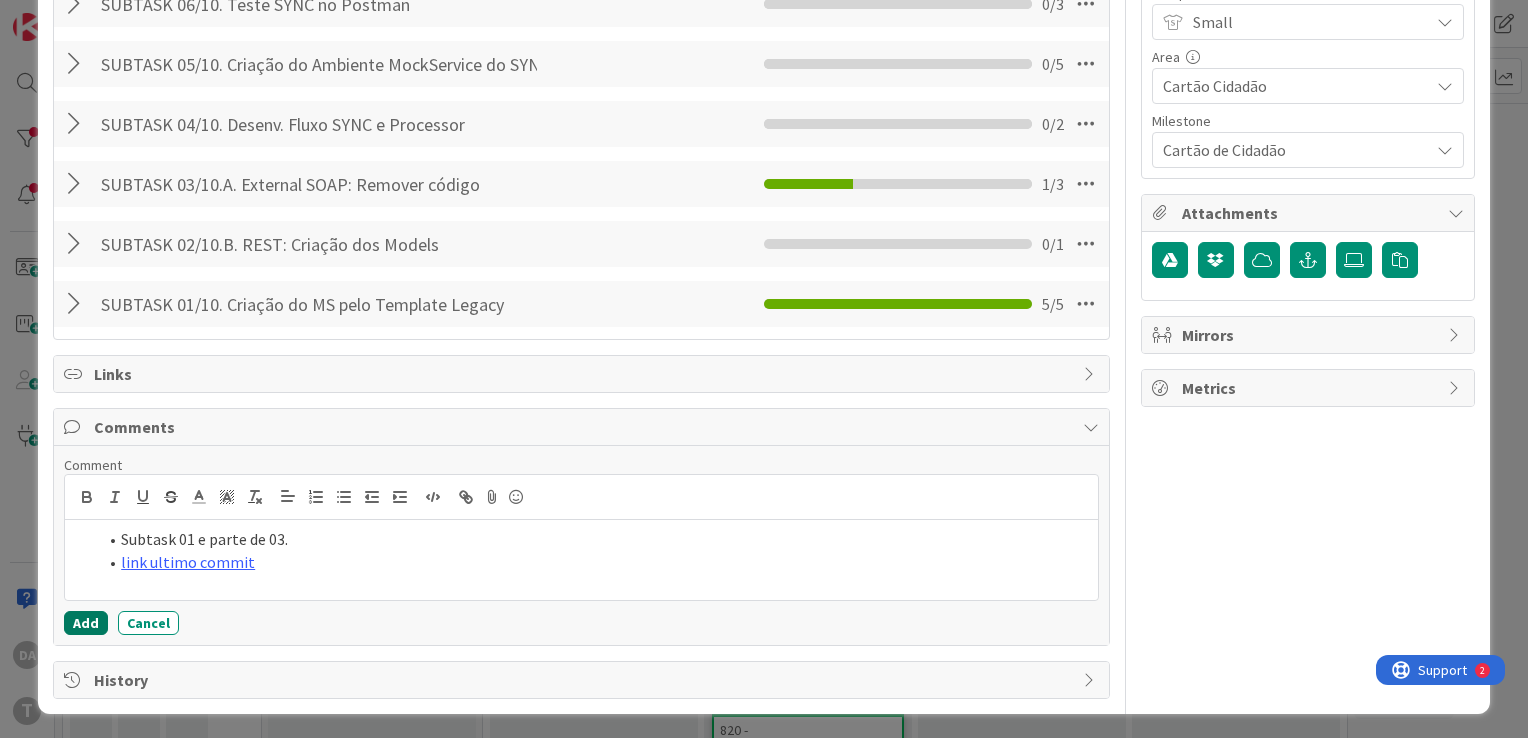 click on "Add" at bounding box center [86, 623] 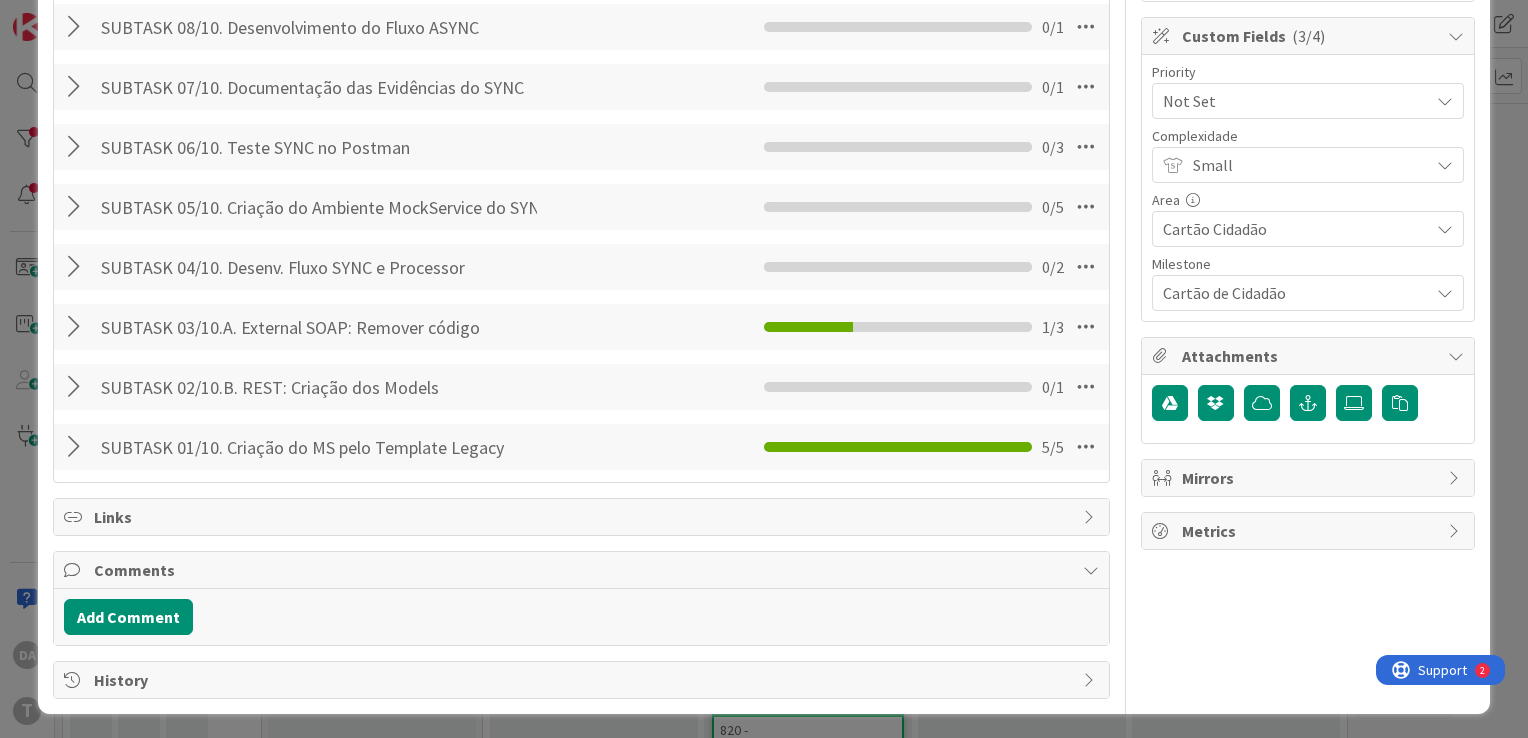type on "x" 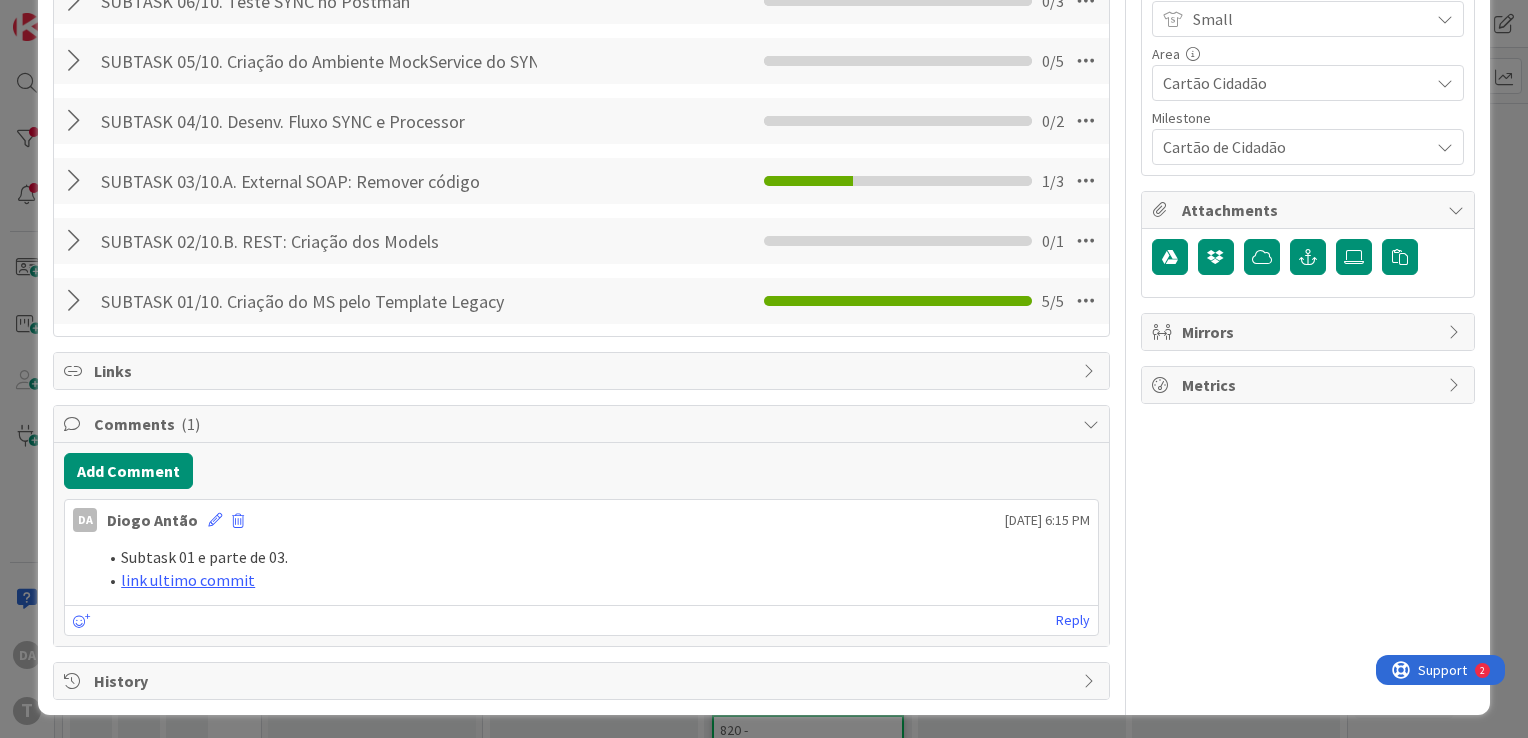 scroll, scrollTop: 691, scrollLeft: 0, axis: vertical 